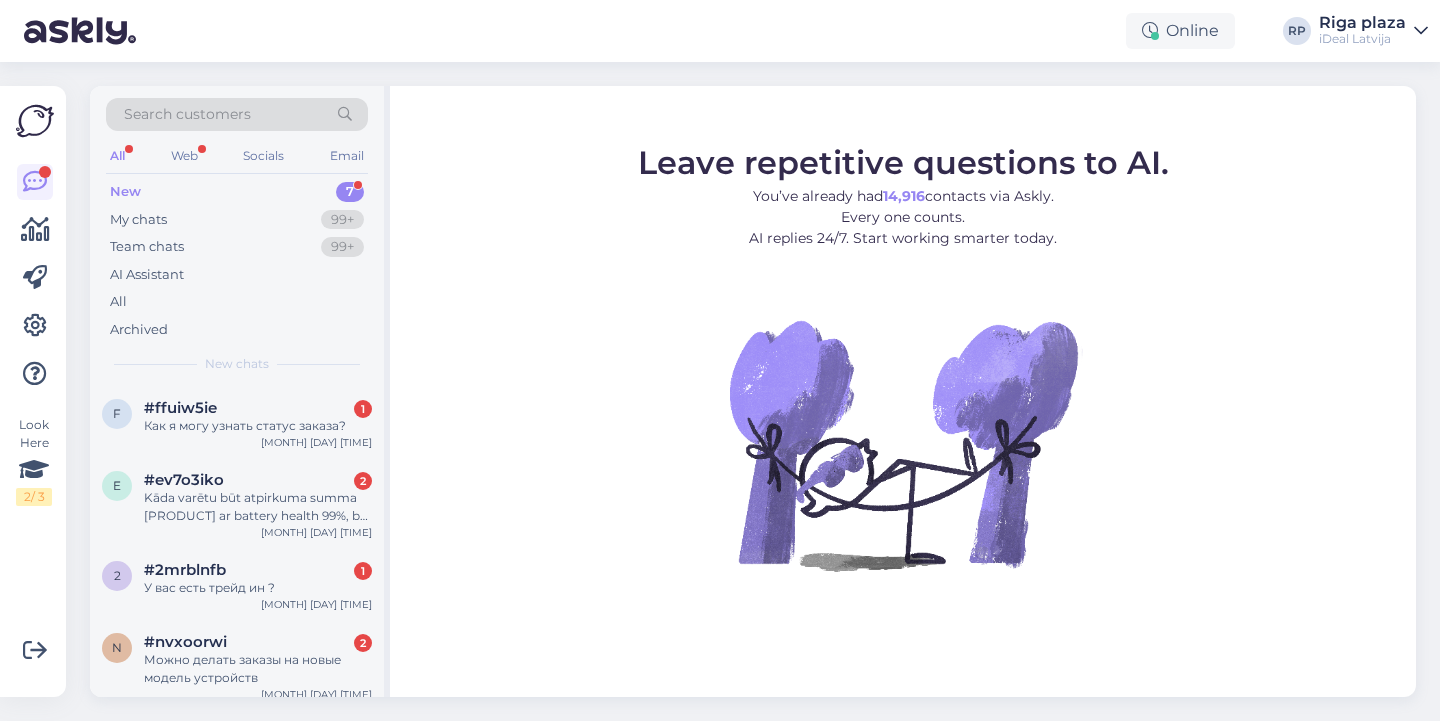 scroll, scrollTop: 0, scrollLeft: 0, axis: both 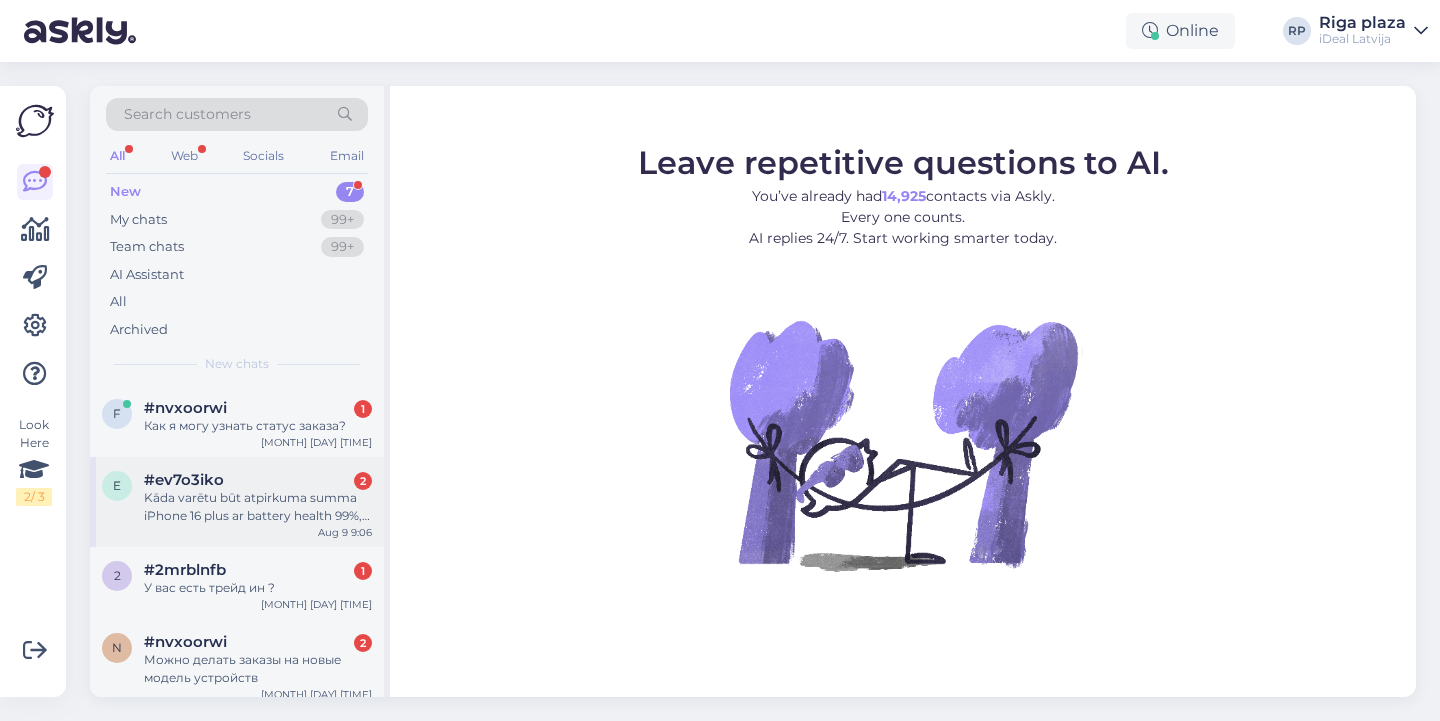 click on "Kāda varētu būt atpirkuma summa iPhone 16 plus ar battery health 99%, bet viss pārējais ir ideāli" at bounding box center (258, 507) 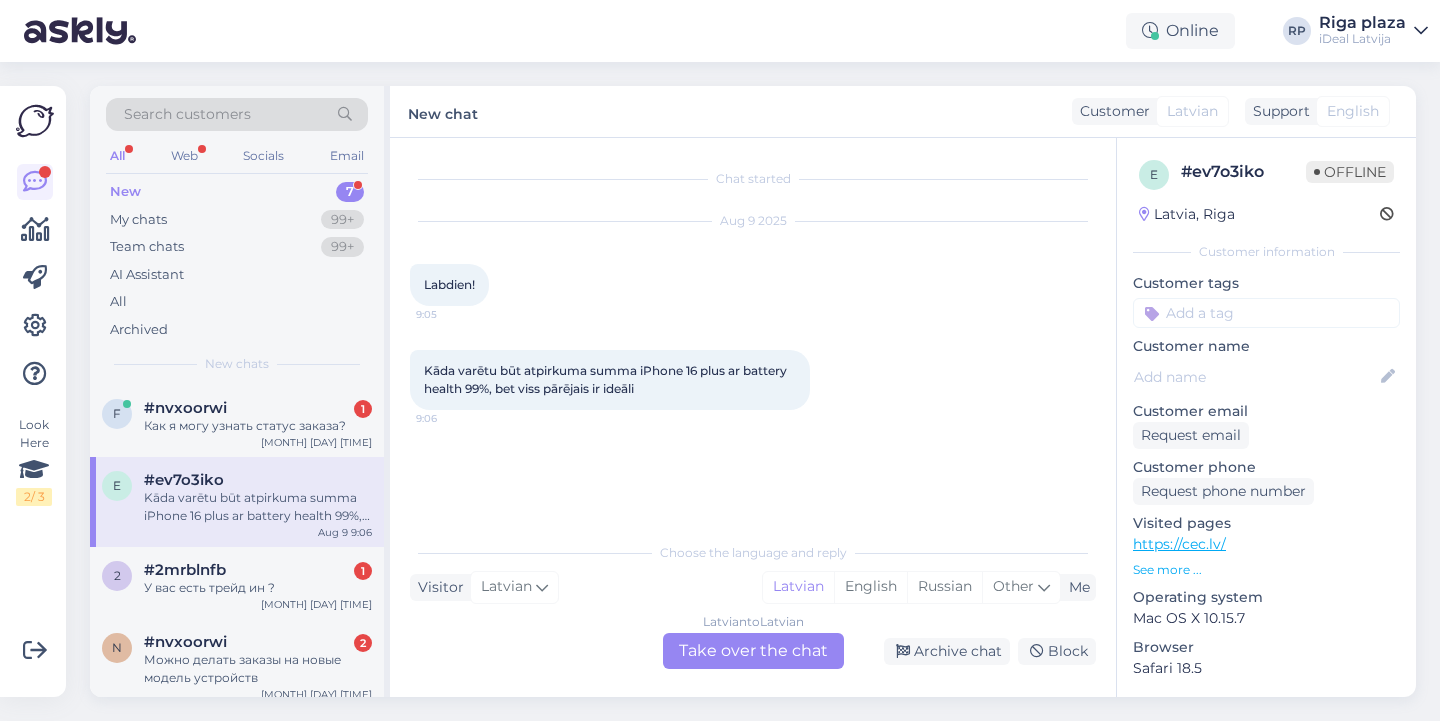click on "Latvian  to  Latvian Take over the chat" at bounding box center [753, 651] 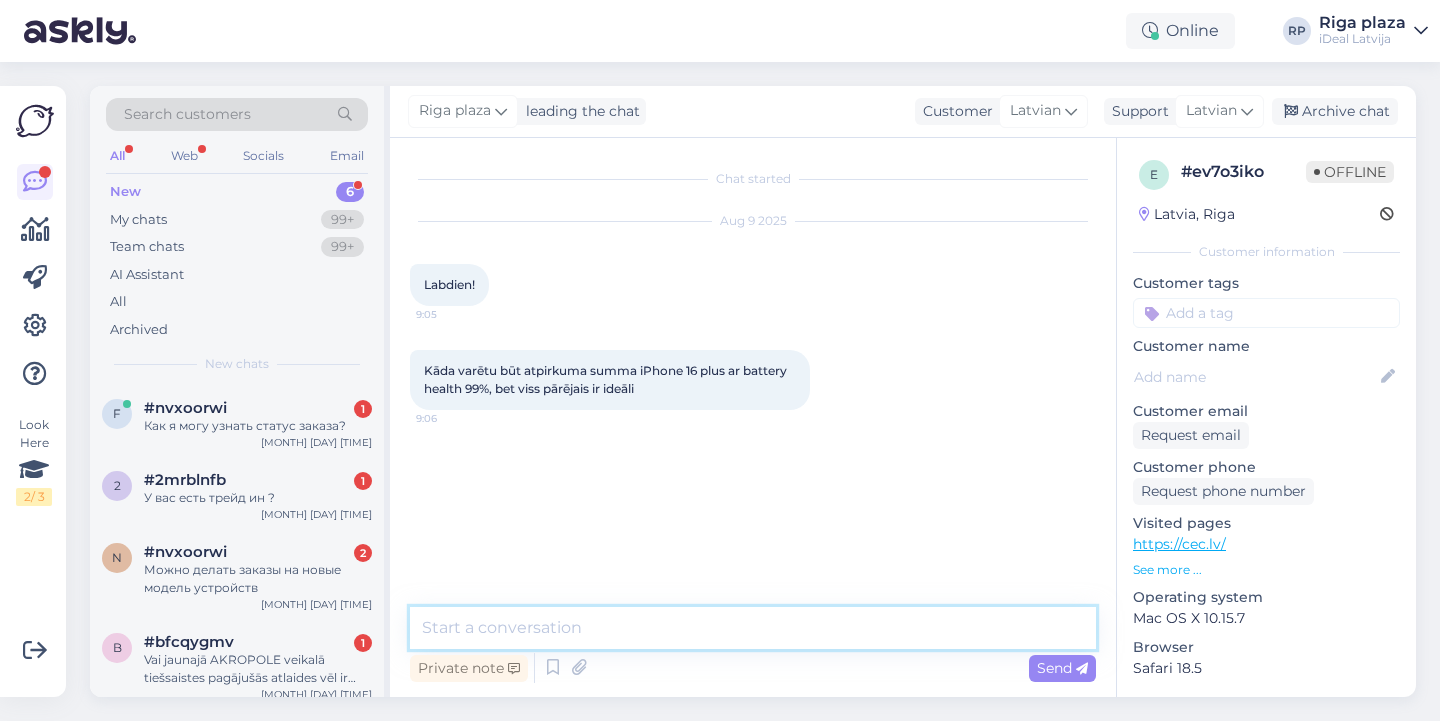 click at bounding box center (753, 628) 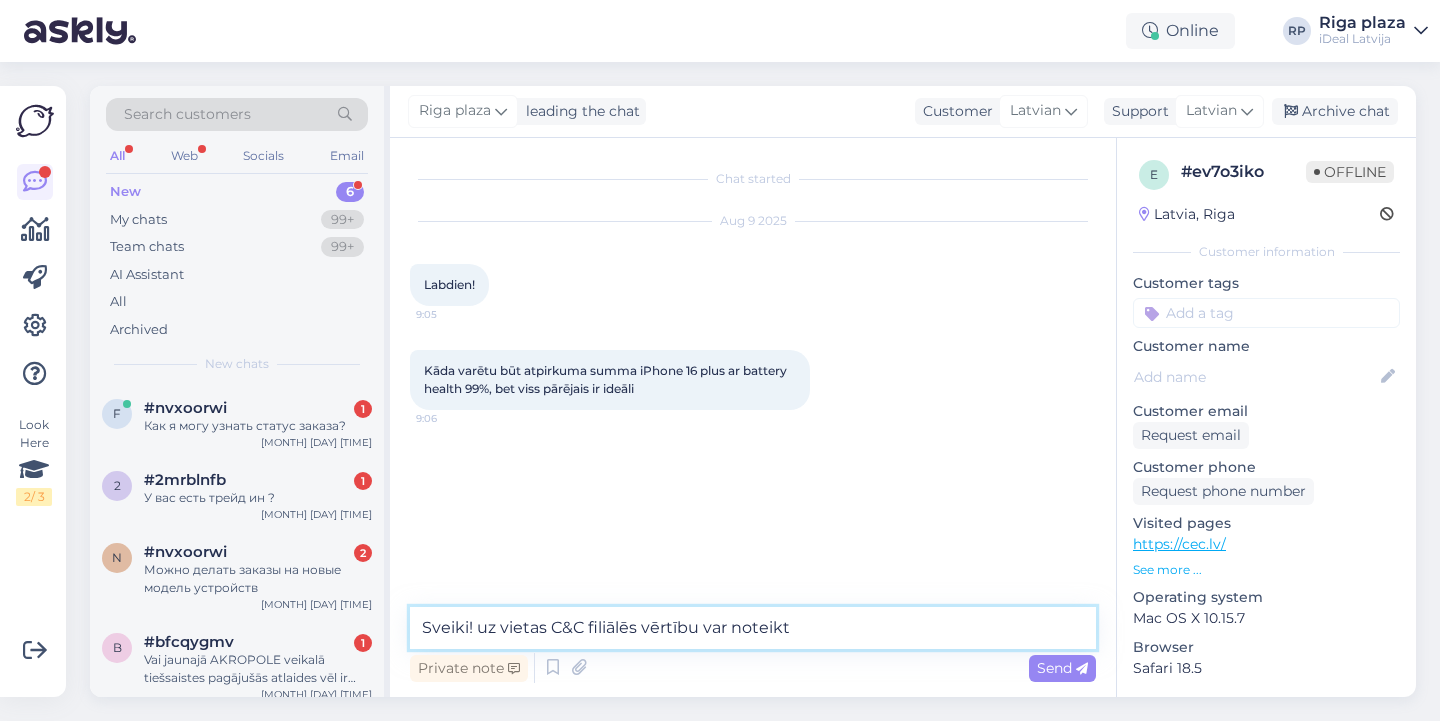click on "Sveiki! uz vietas C&C filiālēs vērtību var noteikt" at bounding box center (753, 628) 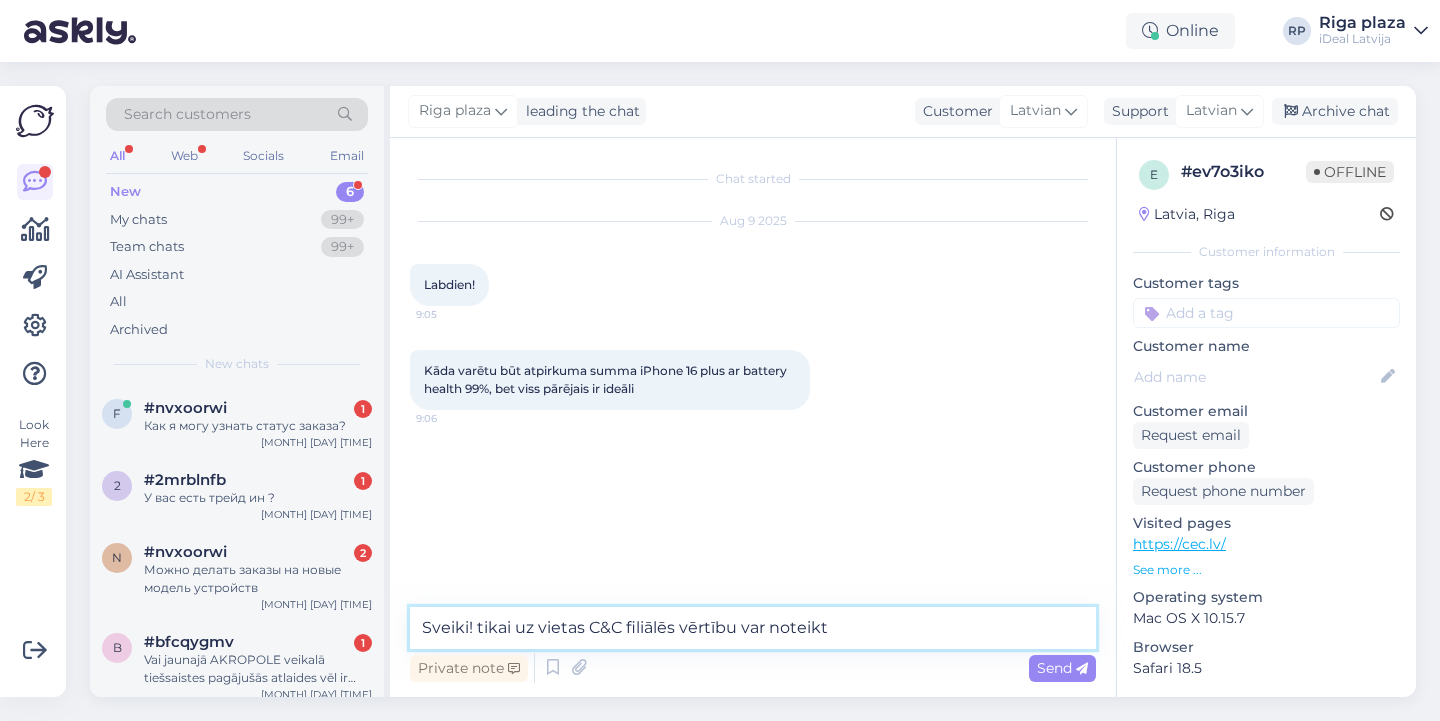 click on "Sveiki! tikai uz vietas C&C filiālēs vērtību var noteikt" at bounding box center [753, 628] 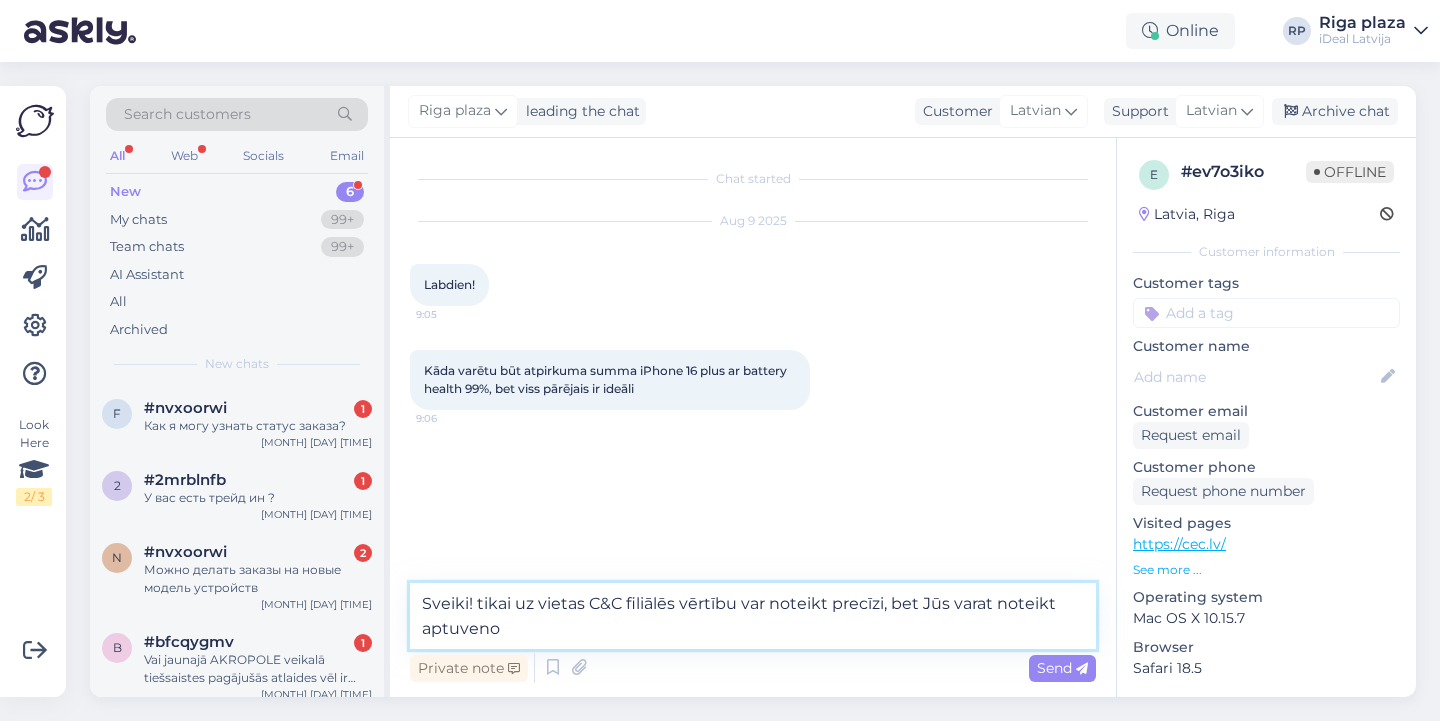 click on "Sveiki! tikai uz vietas C&C filiālēs vērtību var noteikt precīzi, bet Jūs varat noteikt aptuveno" at bounding box center [753, 616] 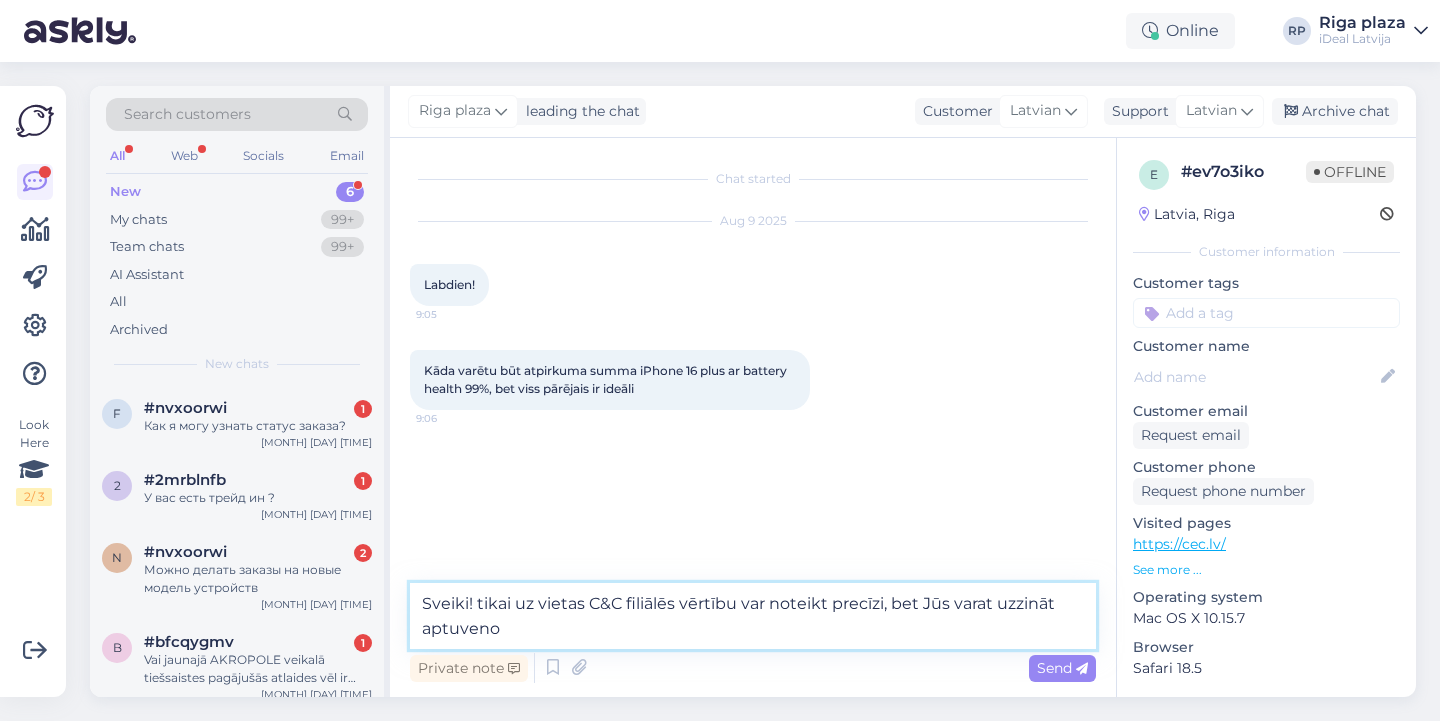 click on "Sveiki! tikai uz vietas C&C filiālēs vērtību var noteikt precīzi, bet Jūs varat uzzināt aptuveno" at bounding box center [753, 616] 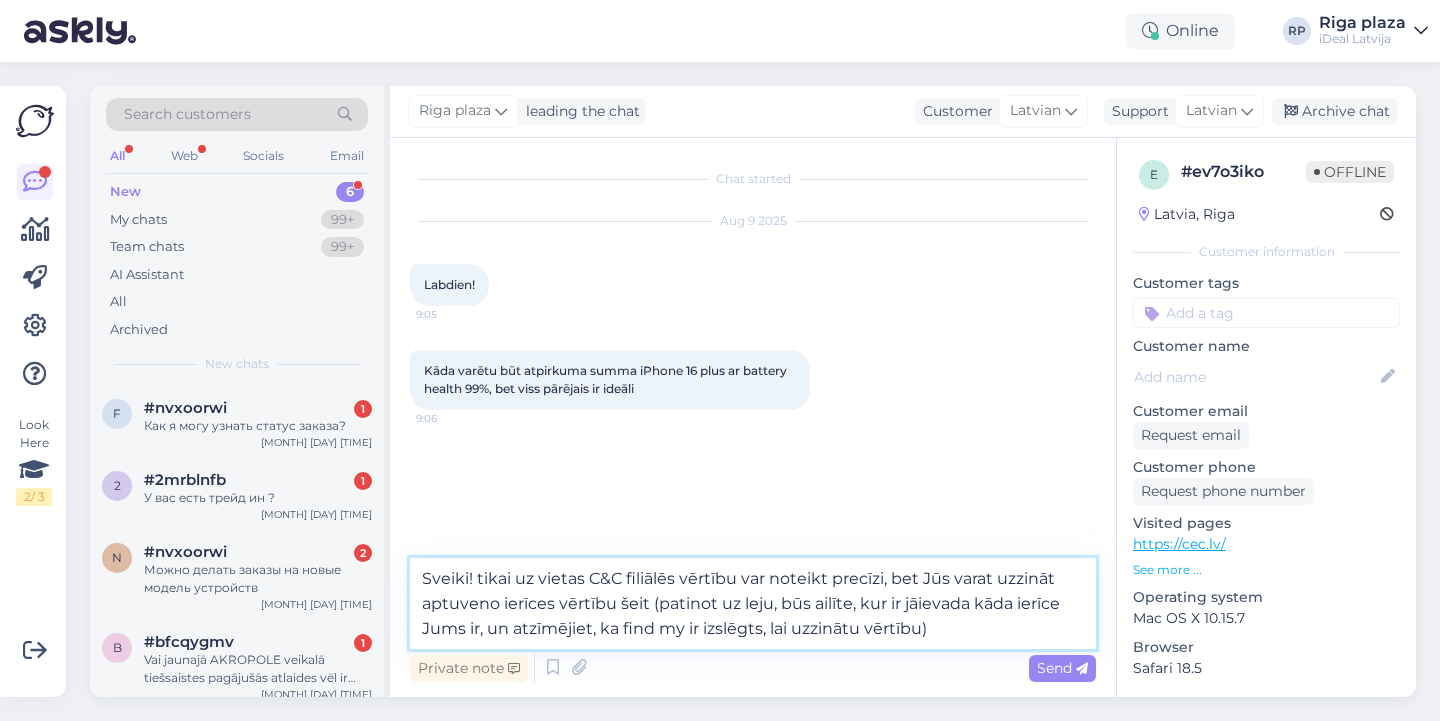 click on "Sveiki! tikai uz vietas C&C filiālēs vērtību var noteikt precīzi, bet Jūs varat uzzināt aptuveno ierīces vērtību šeit (patinot uz leju, būs ailīte, kur ir jāievada kāda ierīce Jums ir, un atzīmējiet, ka find my ir izslēgts, lai uzzinātu vērtību)" at bounding box center [753, 603] 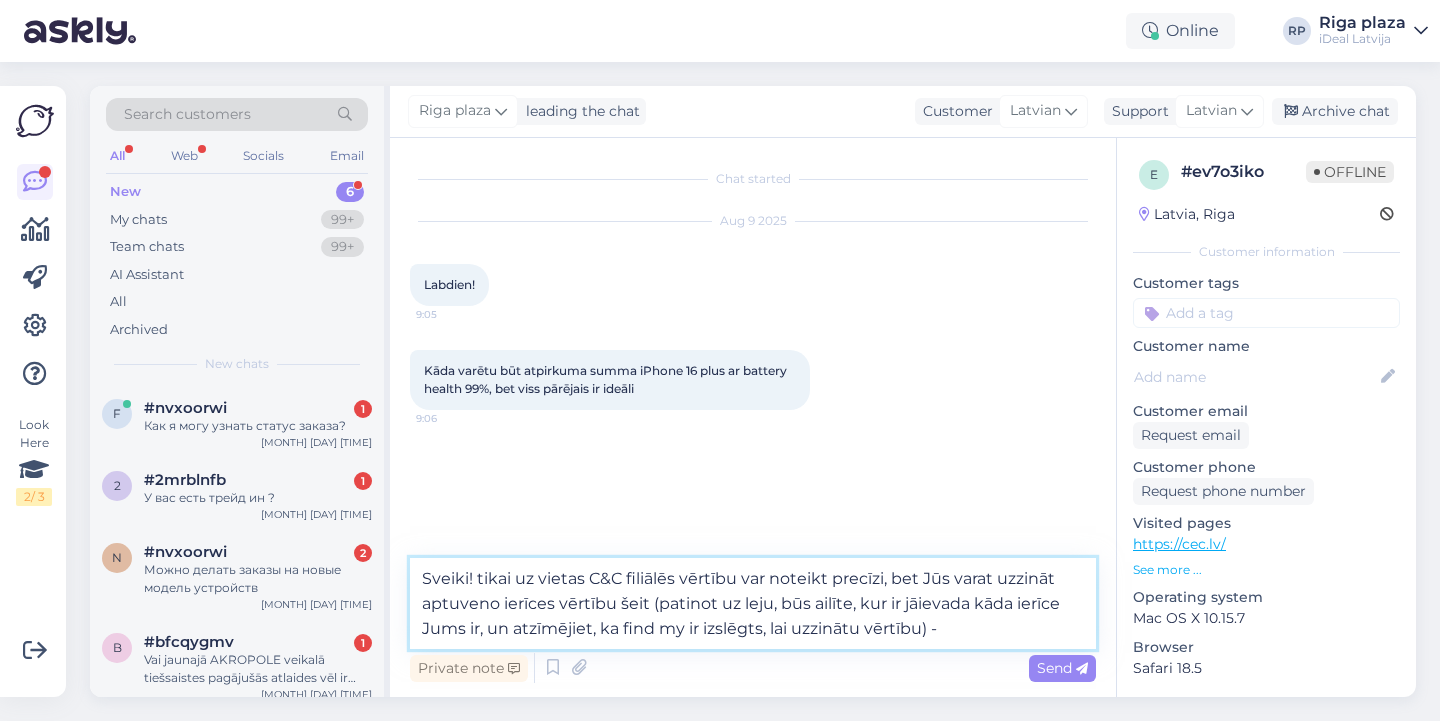 paste on "https://www.shop.cec.lv/mainit-apple-ierici" 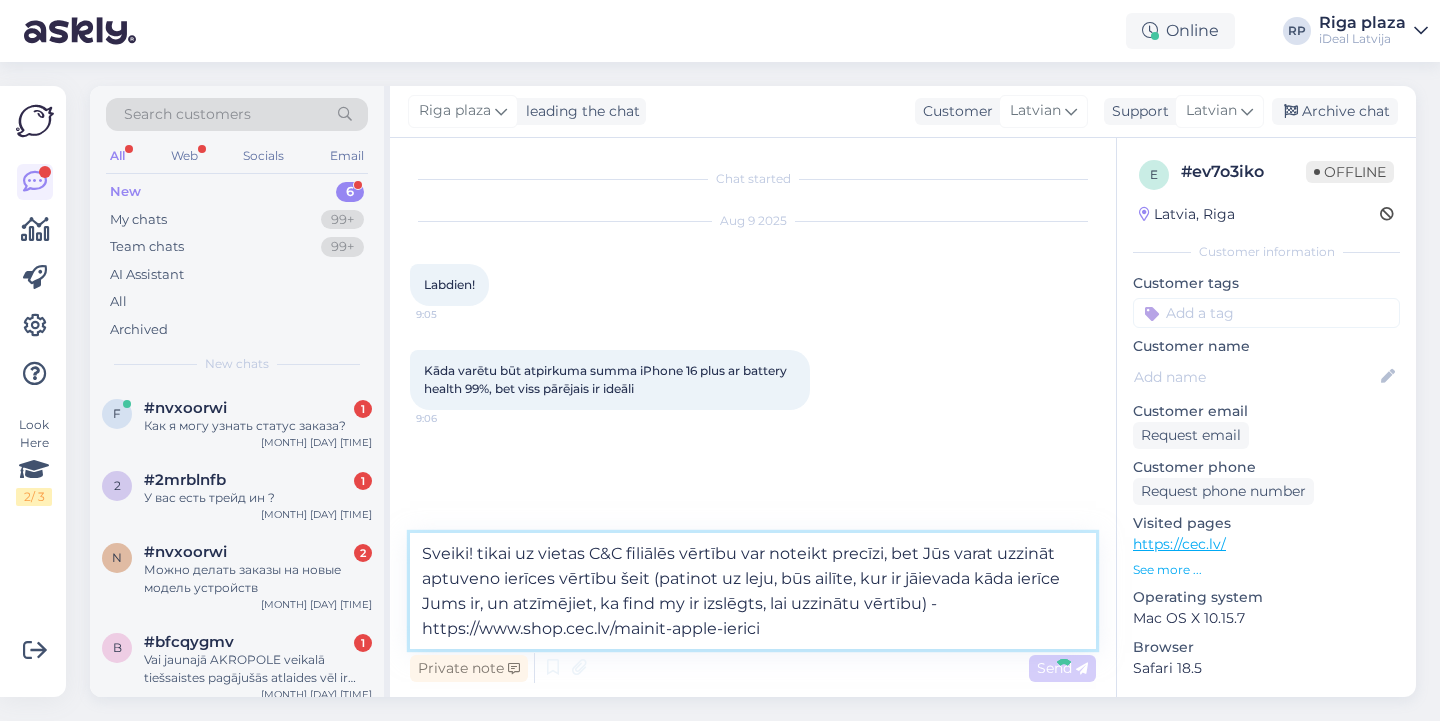 type 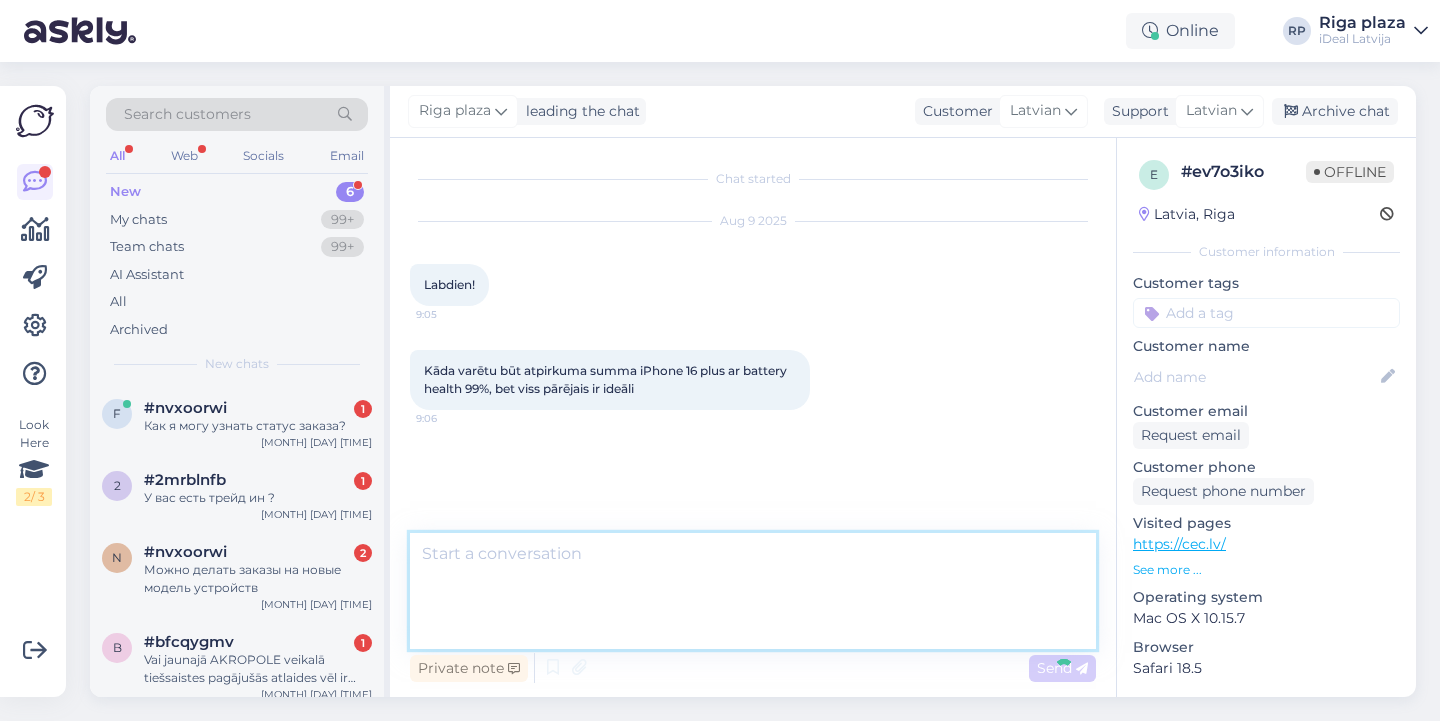 scroll, scrollTop: 1, scrollLeft: 0, axis: vertical 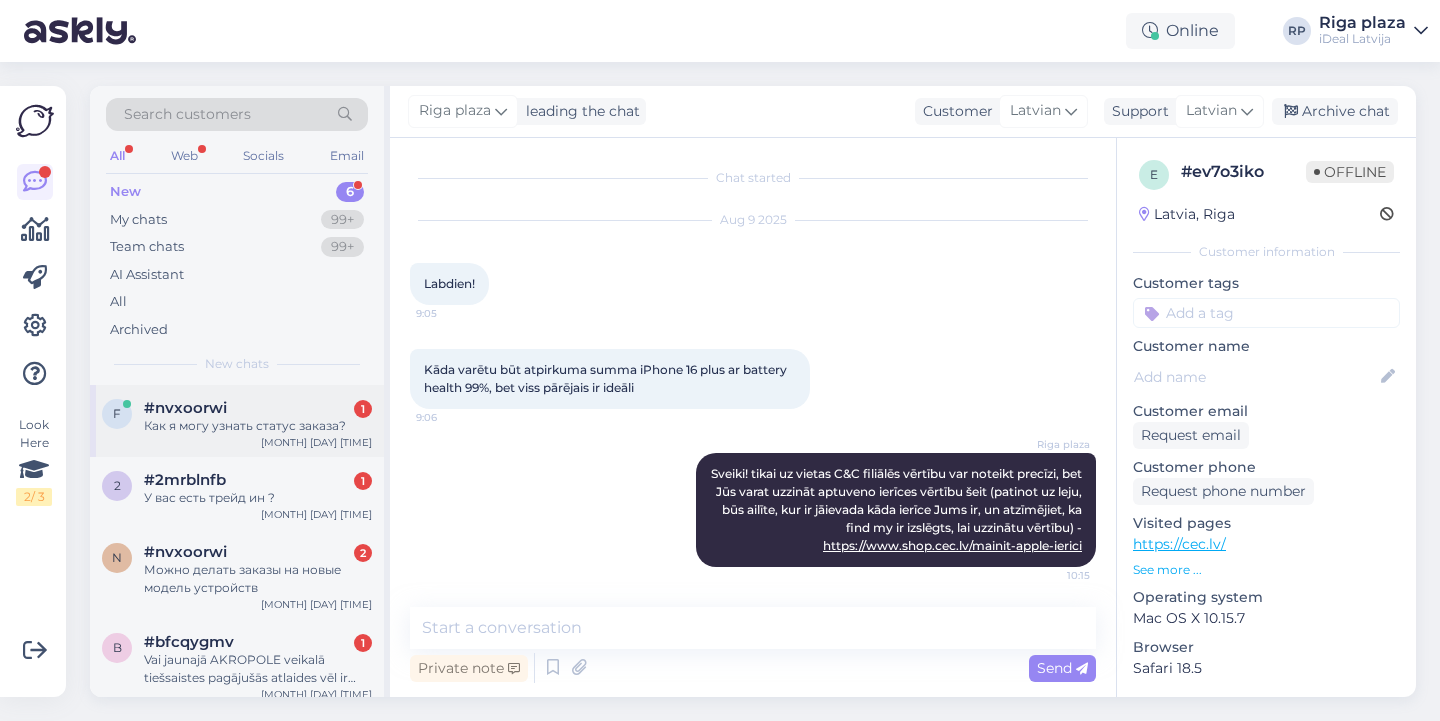 click on "f #ffuiw5ie 1 Как я могу узнать статус заказа? Aug 9 9:45" at bounding box center (237, 421) 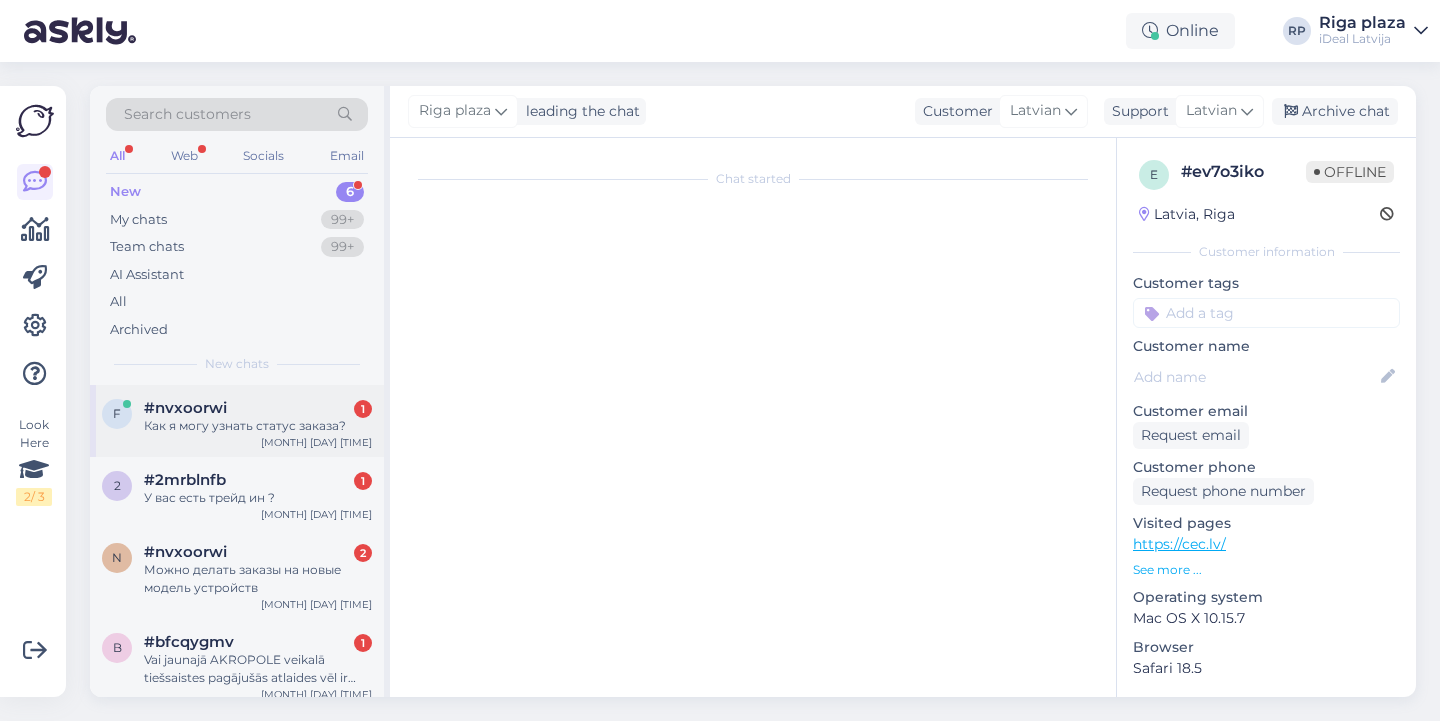 scroll, scrollTop: 0, scrollLeft: 0, axis: both 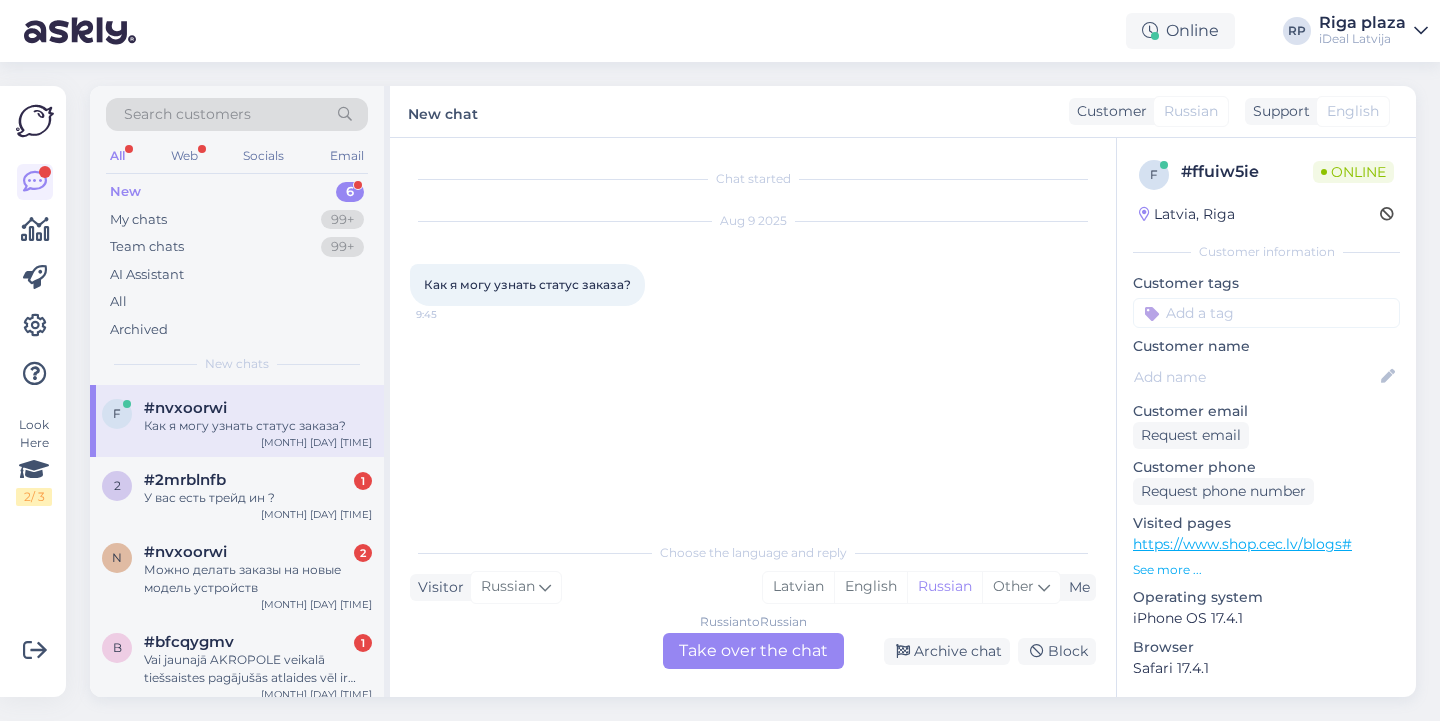drag, startPoint x: 426, startPoint y: 278, endPoint x: 668, endPoint y: 279, distance: 242.00206 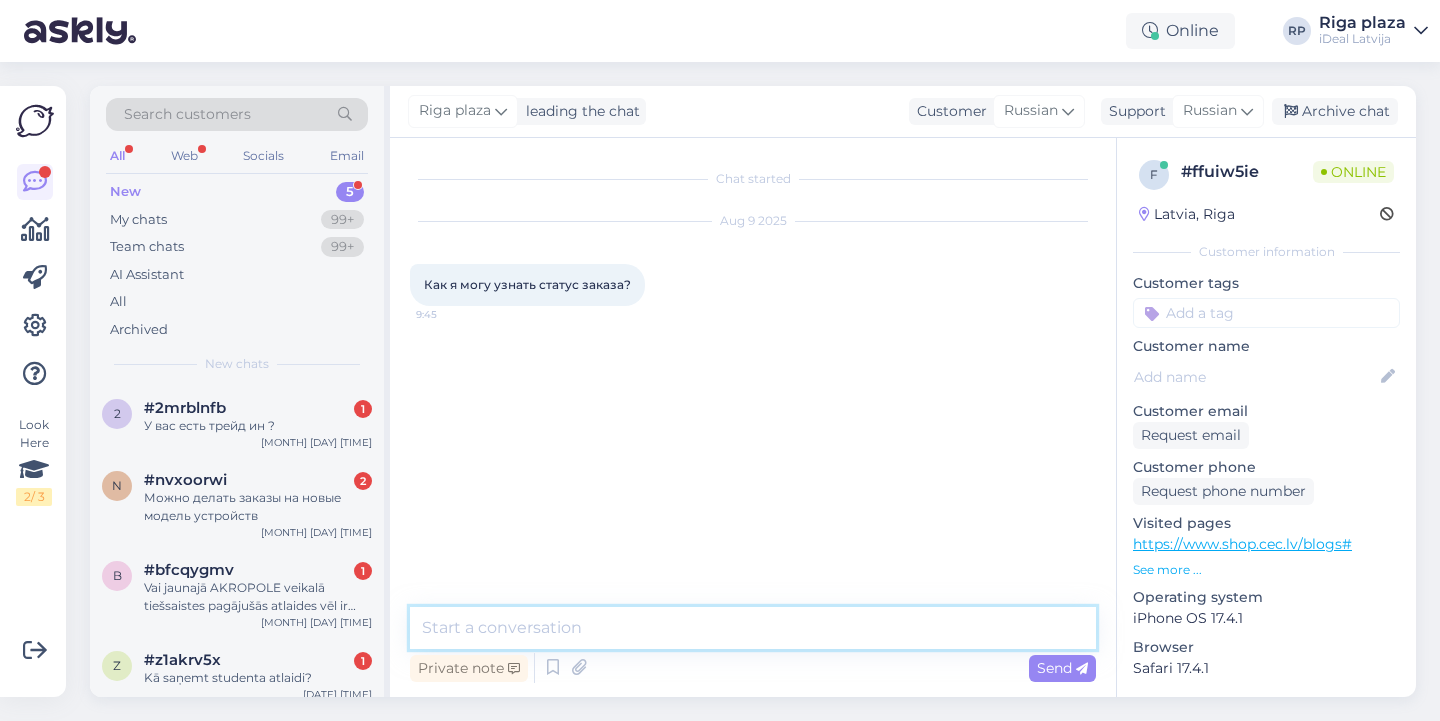 click at bounding box center [753, 628] 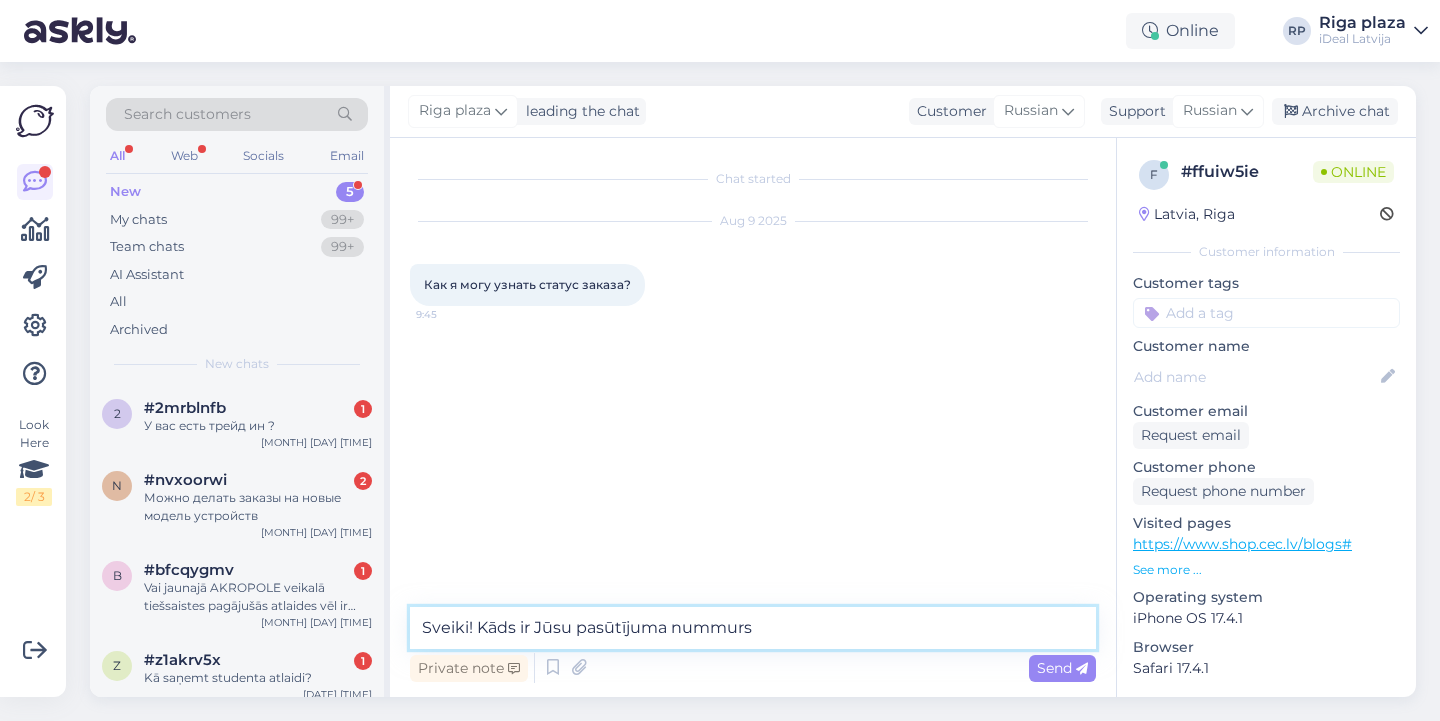 type on "Sveiki! Kāds ir Jūsu pasūtījuma nummurs?" 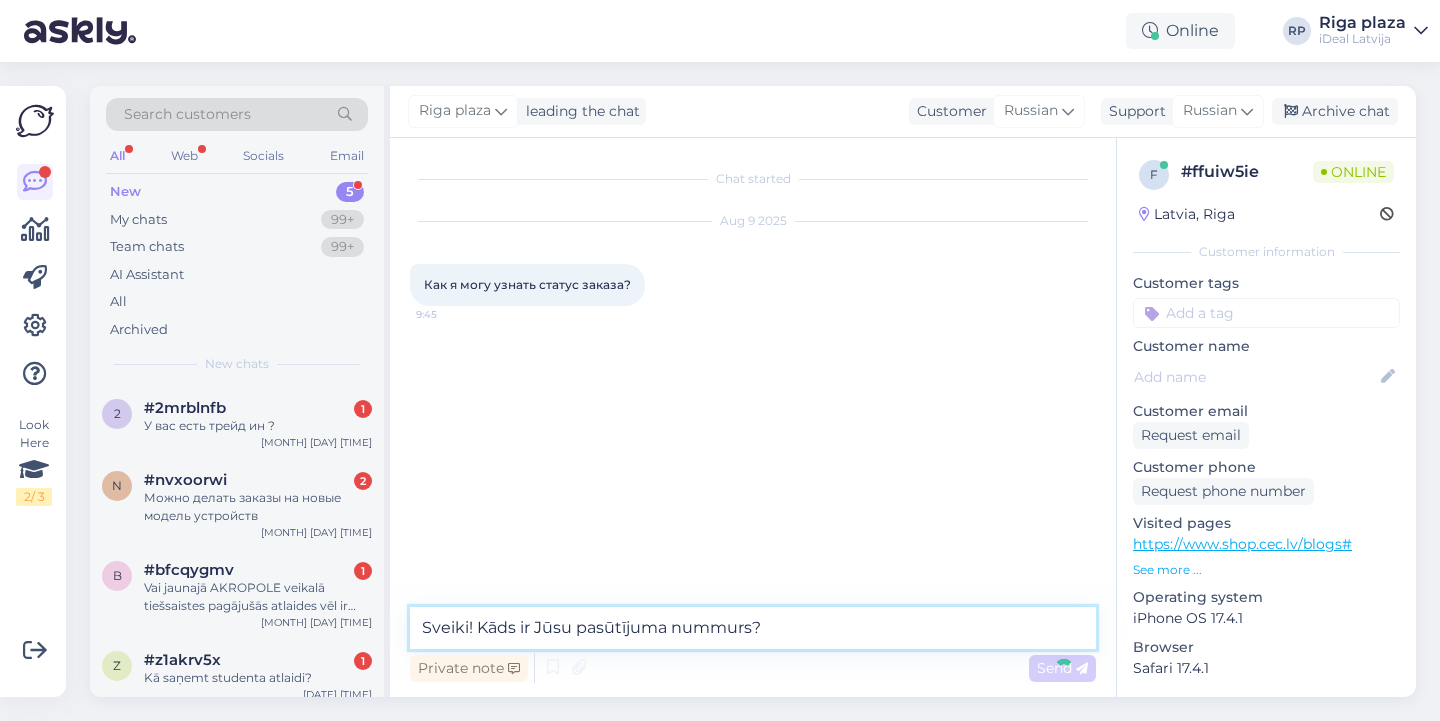 type 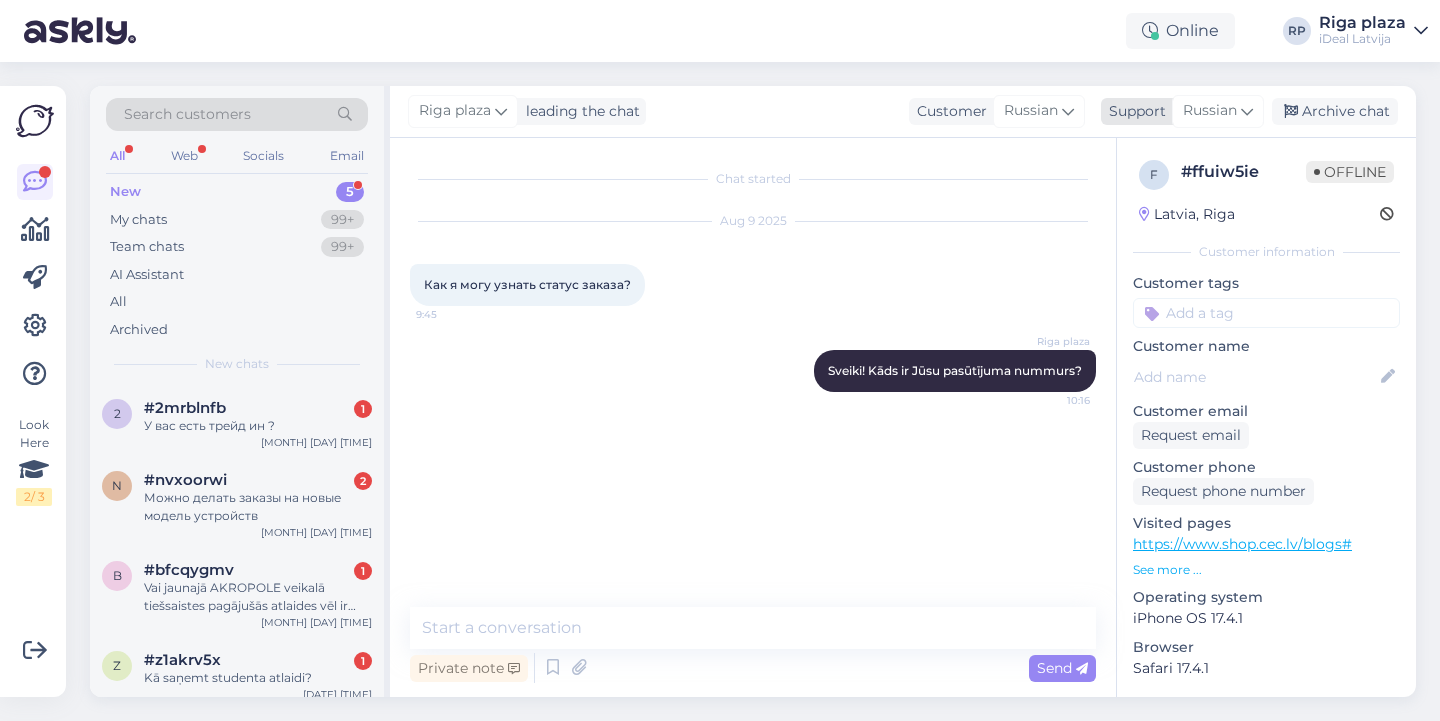 click on "Russian" at bounding box center (1210, 111) 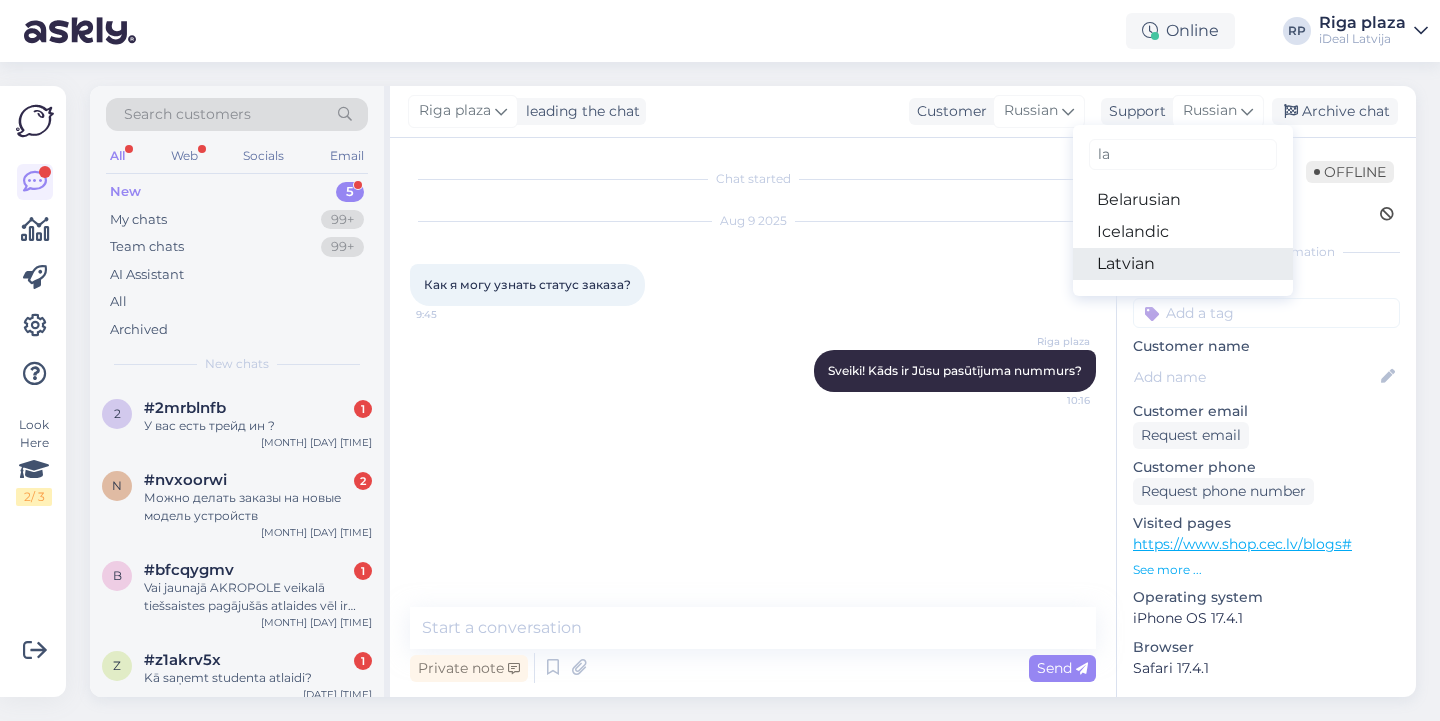 type on "la" 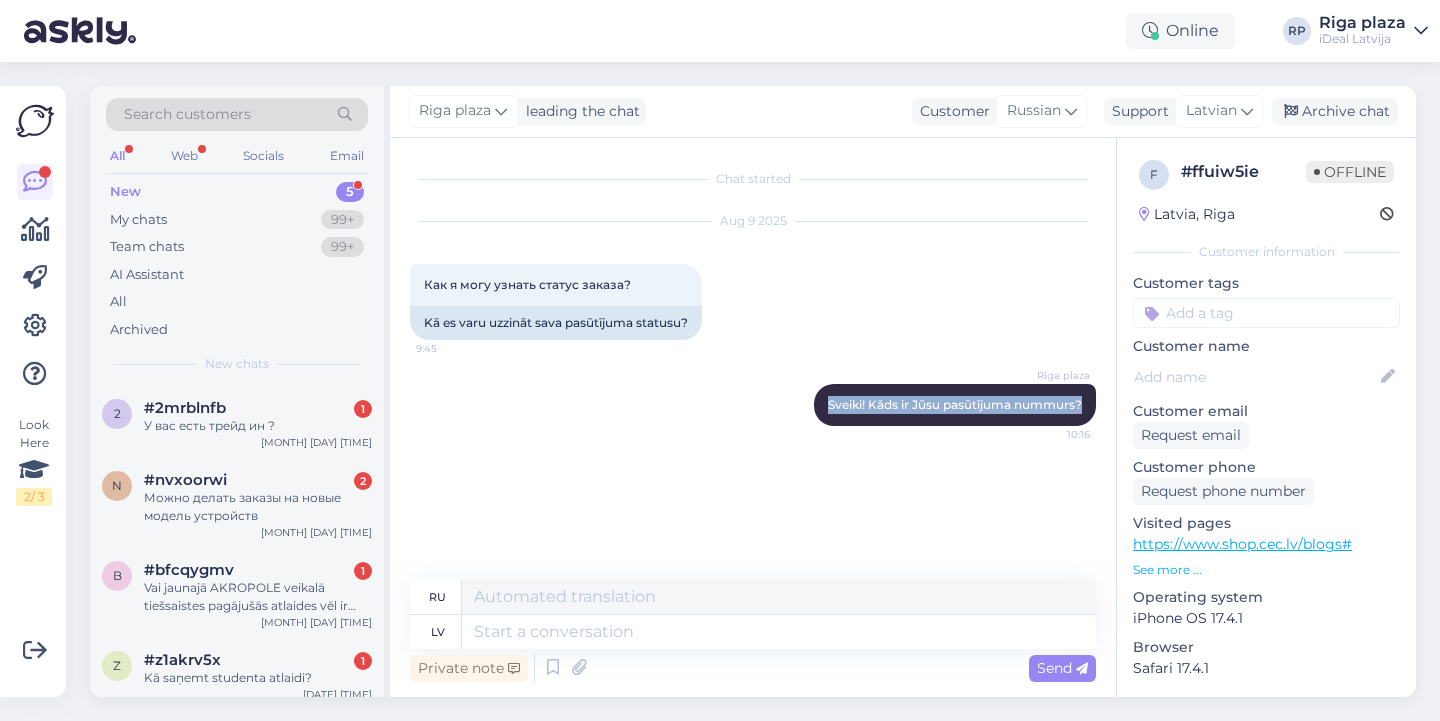 drag, startPoint x: 824, startPoint y: 404, endPoint x: 1104, endPoint y: 407, distance: 280.01608 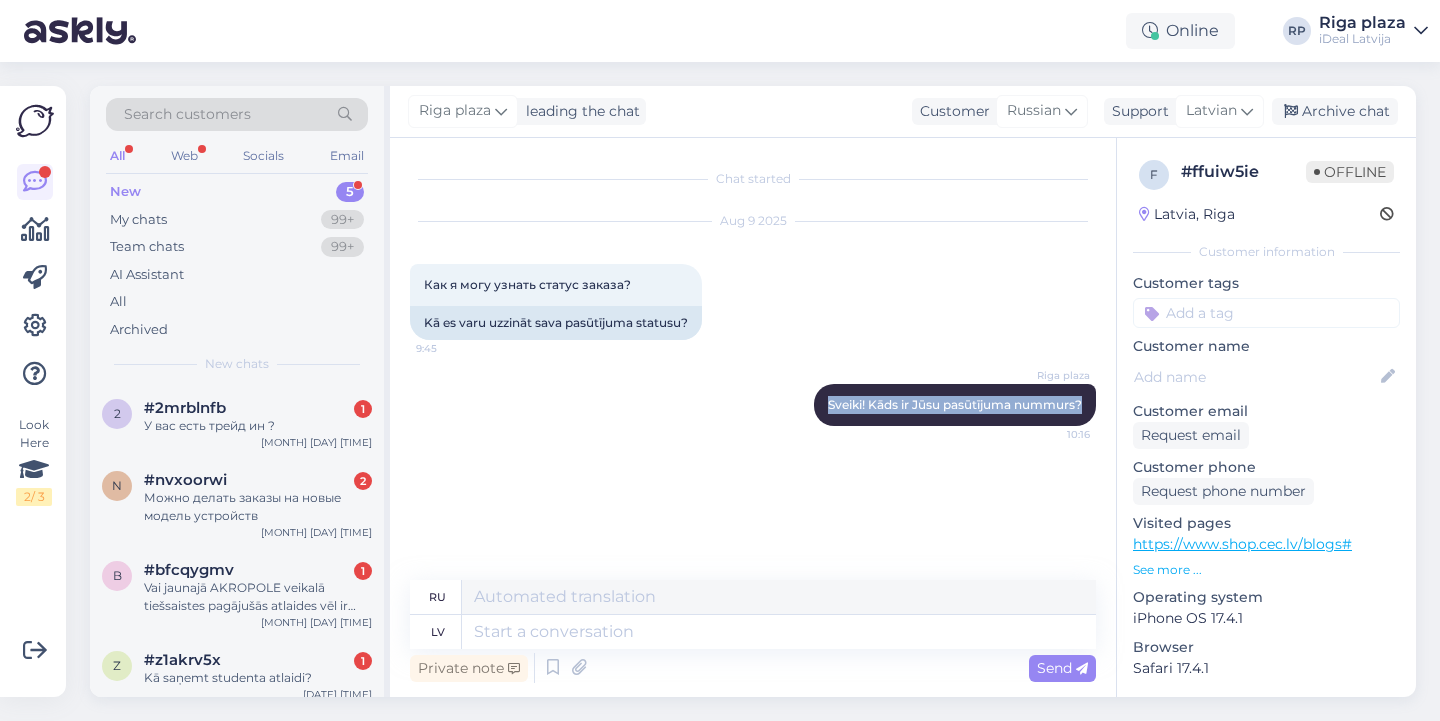 click on "Chat started Aug 9 2025 Как я могу узнать статус заказа? 10:16" at bounding box center (762, 360) 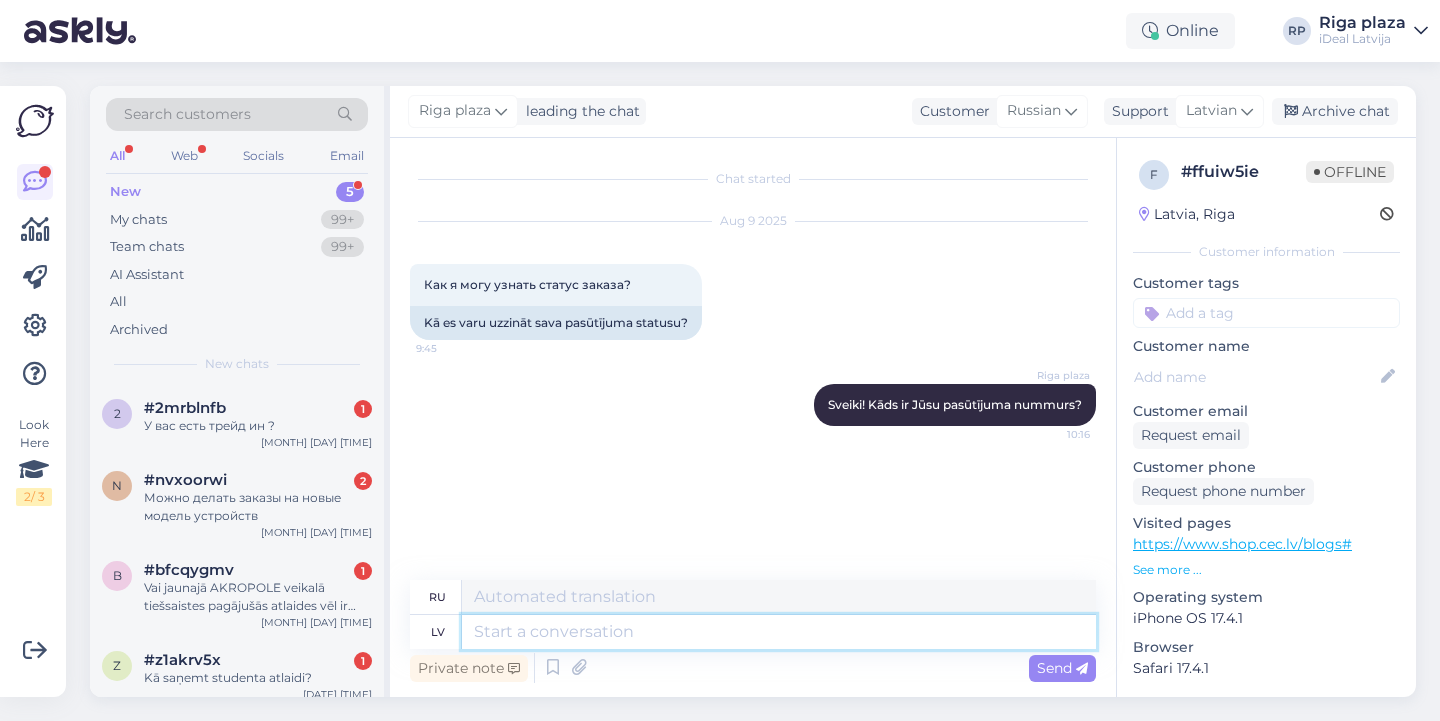click at bounding box center [779, 632] 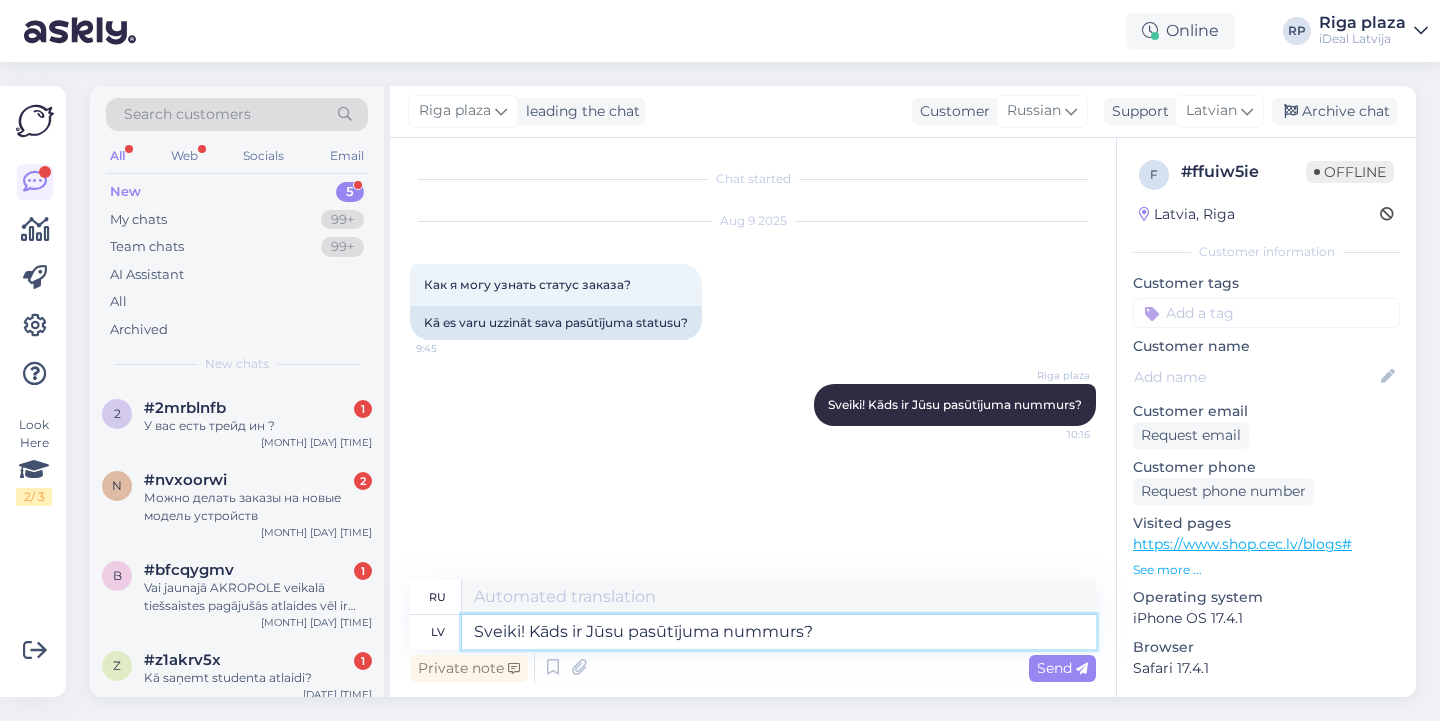 type on "Здравствуйте! Какой номер вашего заказа?" 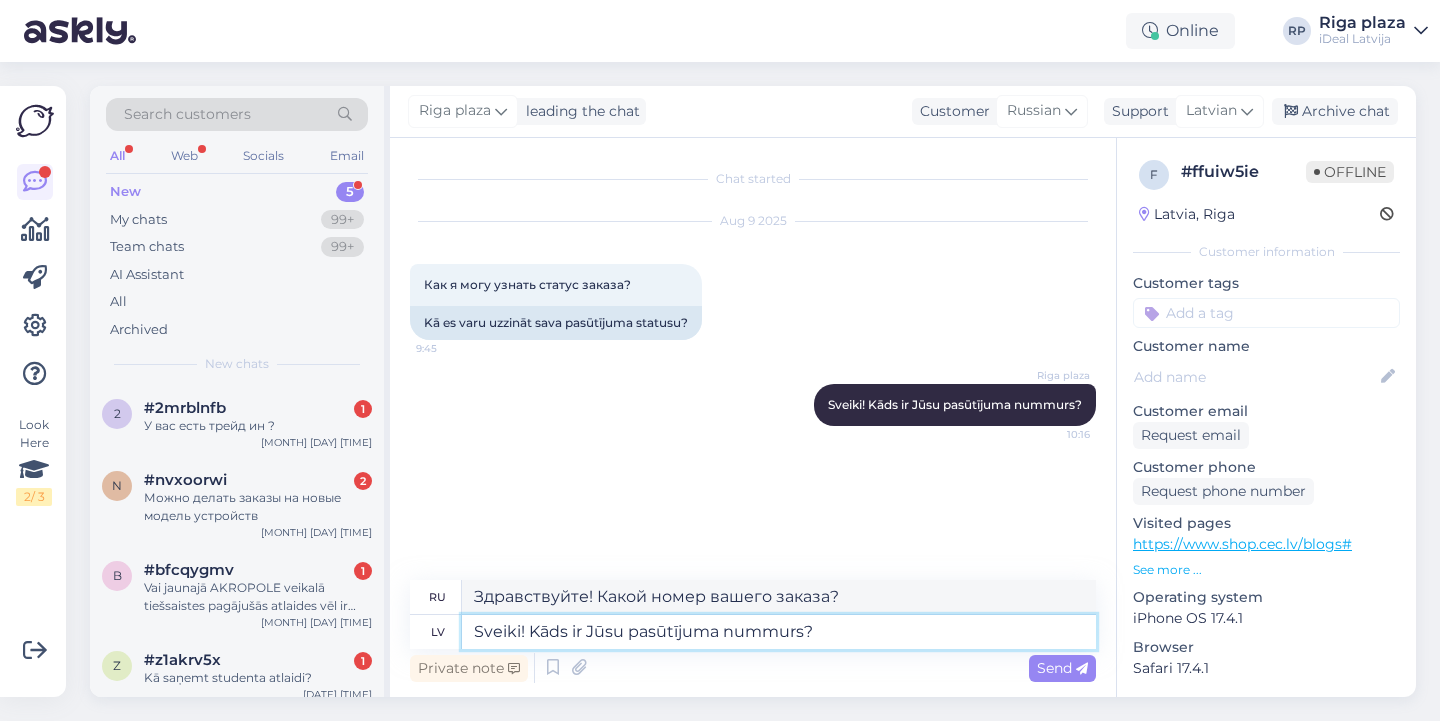 type 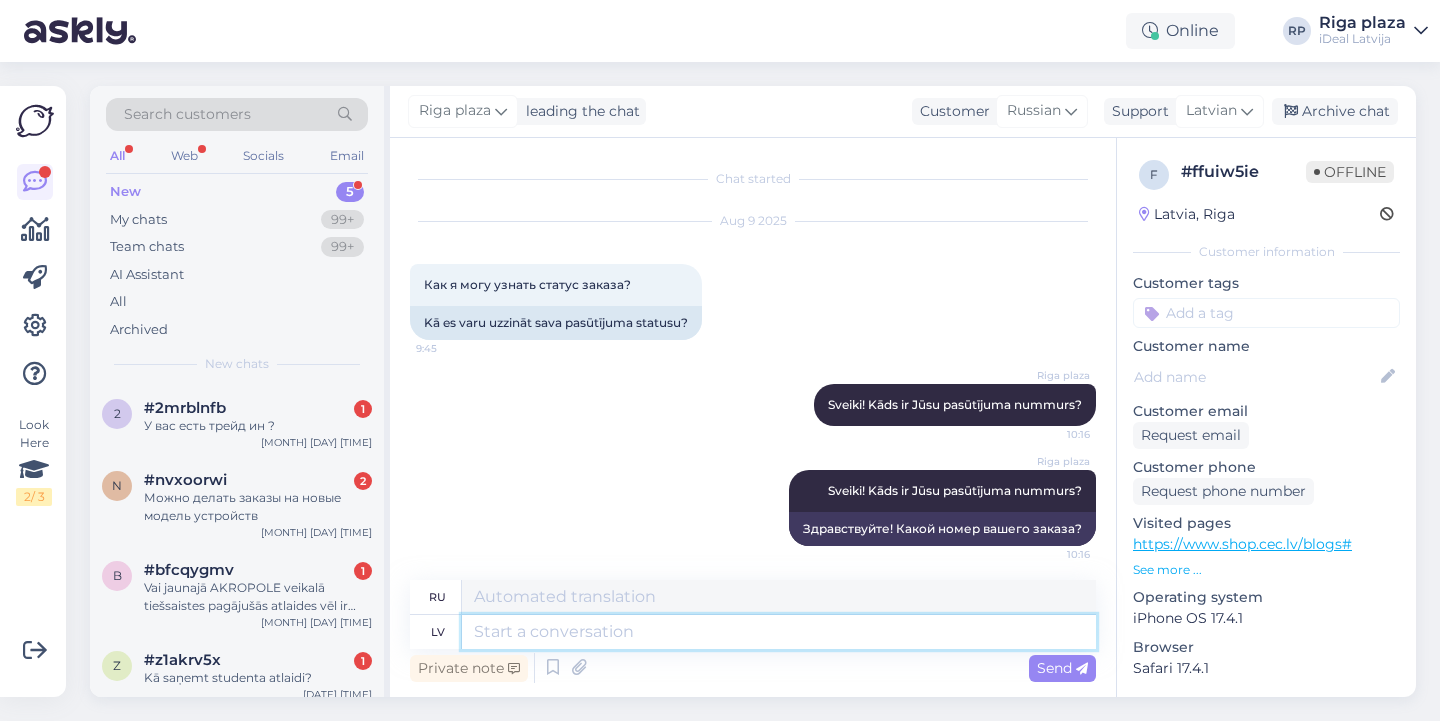 scroll, scrollTop: 6, scrollLeft: 0, axis: vertical 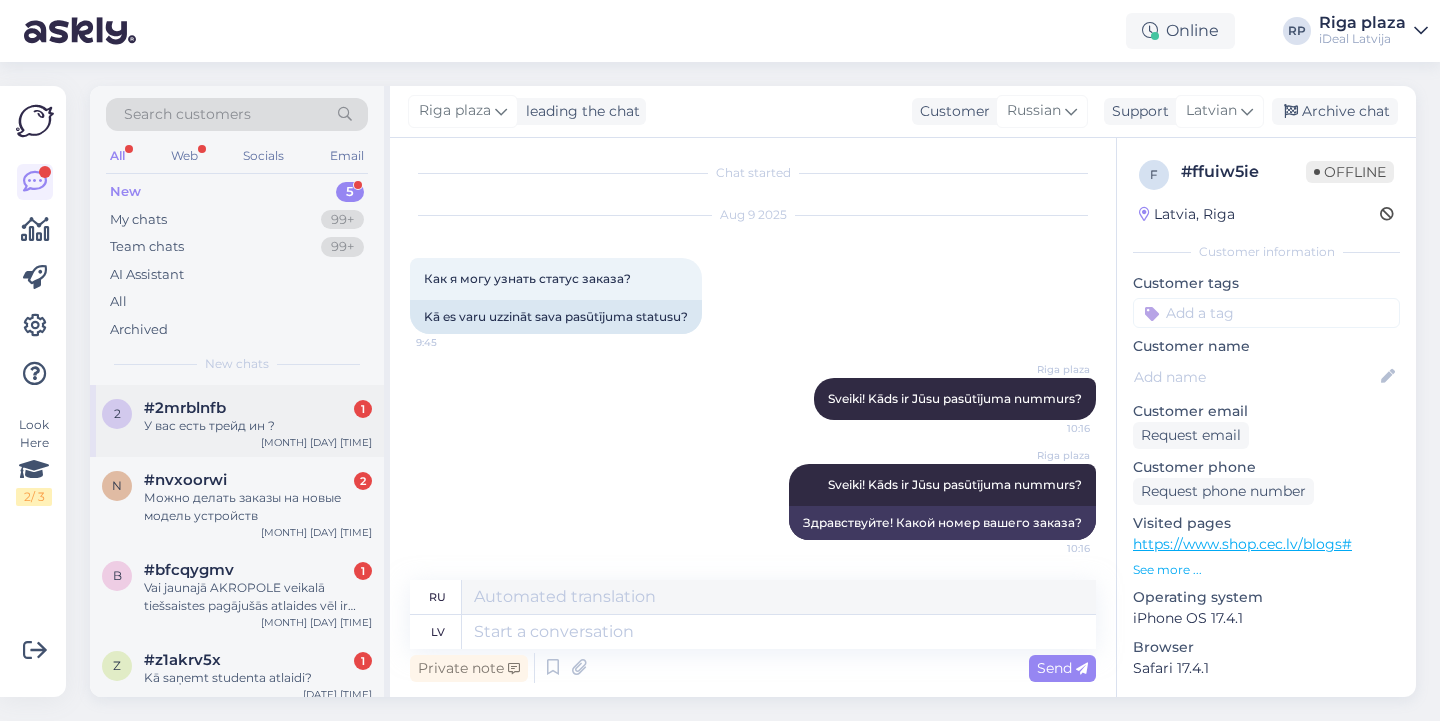 click on "У вас есть трейд ин ?" at bounding box center [258, 426] 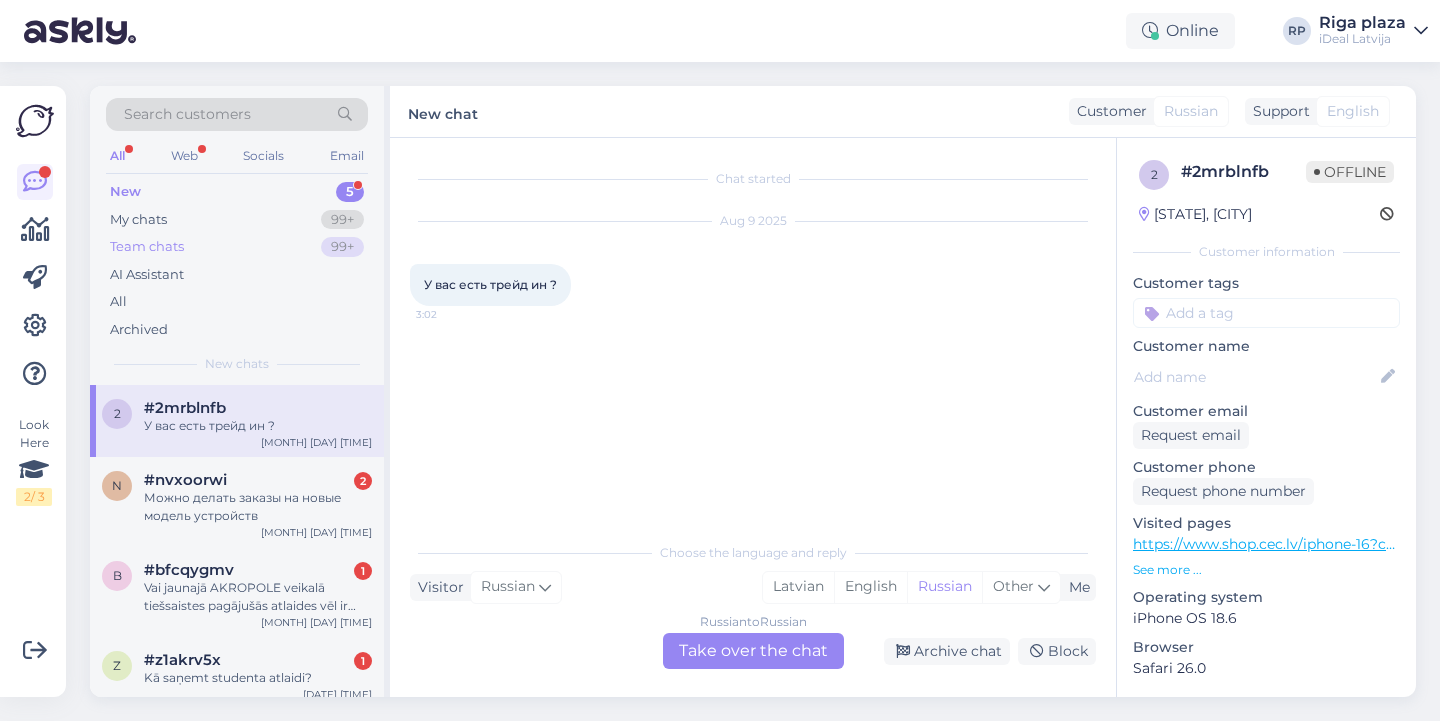 click on "Team chats 99+" at bounding box center [237, 247] 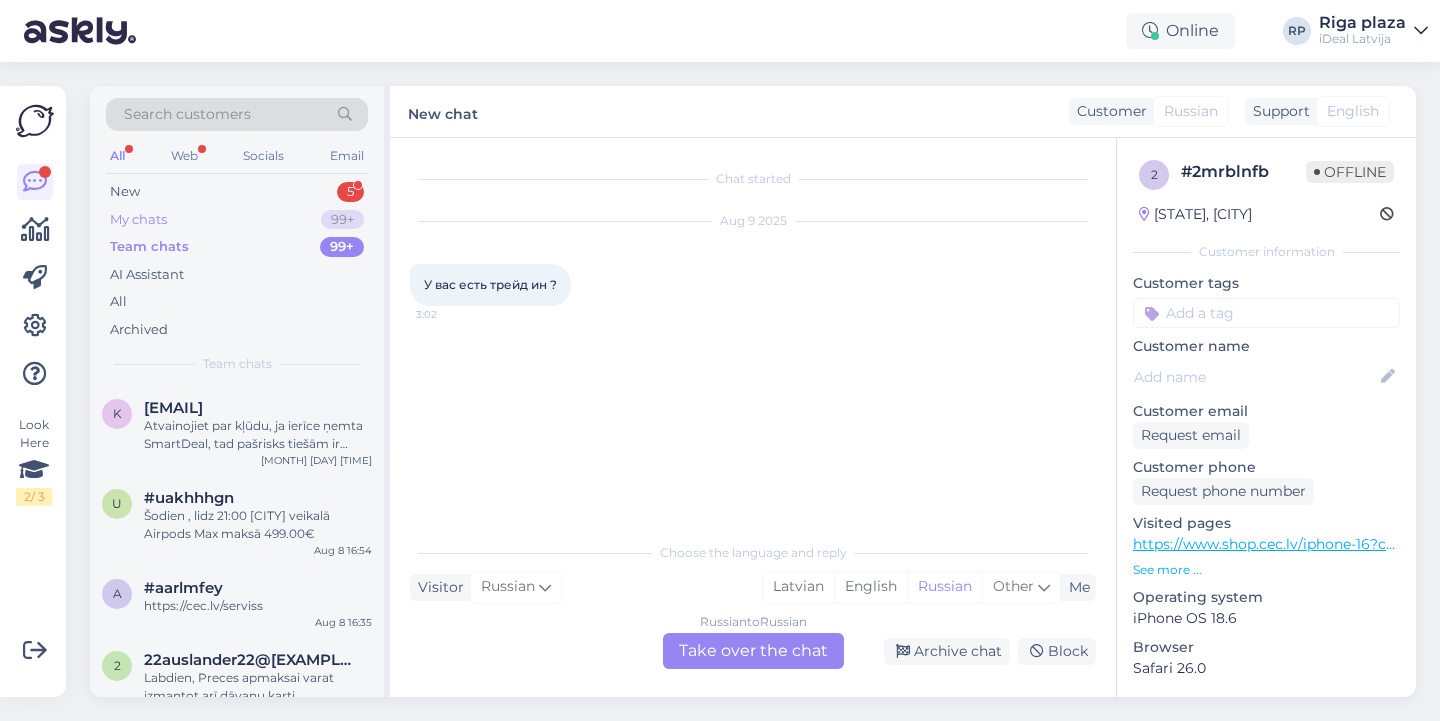 click on "My chats 99+" at bounding box center [237, 220] 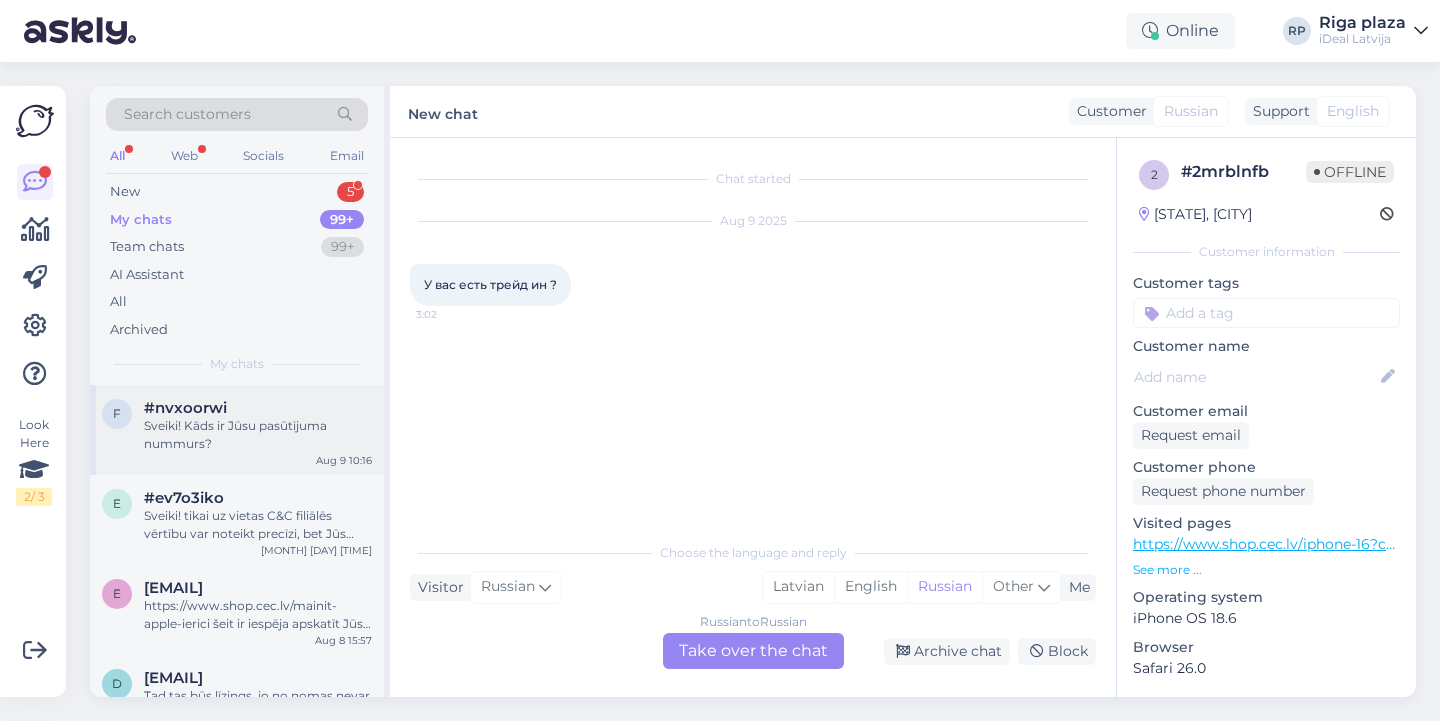 click on "#nvxoorwi" at bounding box center (258, 408) 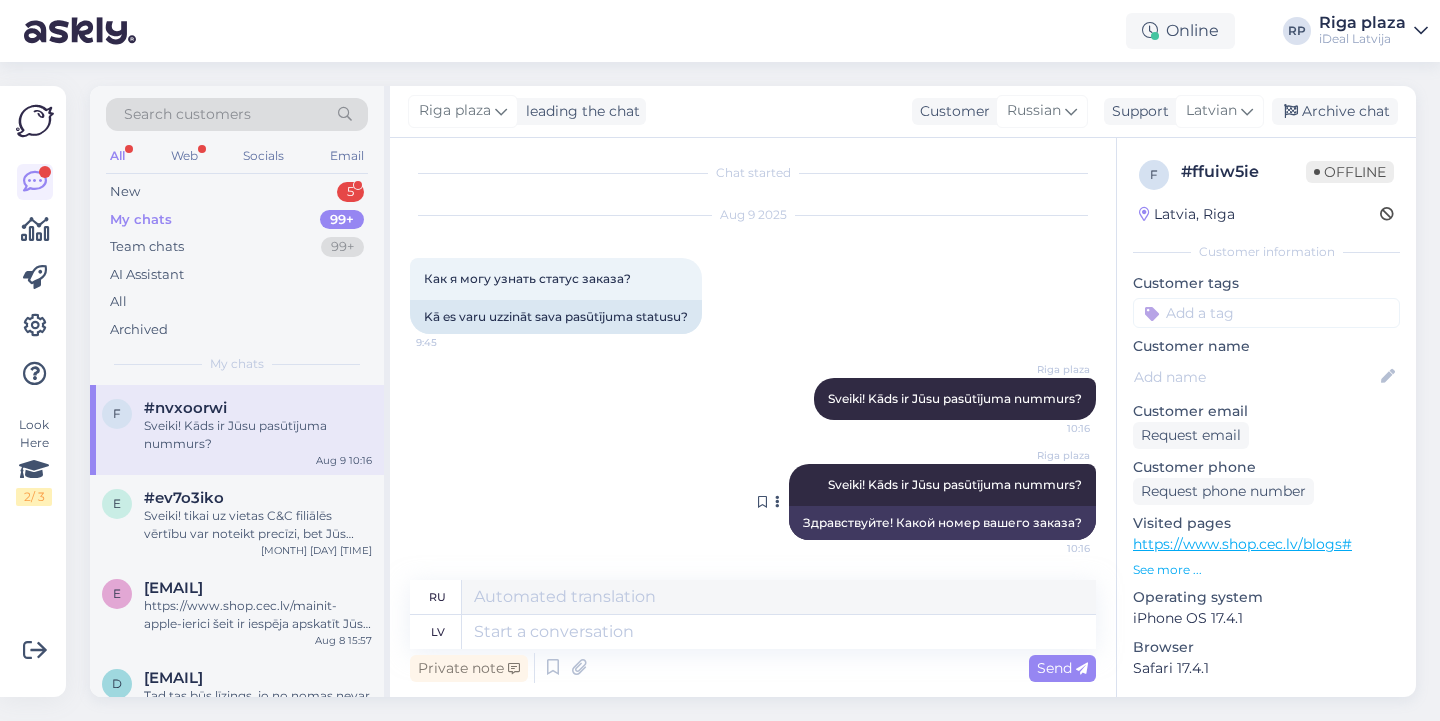 click at bounding box center [777, 502] 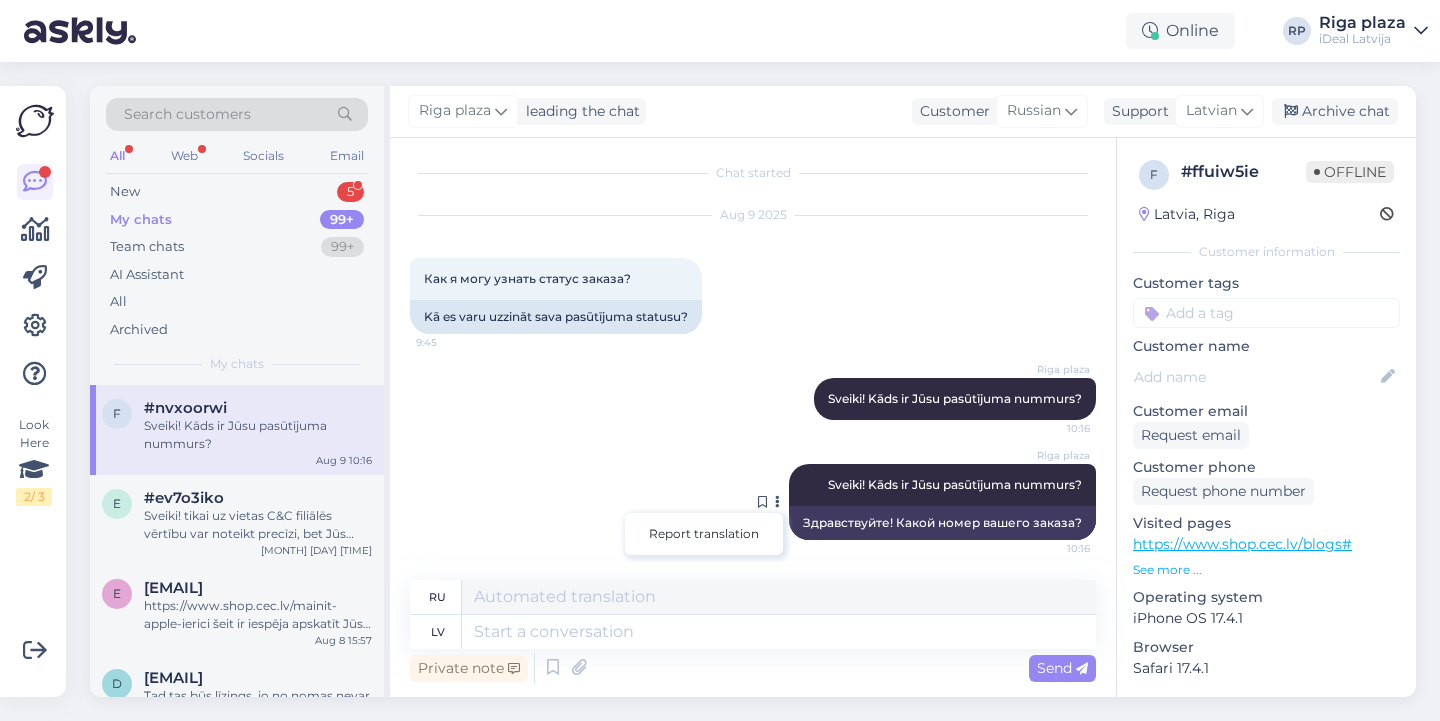 click on "Riga plaza Sveiki! Kāds ir Jūsu pasūtījuma nummurs? 10:16 Здравствуйте! Какой номер вашего заказа? Report translation" at bounding box center [753, 502] 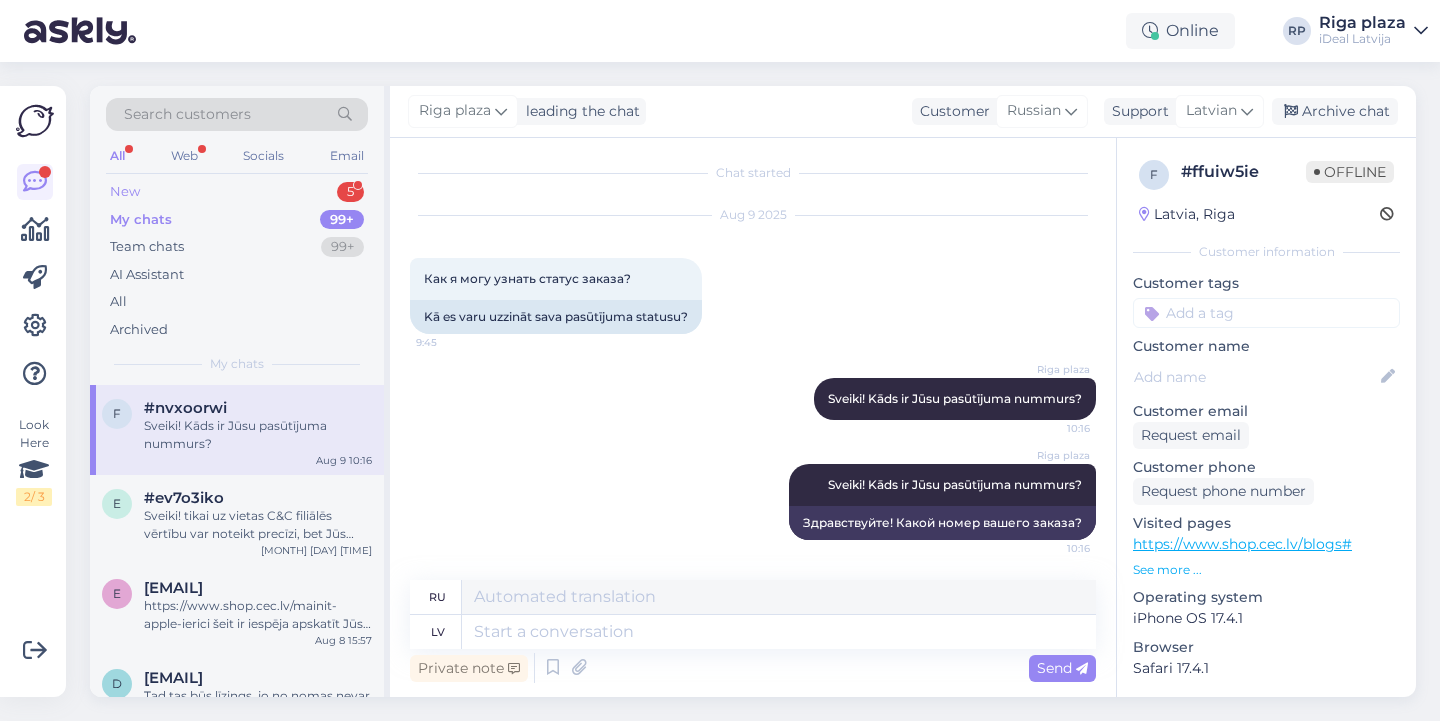 click on "New 5" at bounding box center [237, 192] 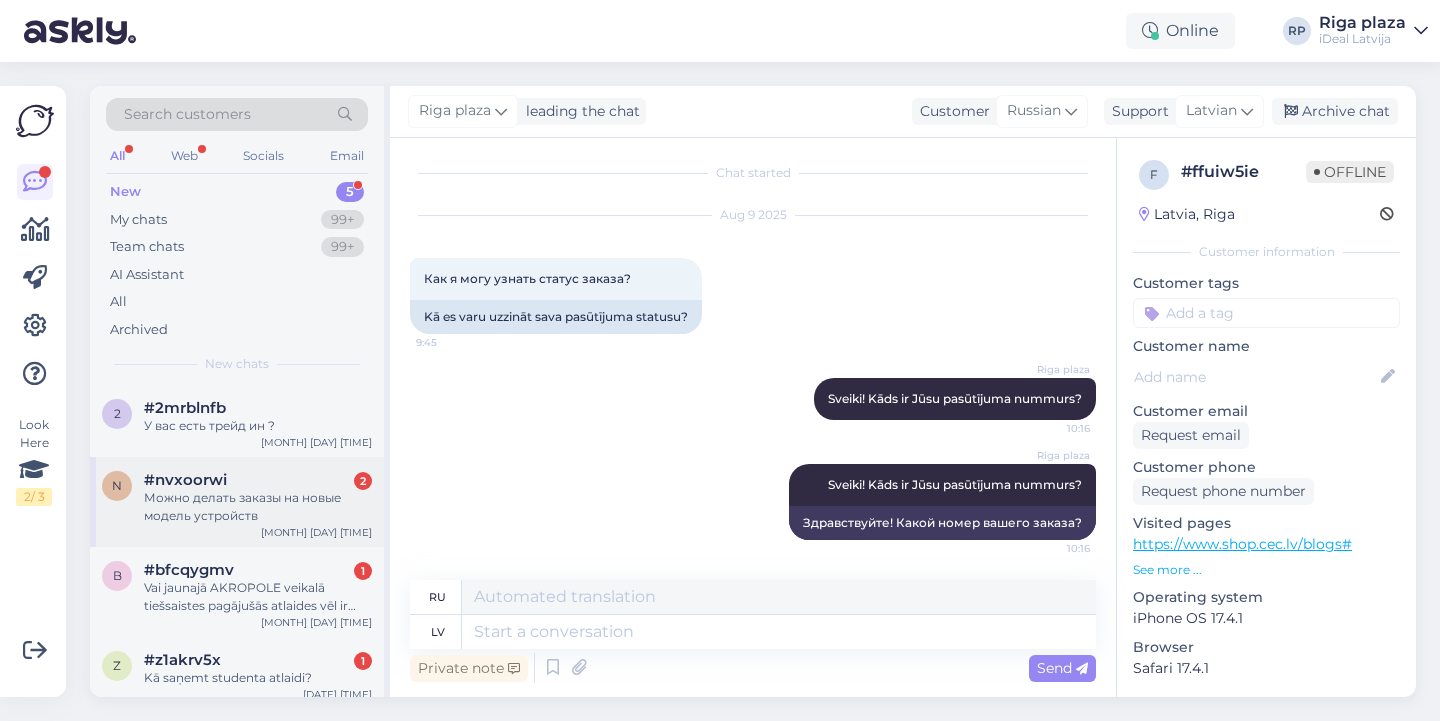 click on "n #nvxoorwi 2 Можно делать заказы на новые модель устройств [DATE] [TIME]" at bounding box center (237, 502) 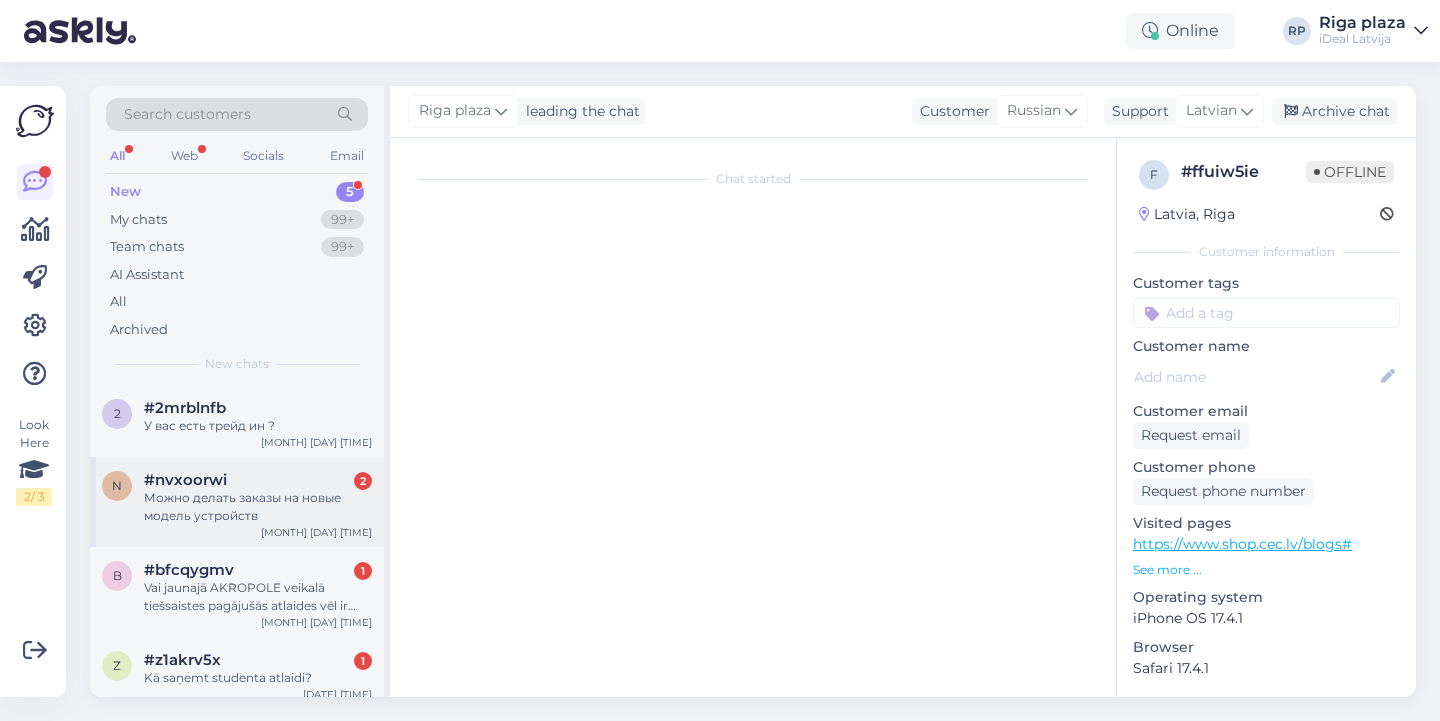 scroll, scrollTop: 0, scrollLeft: 0, axis: both 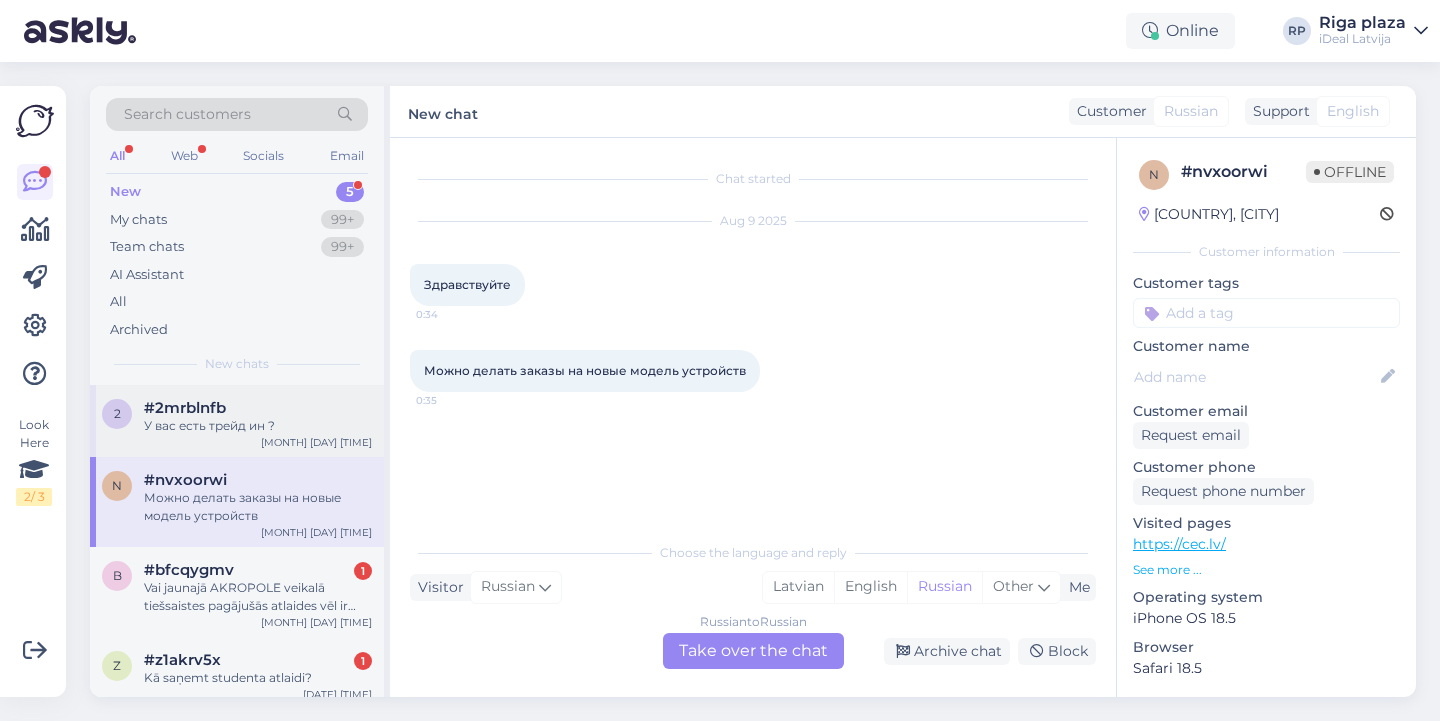 click on "2 #2mrblnfb У вас есть трейд ин ? Aug 9 3:02" at bounding box center (237, 421) 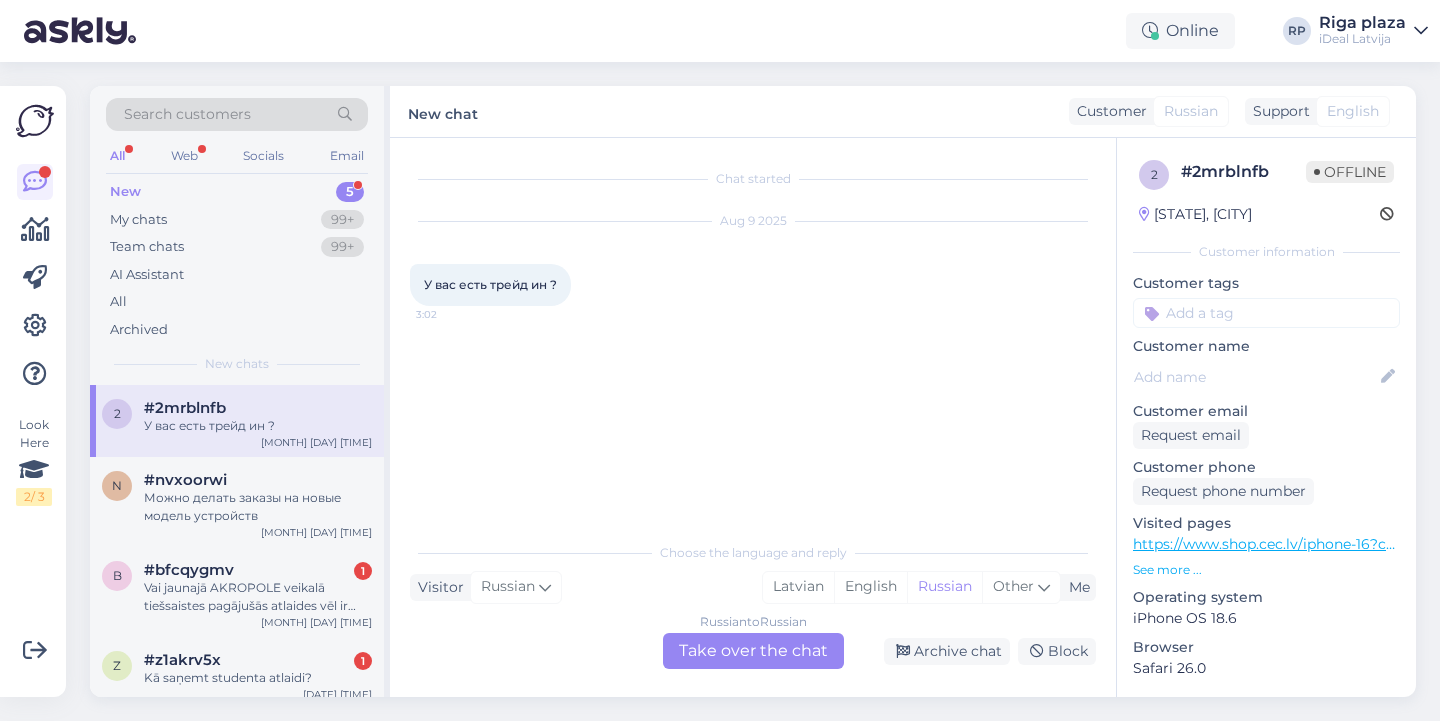 drag, startPoint x: 420, startPoint y: 286, endPoint x: 575, endPoint y: 282, distance: 155.0516 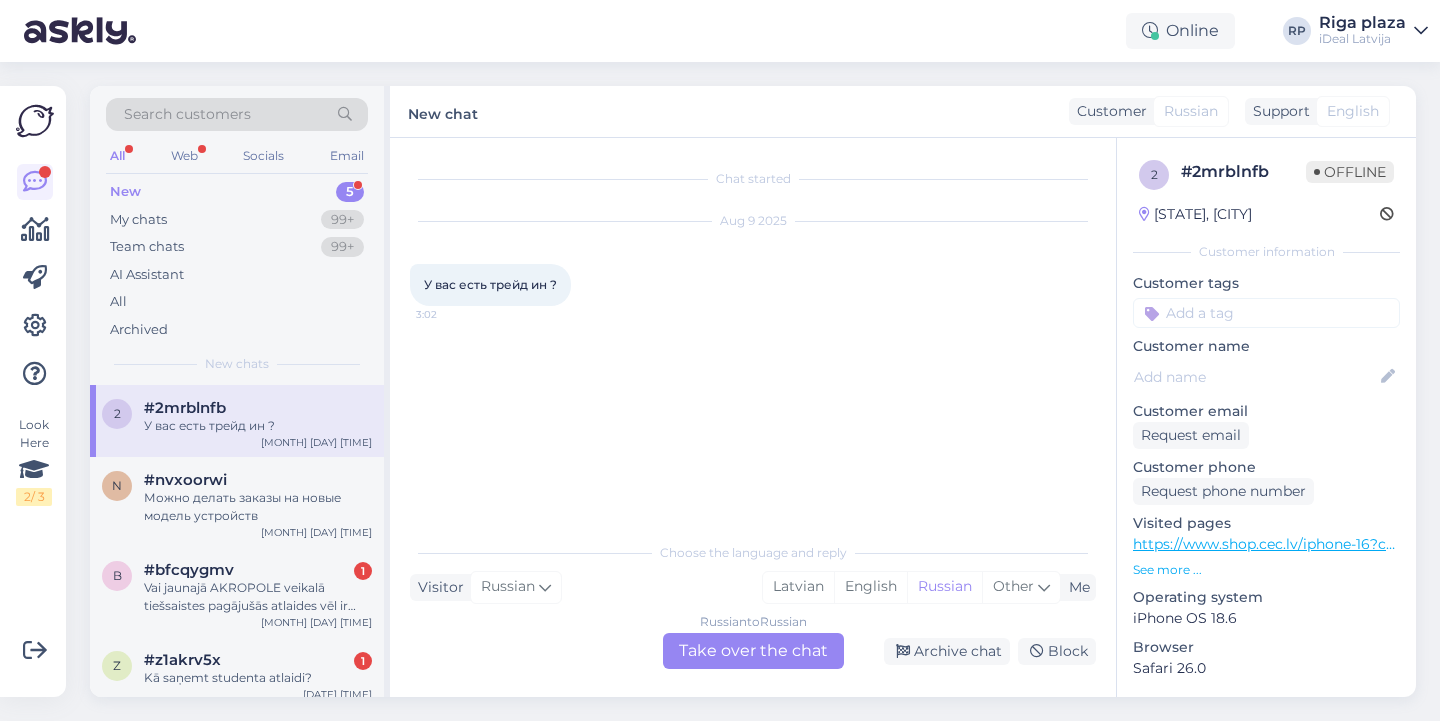 click on "У вас есть трейд ин ? 3:02" at bounding box center (490, 285) 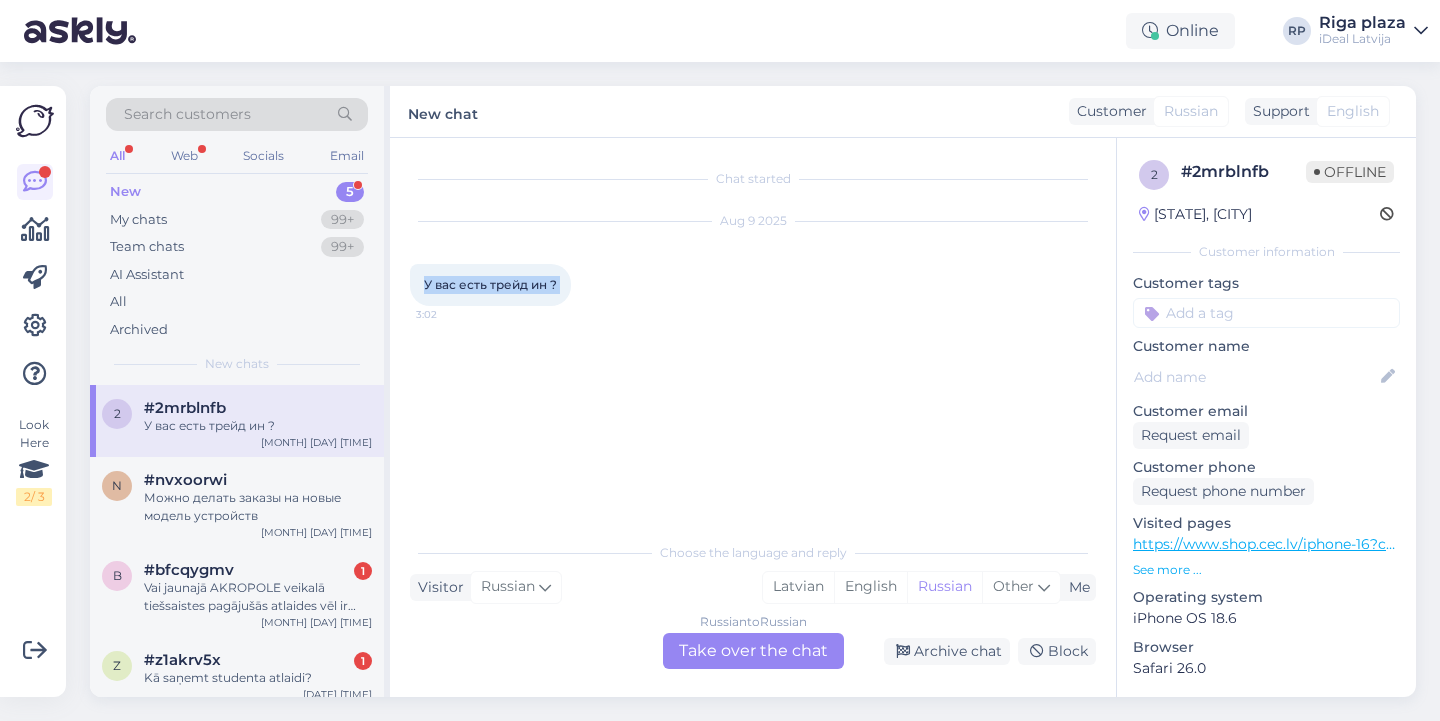 drag, startPoint x: 420, startPoint y: 282, endPoint x: 579, endPoint y: 282, distance: 159 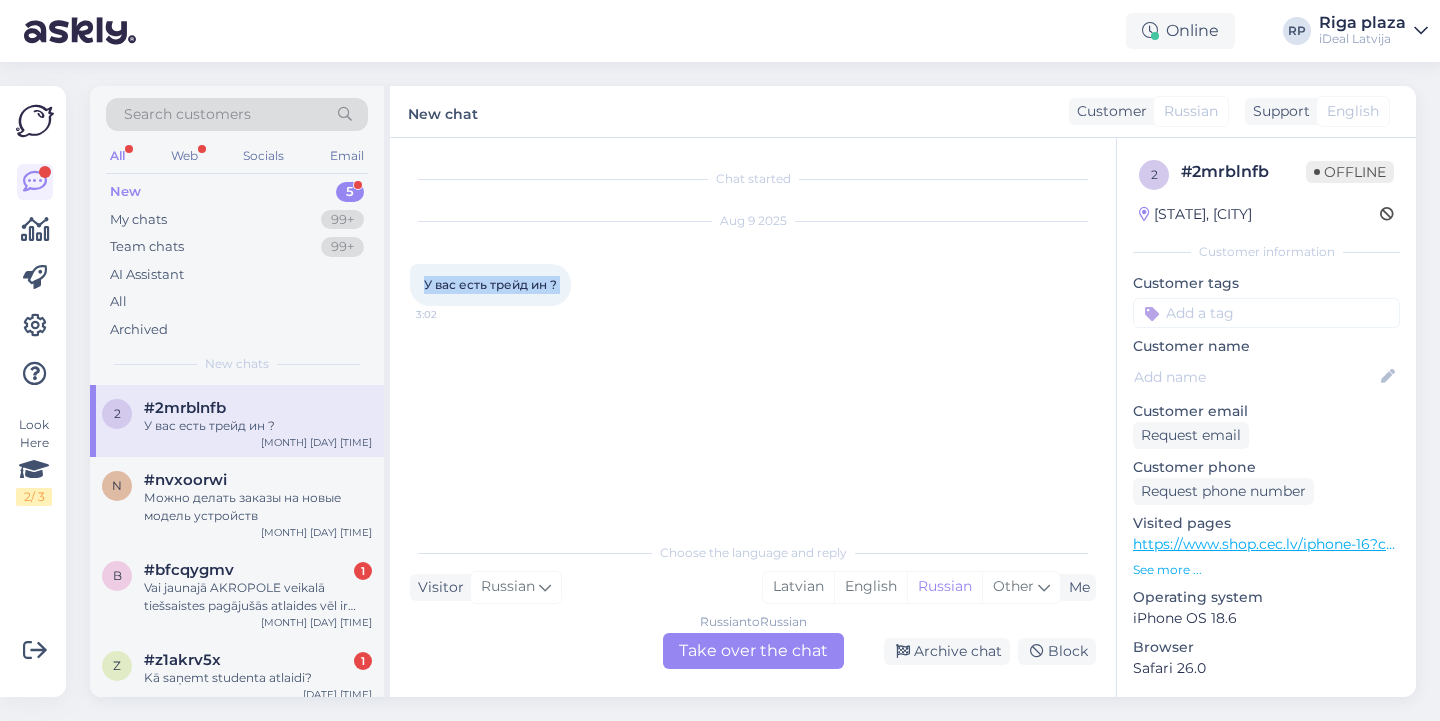 click on "У вас есть трейд ин ? 3:02" at bounding box center (490, 285) 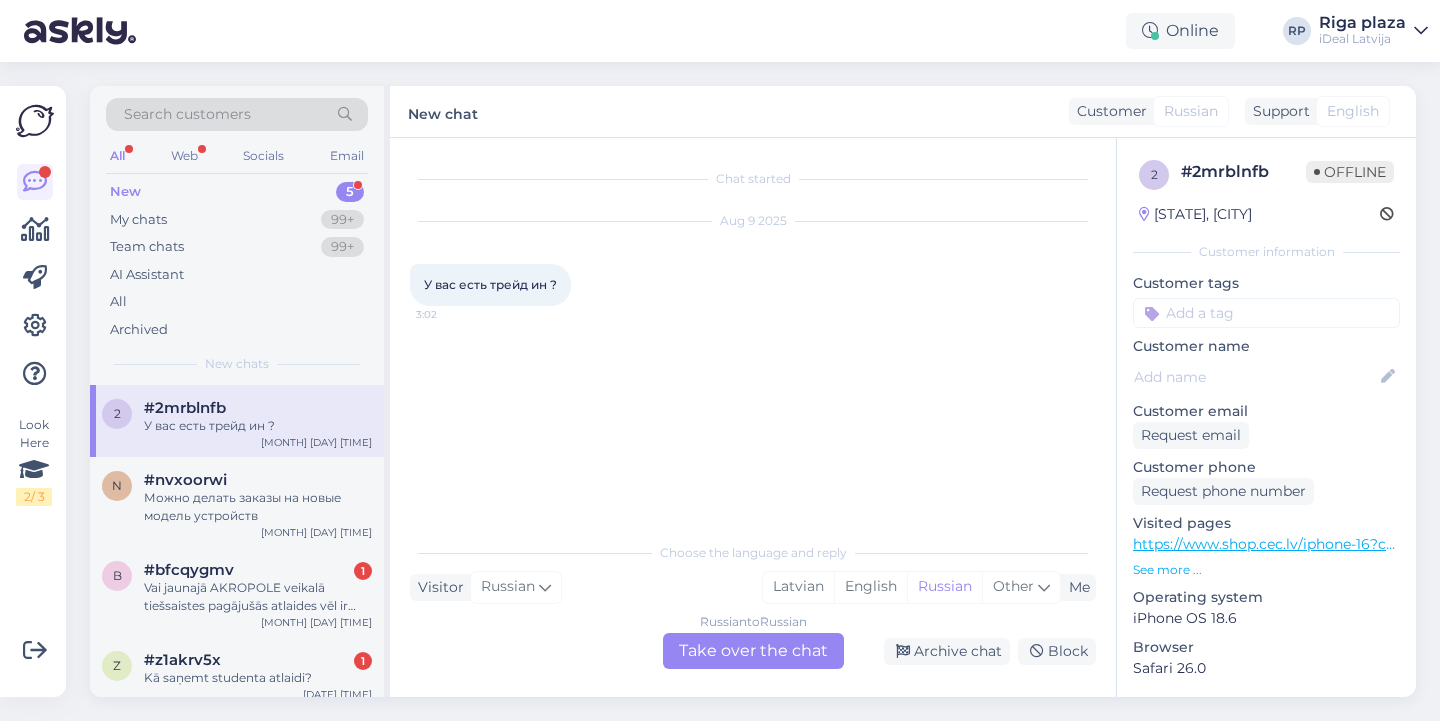 click on "Russian  to  Russian Take over the chat" at bounding box center [753, 651] 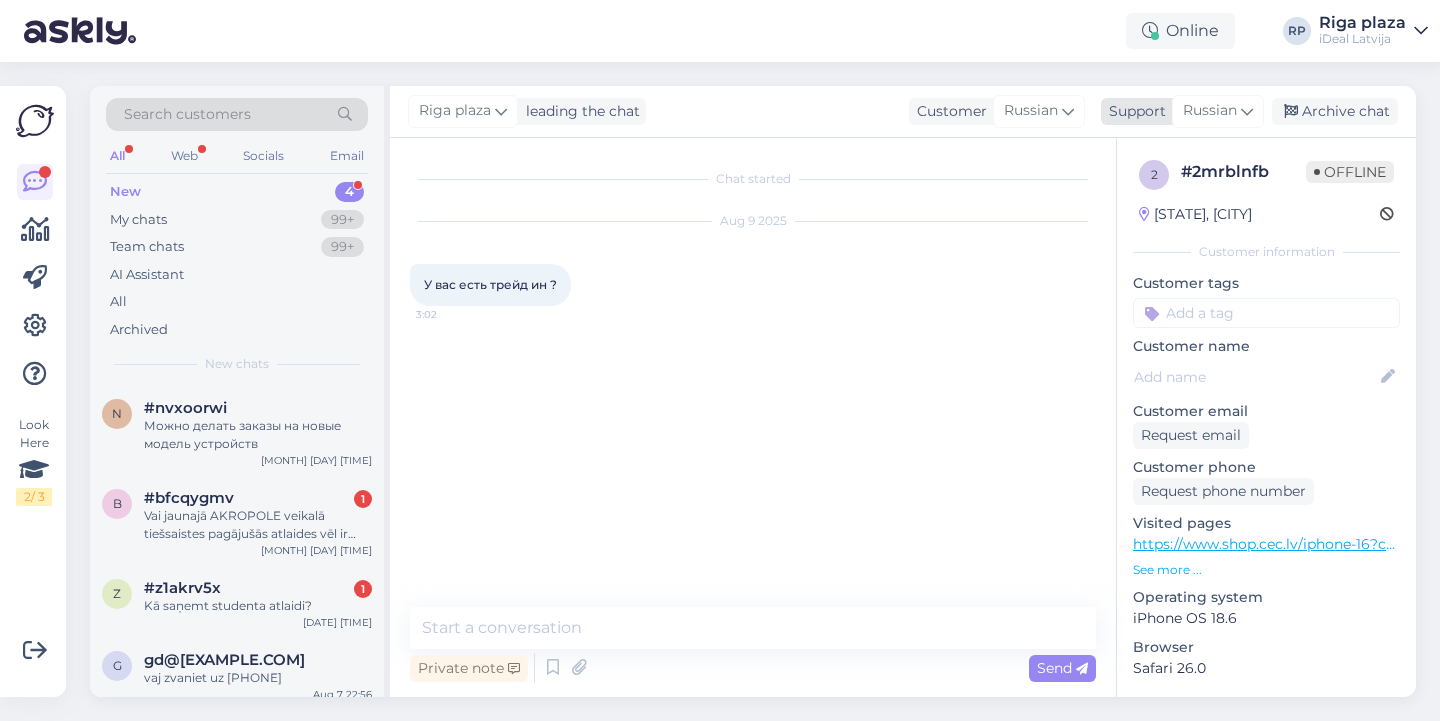 click on "Russian" at bounding box center (1218, 111) 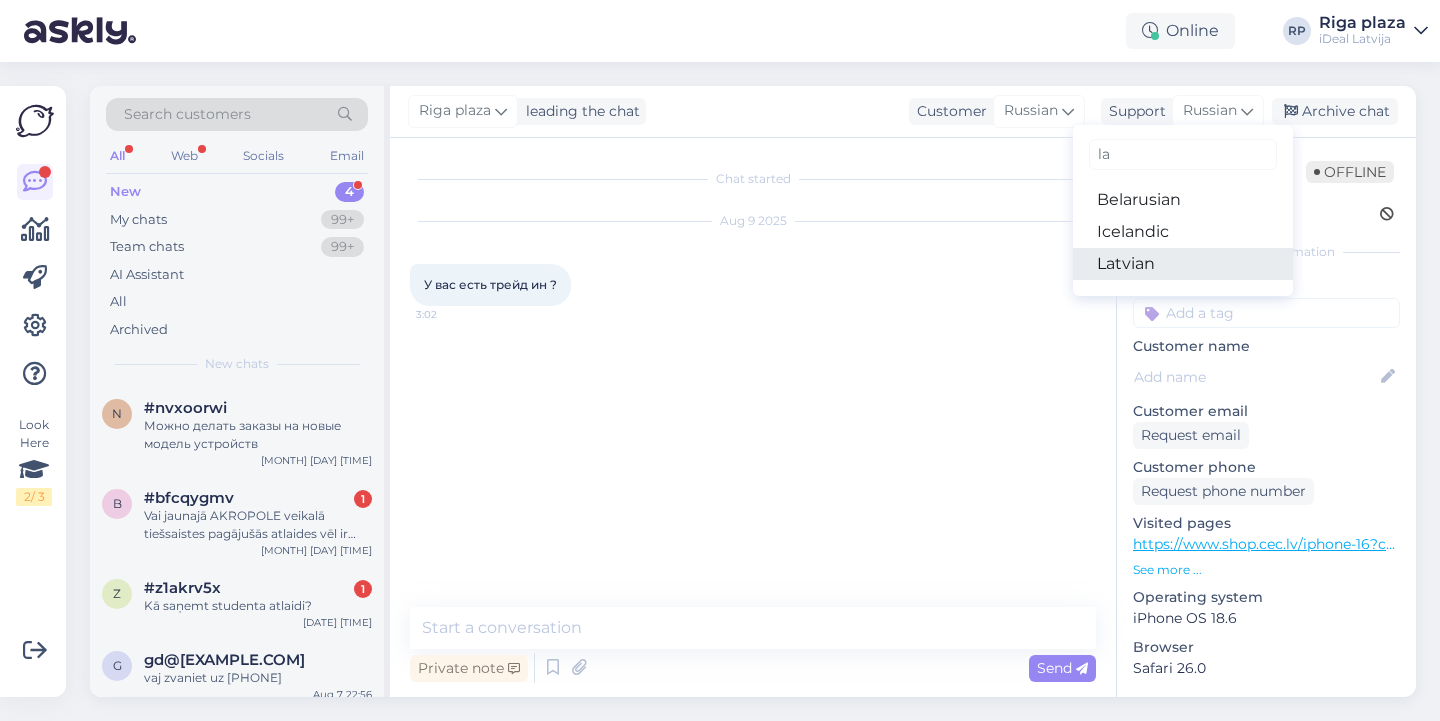 click on "Latvian" at bounding box center [1183, 264] 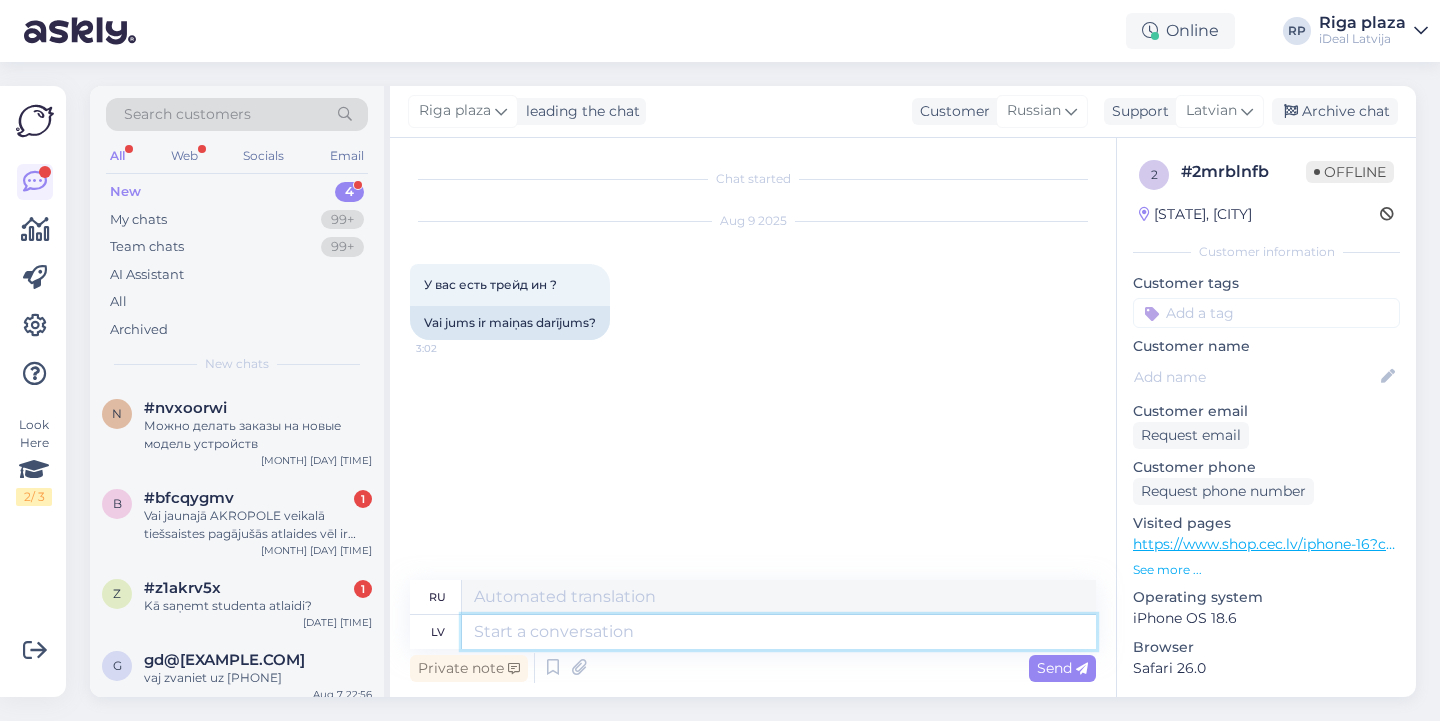 click at bounding box center (779, 632) 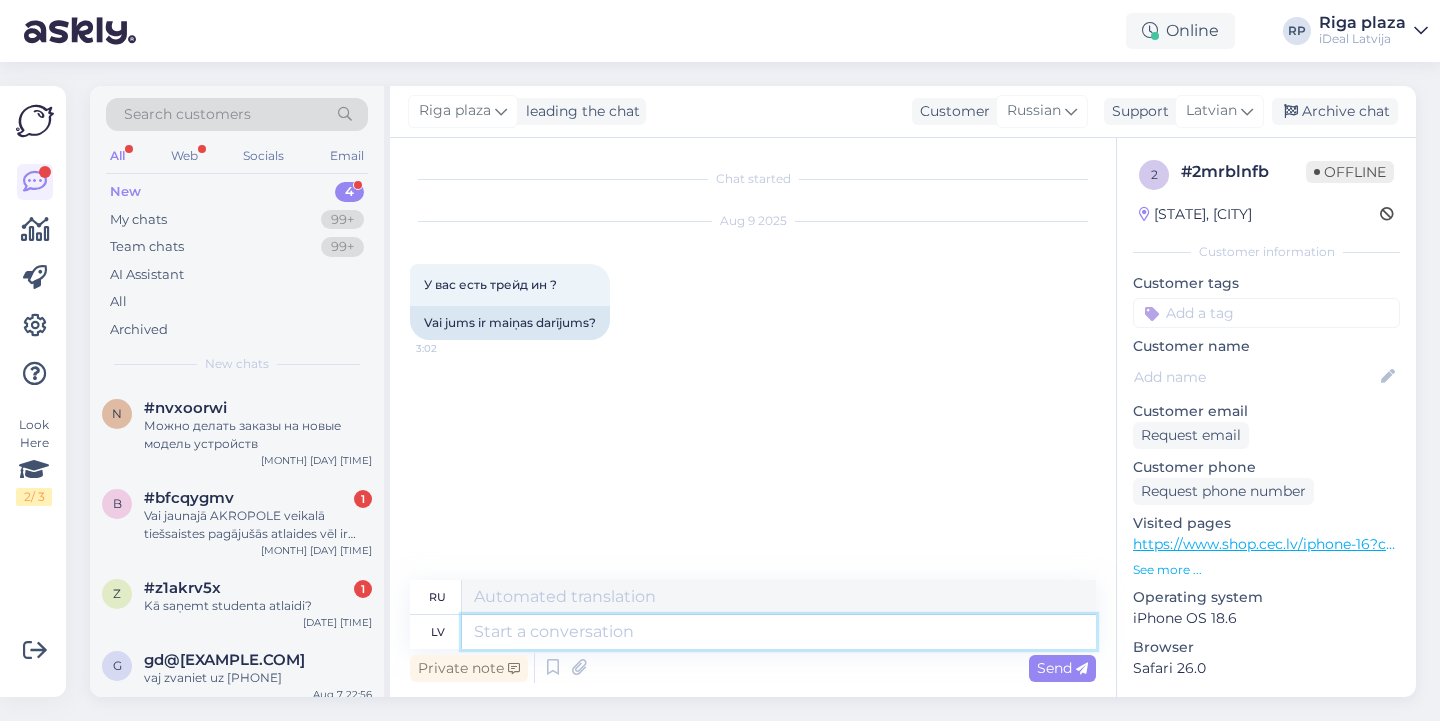 click at bounding box center (779, 632) 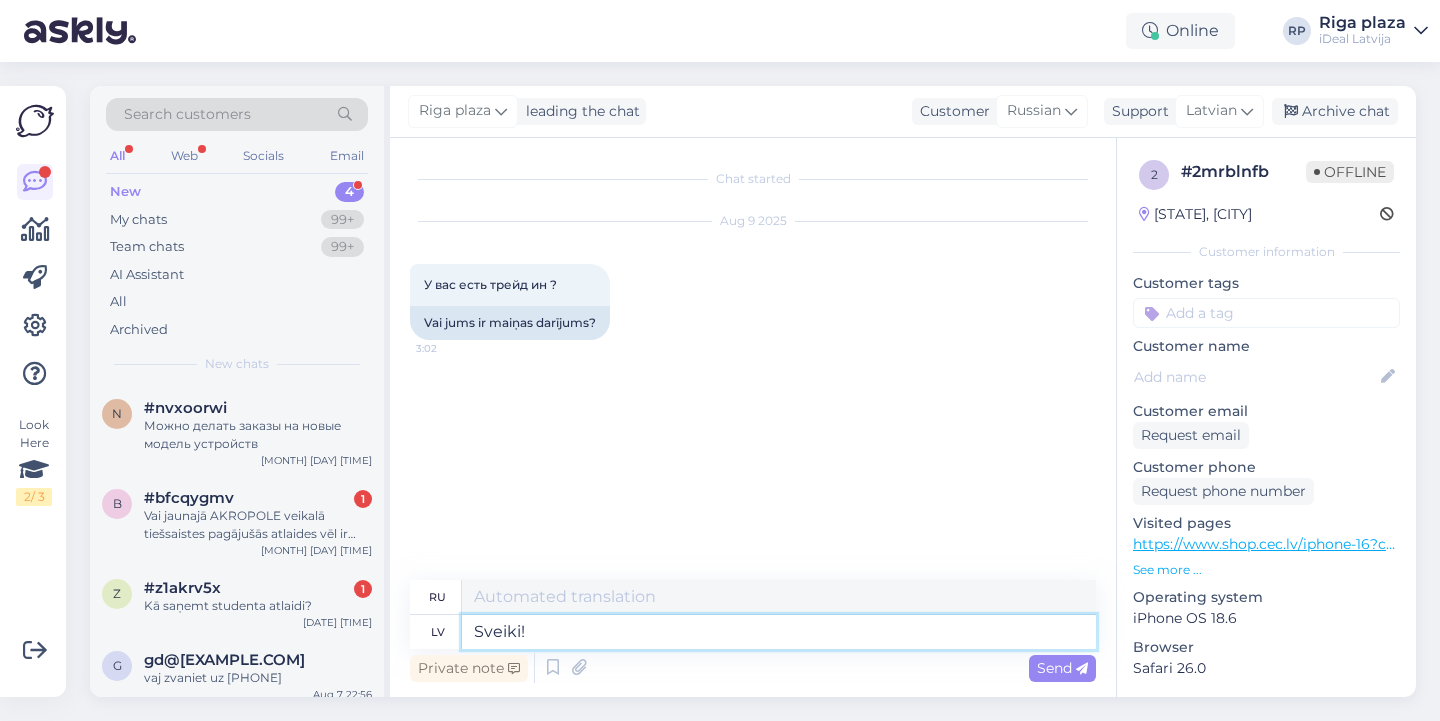type on "Sveiki!" 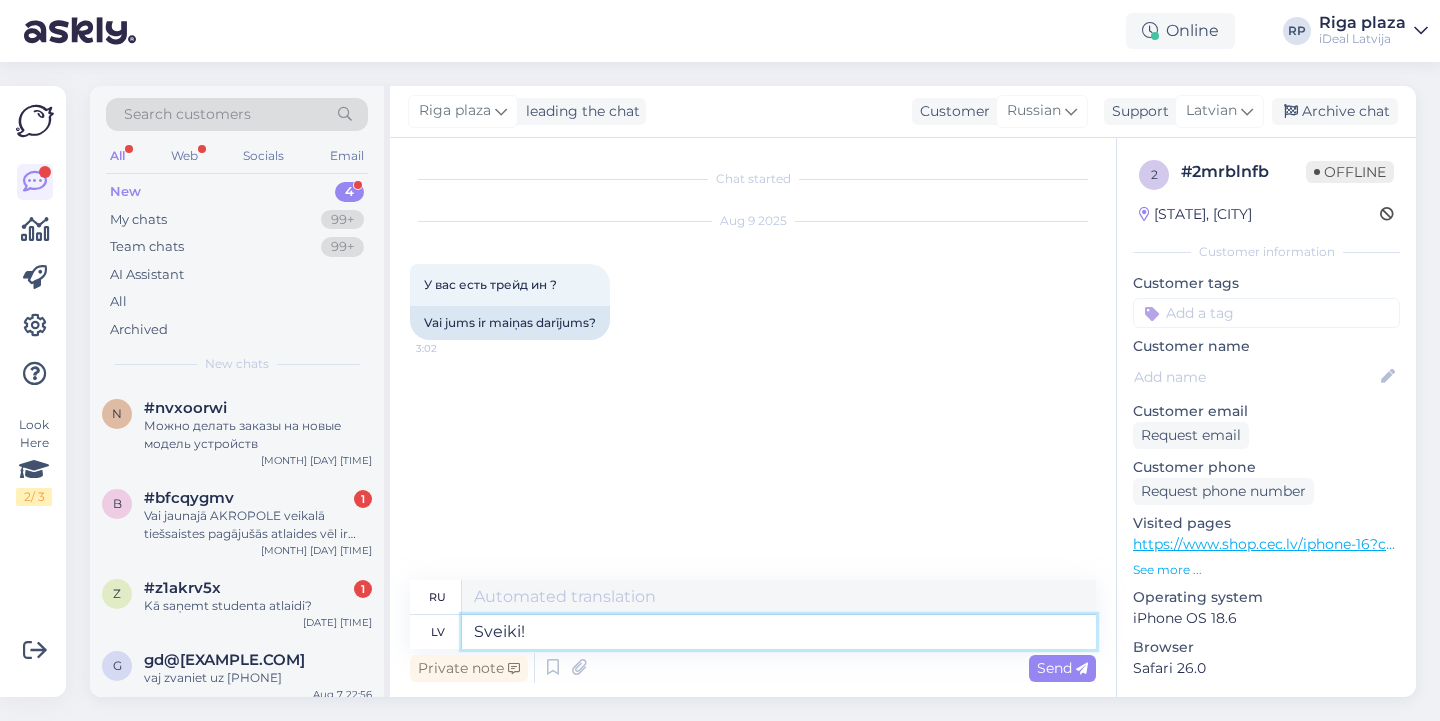 type on "Привет!" 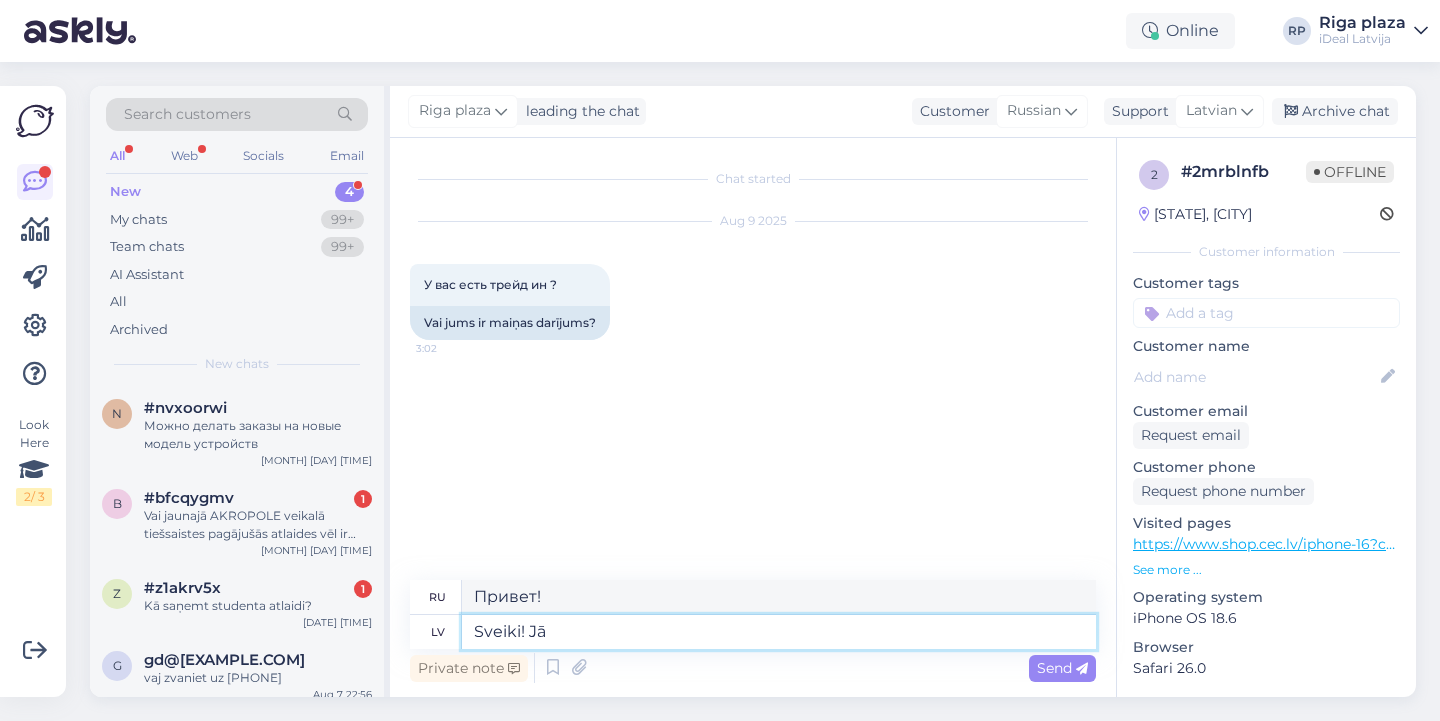 type on "Sveiki! Jā," 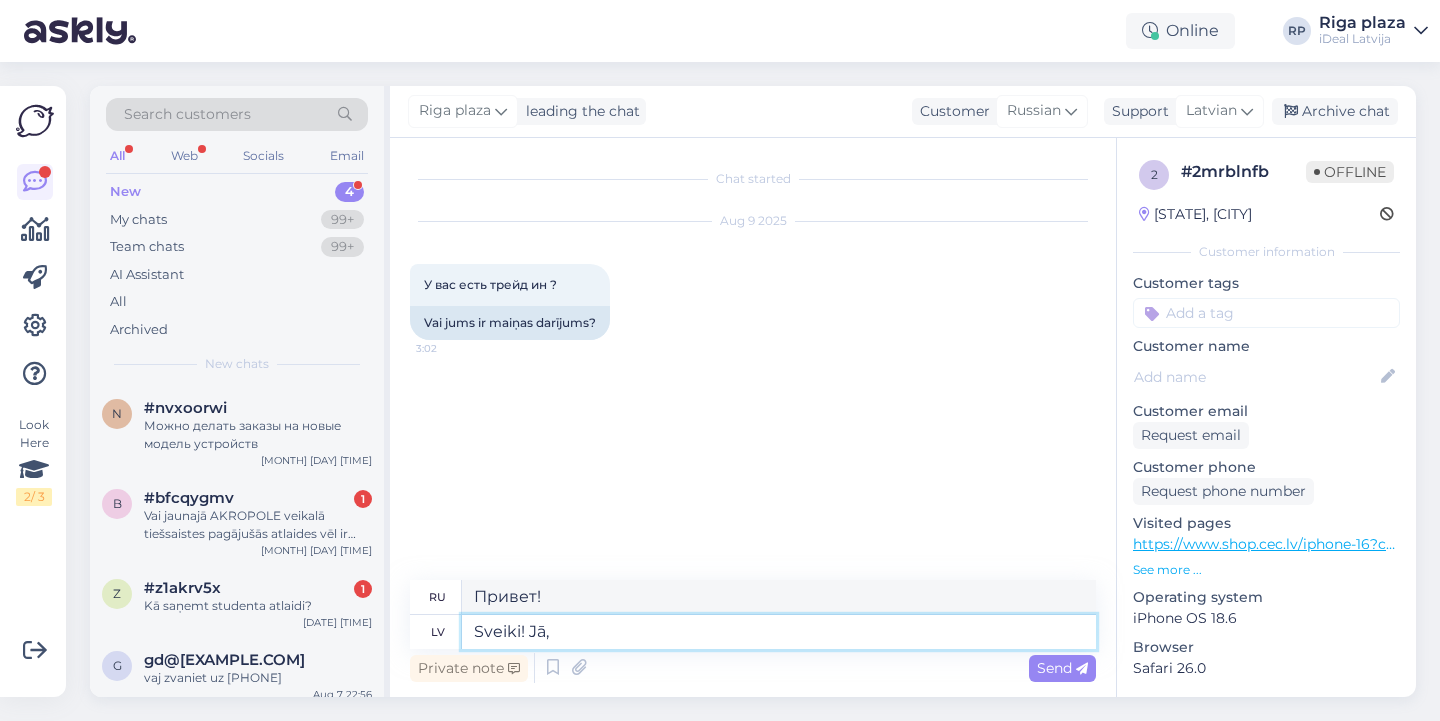 type on "Привет! Да." 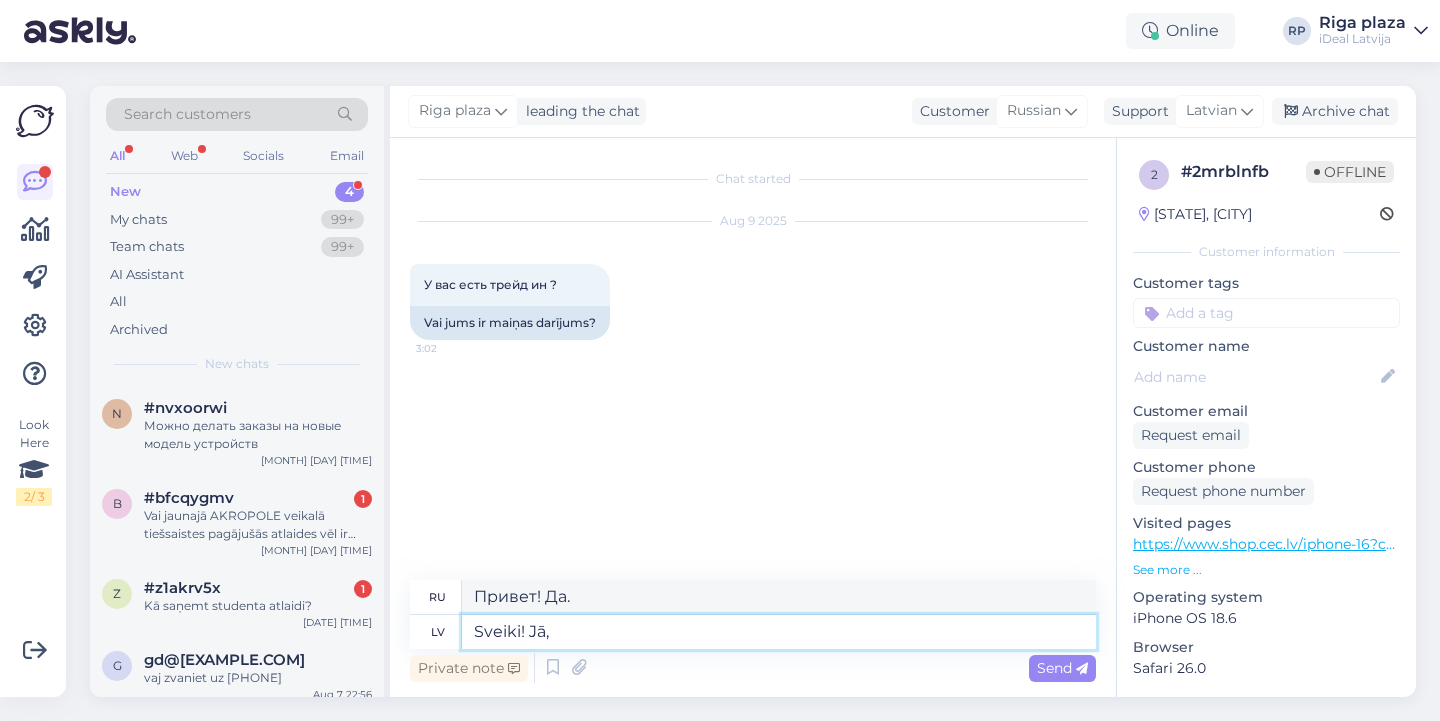 type on "Sveiki! Jā, m" 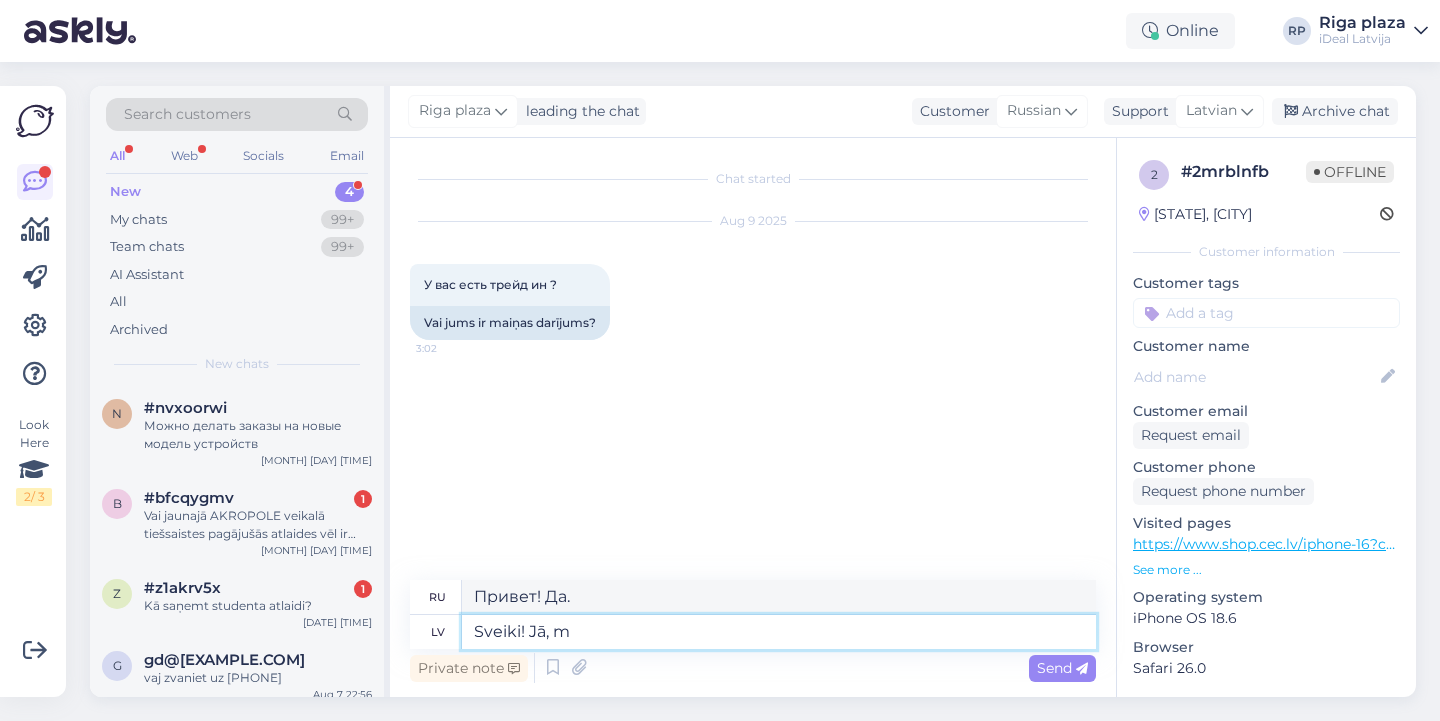 type on "Привет! Да," 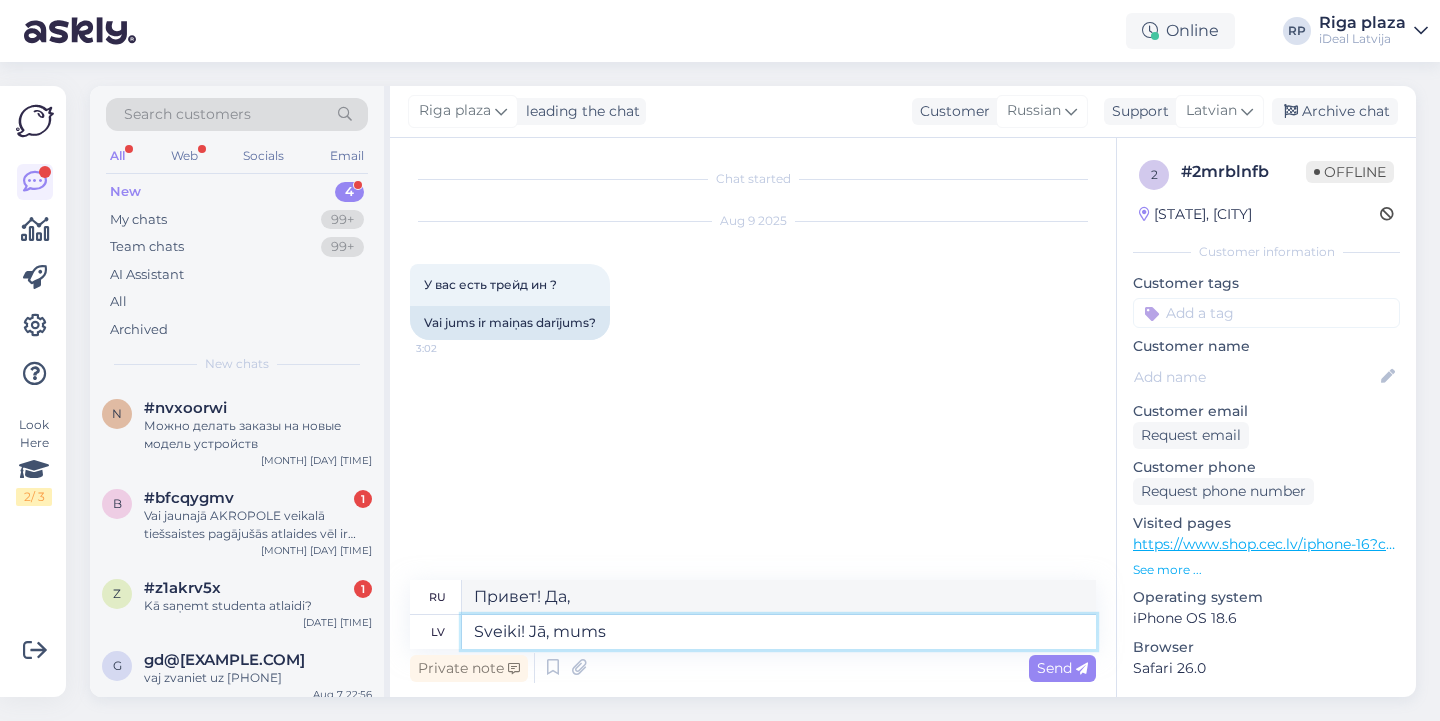 type on "Sveiki! Jā, mums i" 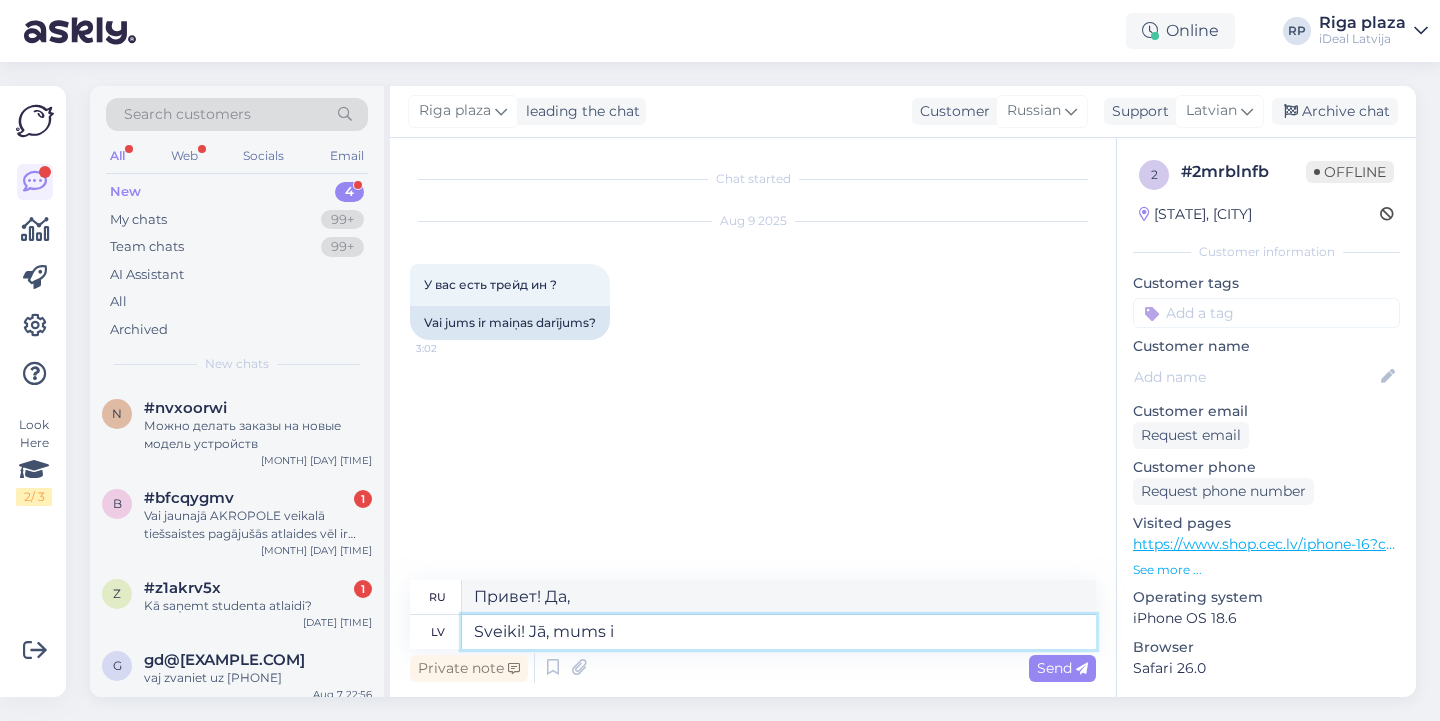 type on "Здравствуйте! Да, есть." 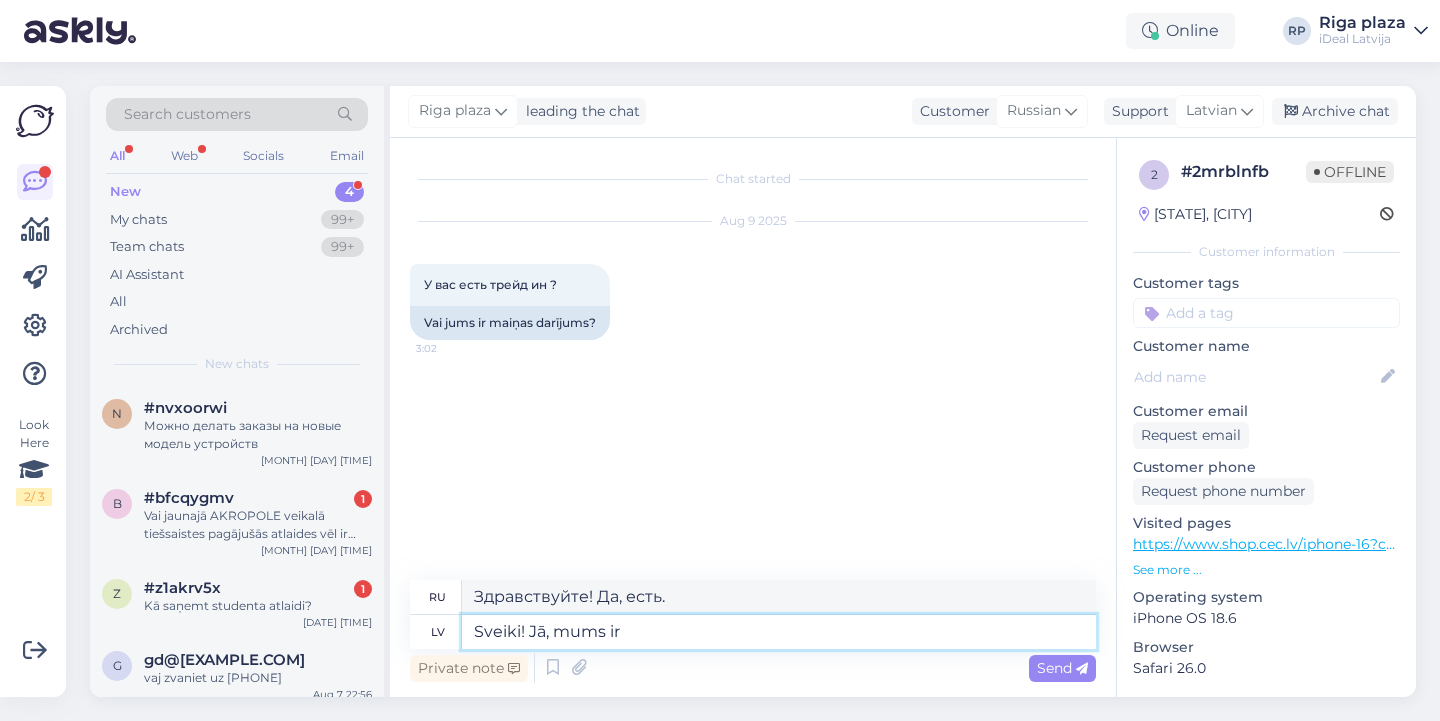type on "Sveiki! Jā, mums ir" 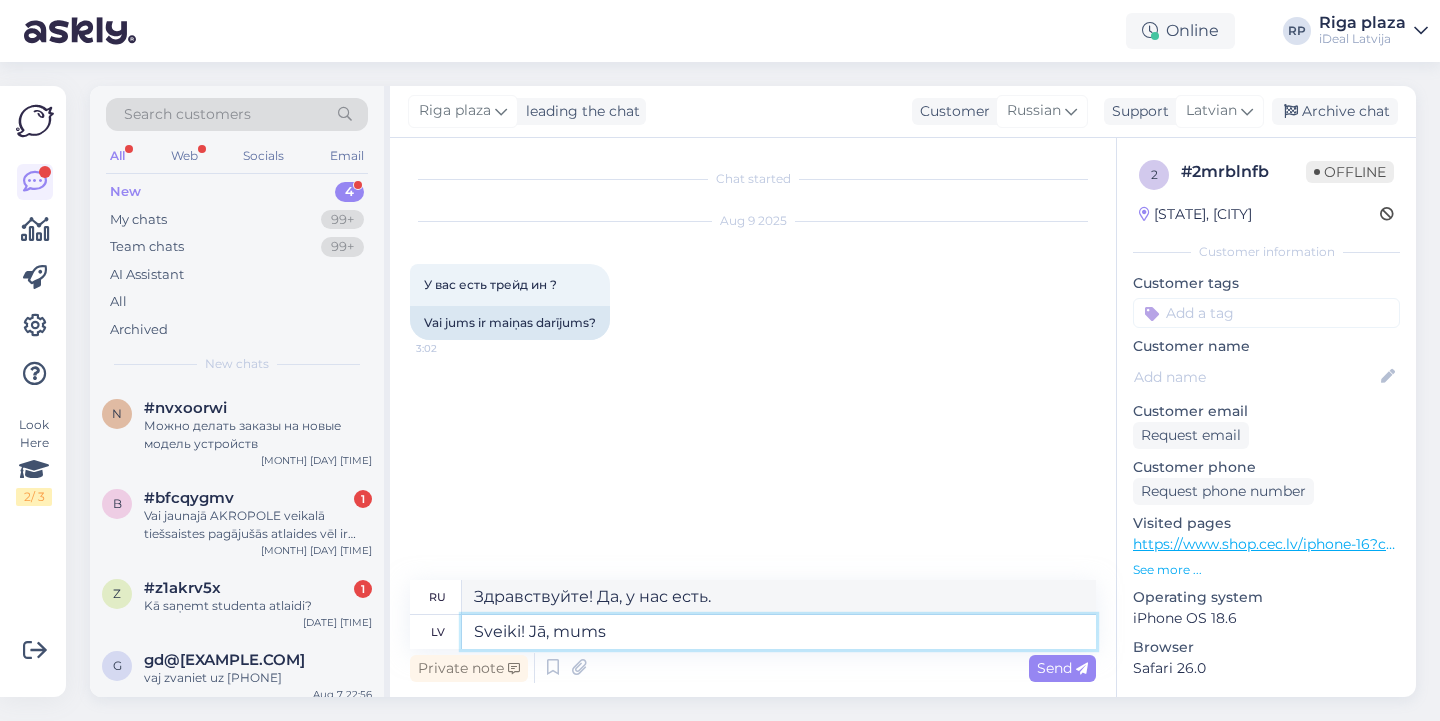 type on "Sveiki! Jā, mums" 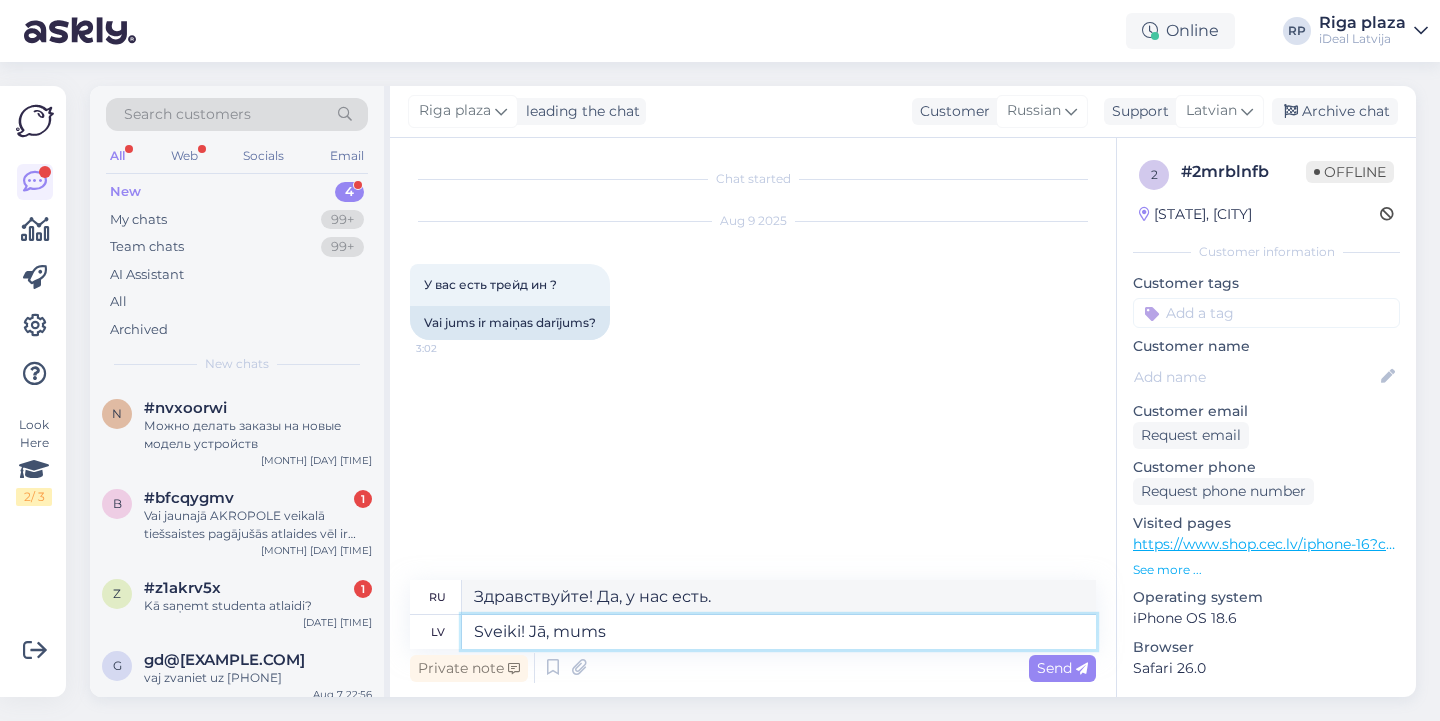 type on "Здравствуйте! Да, есть." 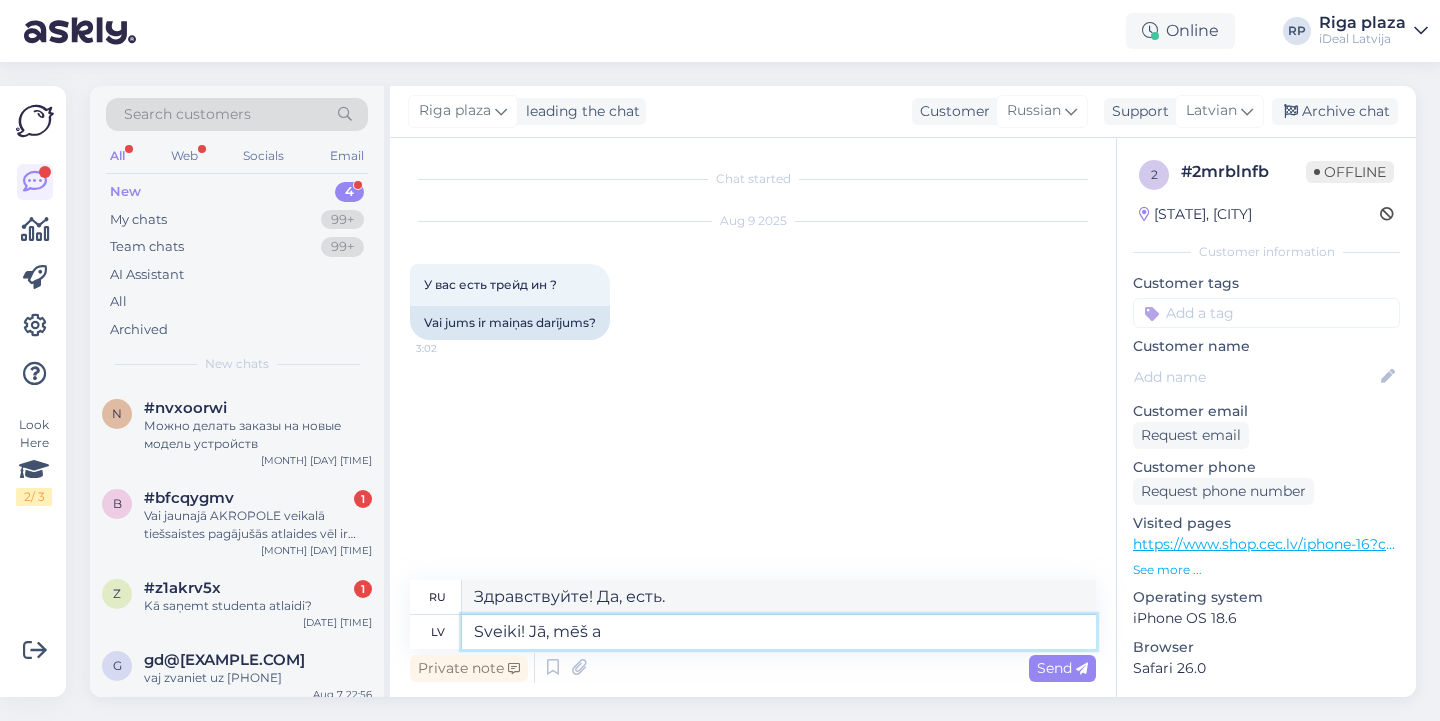 type on "Sveiki! Jā, mēš at" 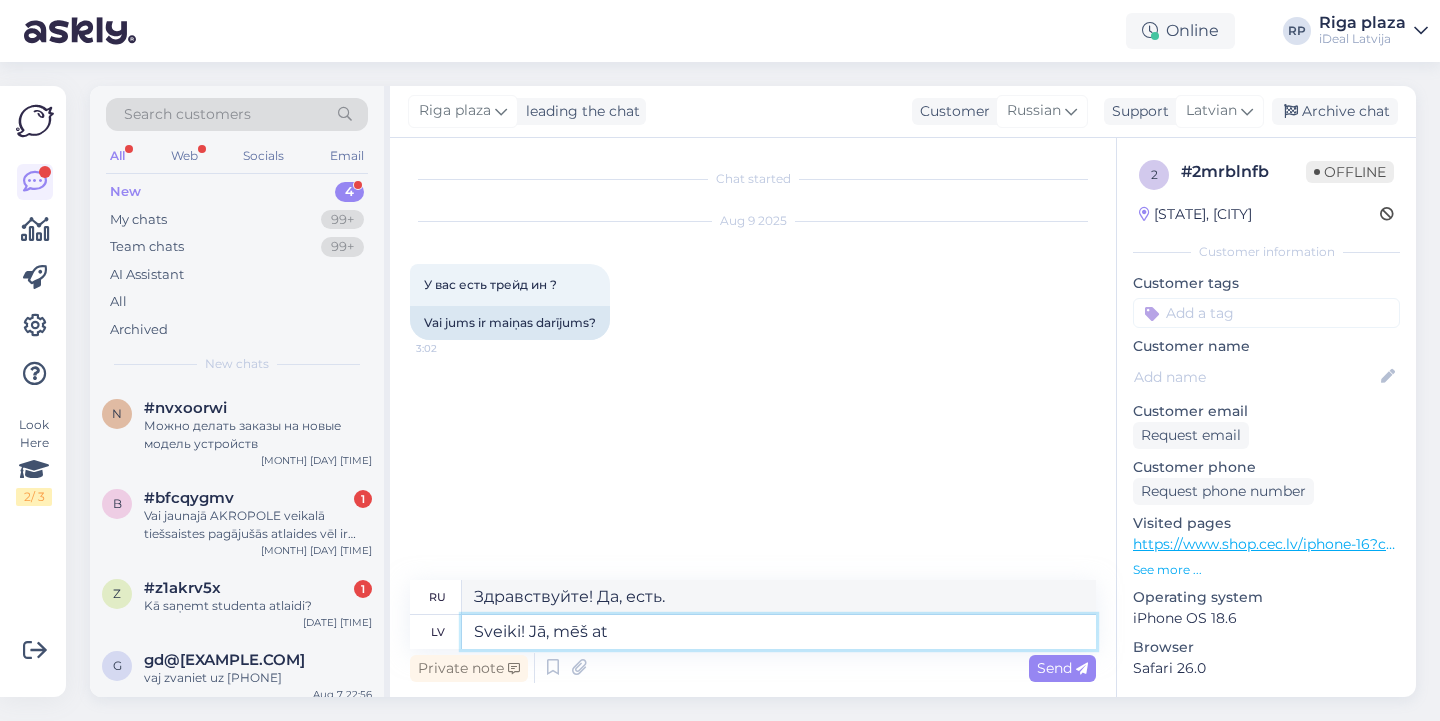 type on "Привет! Да, я знаю." 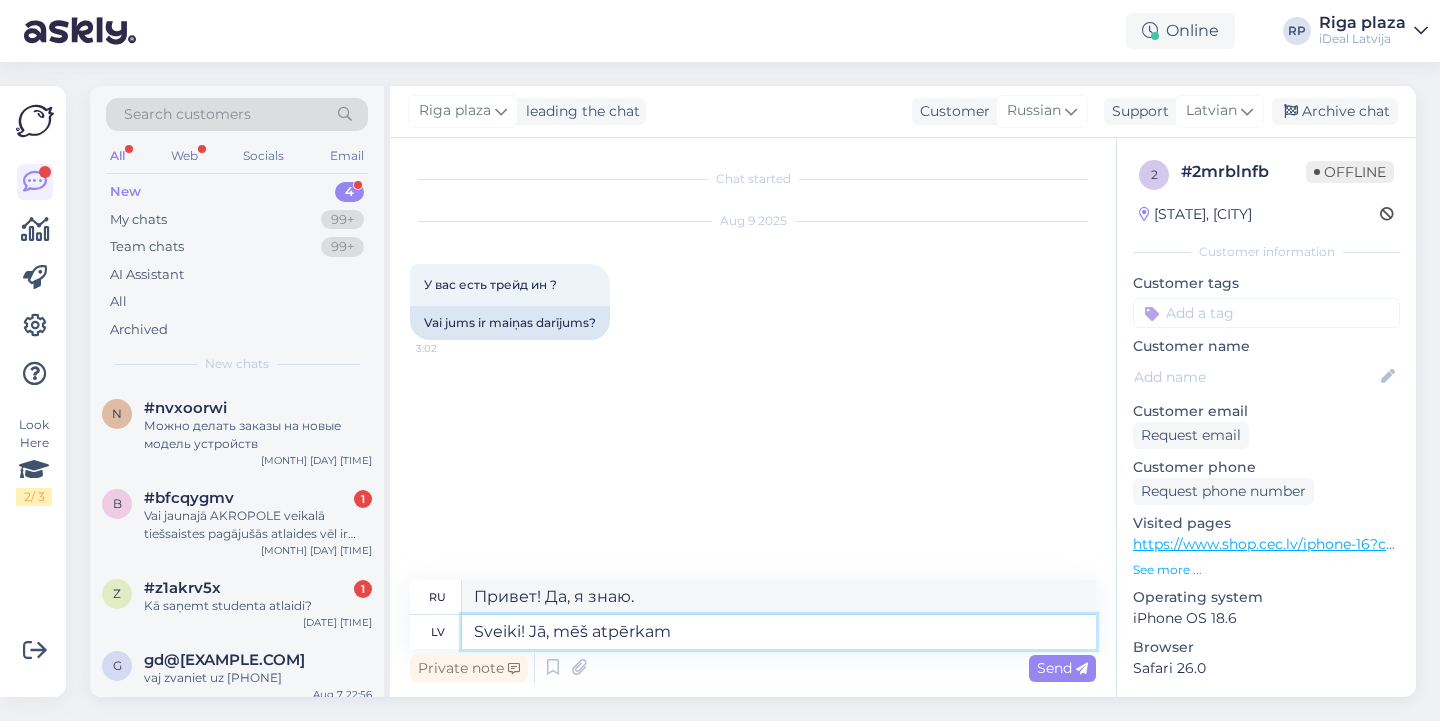 type on "Sveiki! Jā, mēš atpērkam" 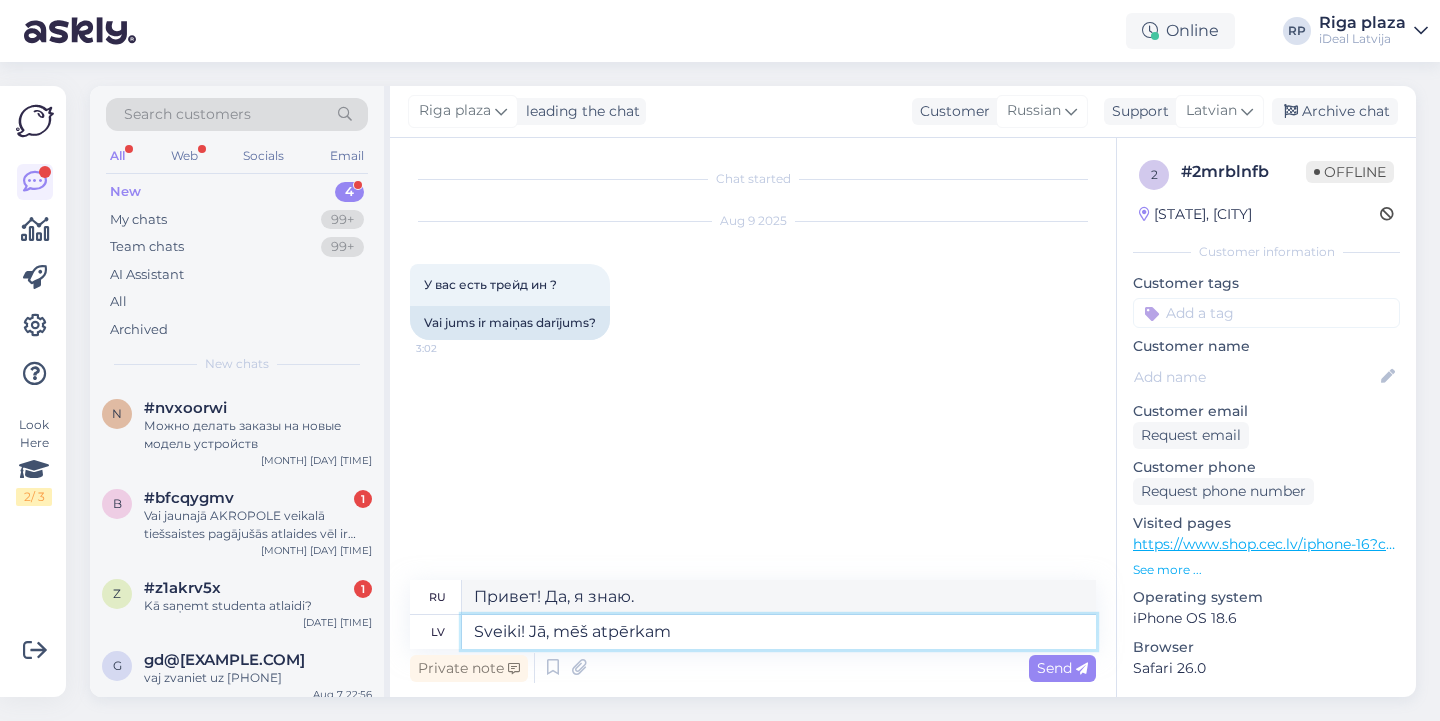 type on "Здравствуйте! Да, мы выкупаем." 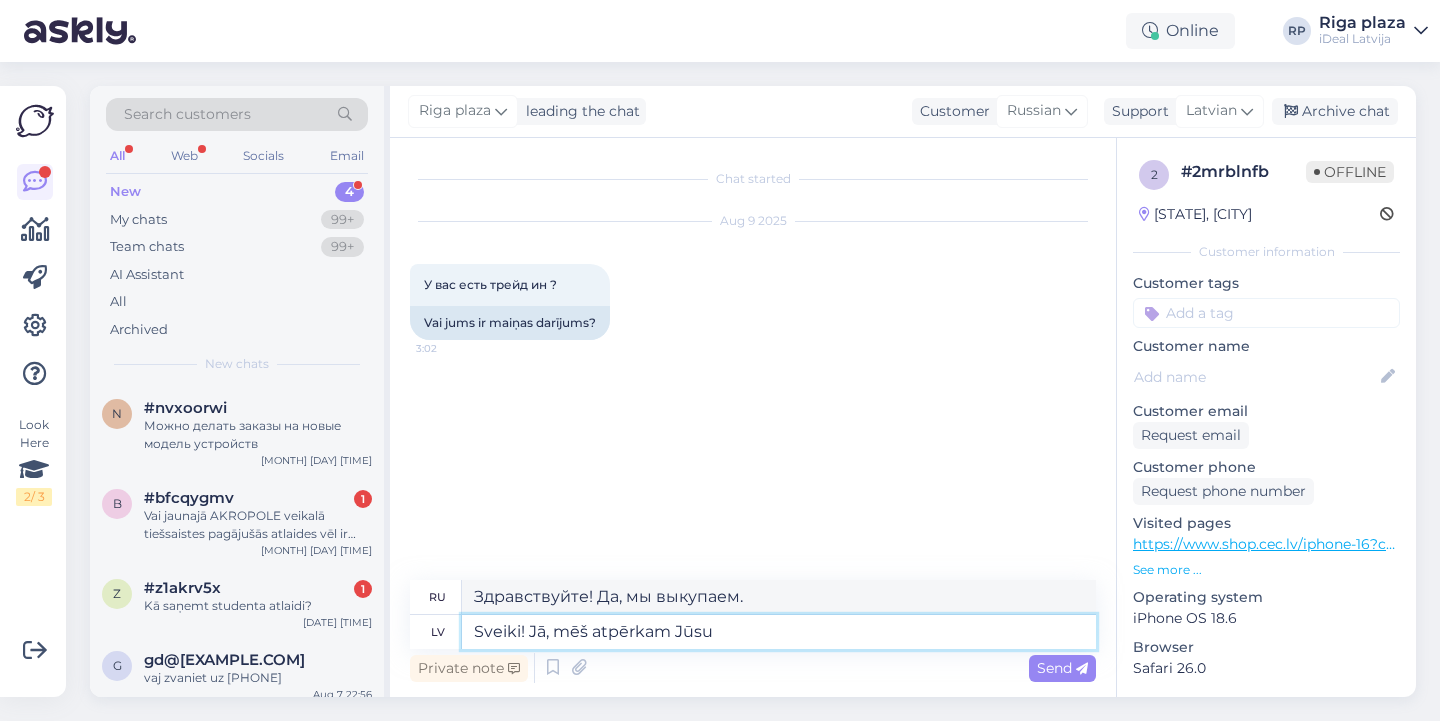 type on "Sveiki! Jā, mēš atpērkam Jūsu v" 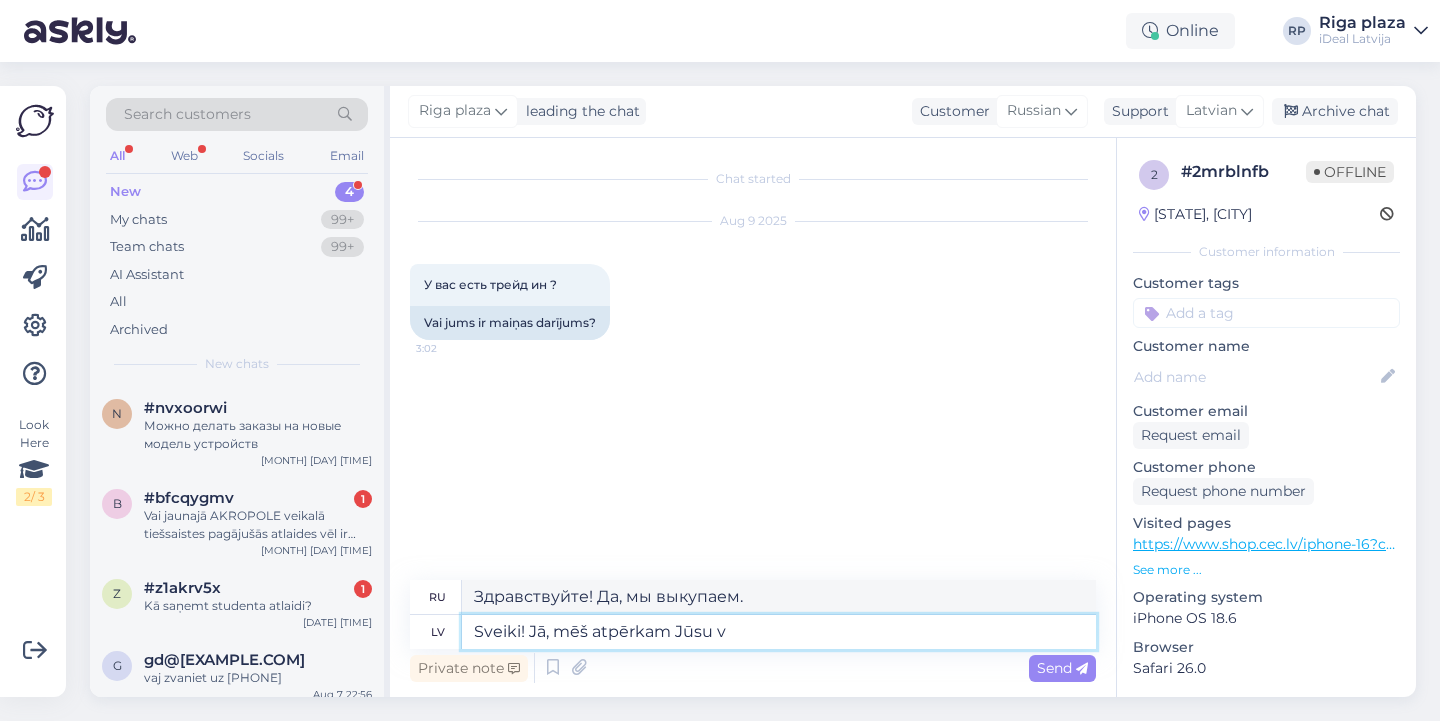 type on "Здравствуйте! Да, мы выкупаем ваши" 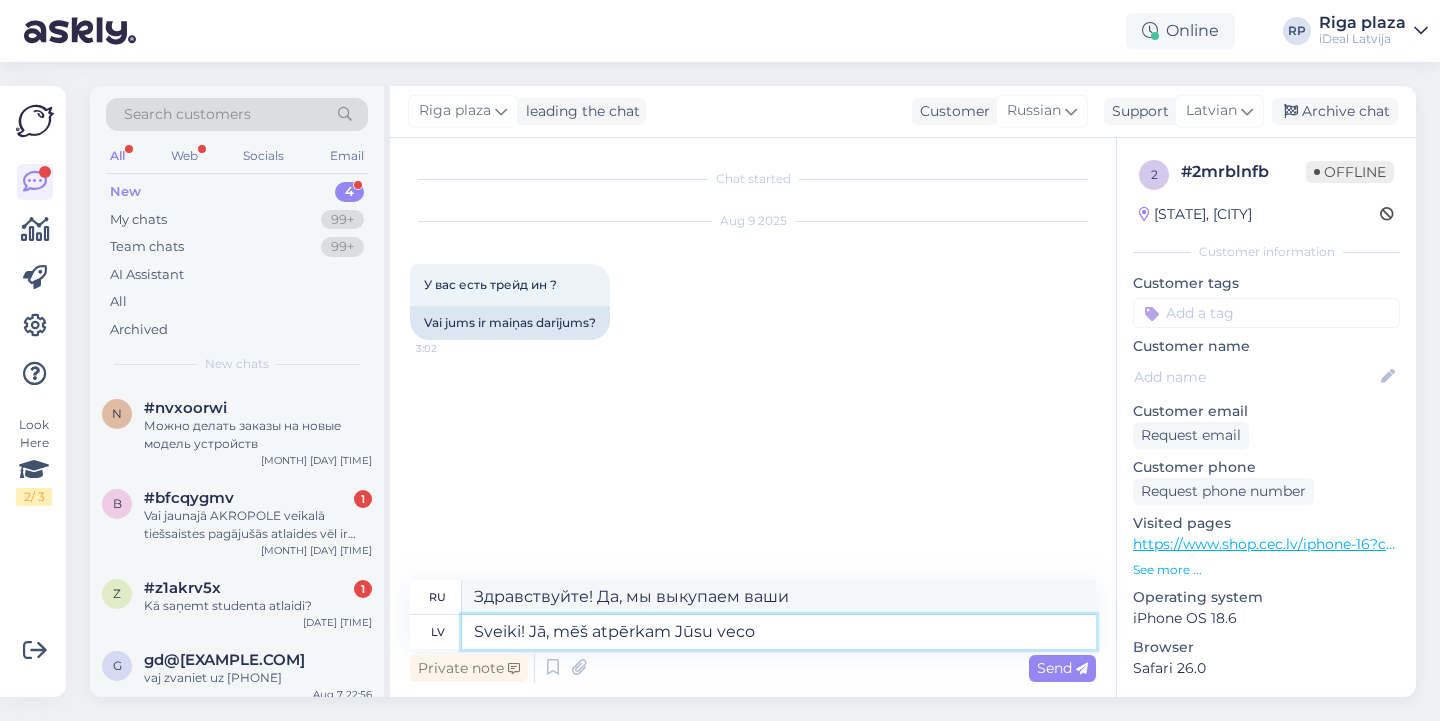 type on "Sveiki! Jā, mēš atpērkam Jūsu veco i" 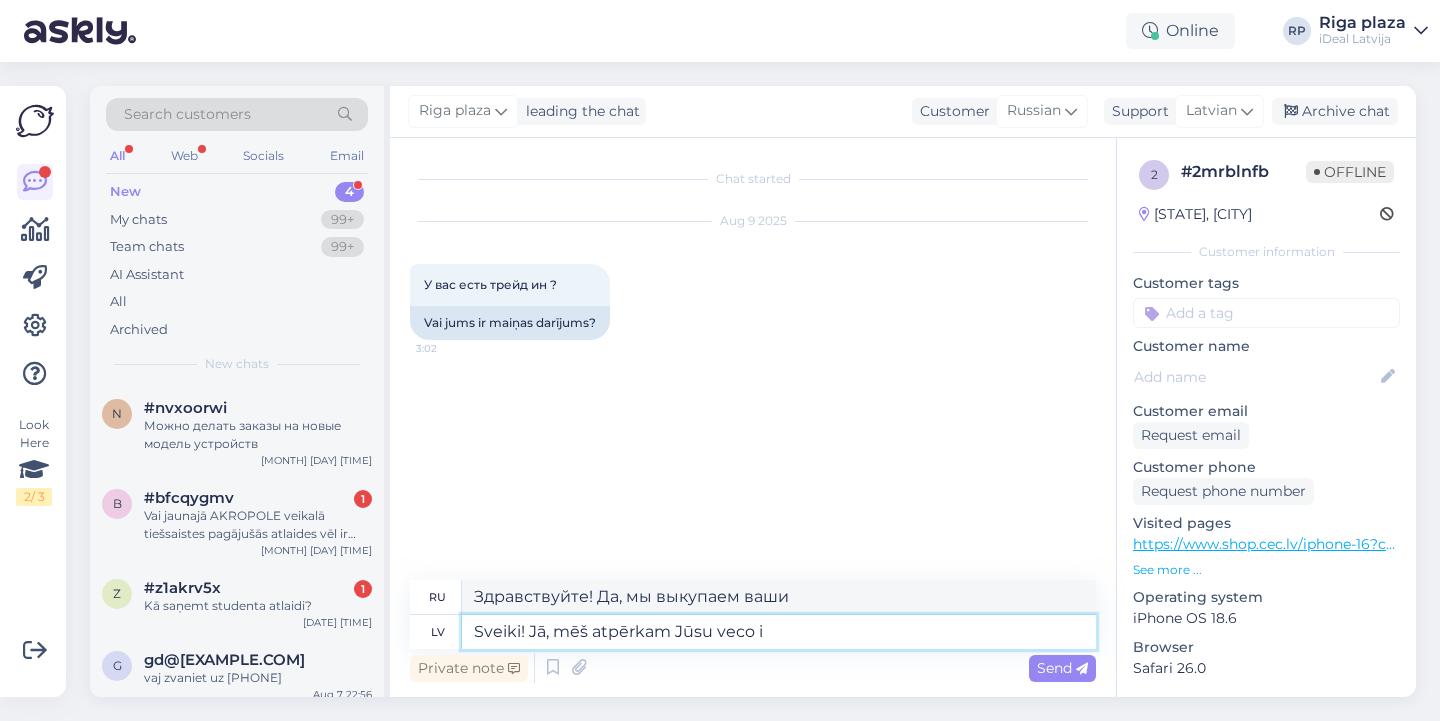 type on "Здравствуйте! Да, мы выкупаем ваш старый." 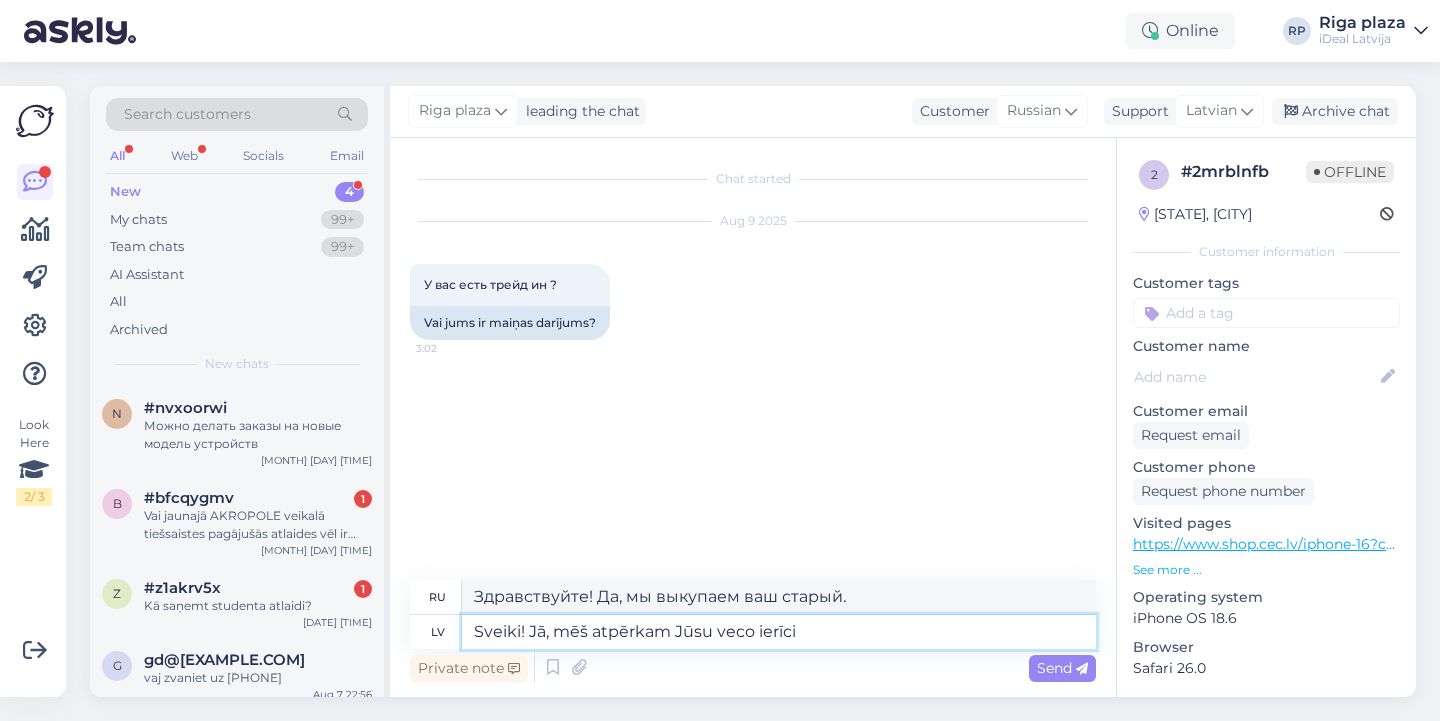 type on "Sveiki! Jā, mēš atpērkam Jūsu veco ierīci." 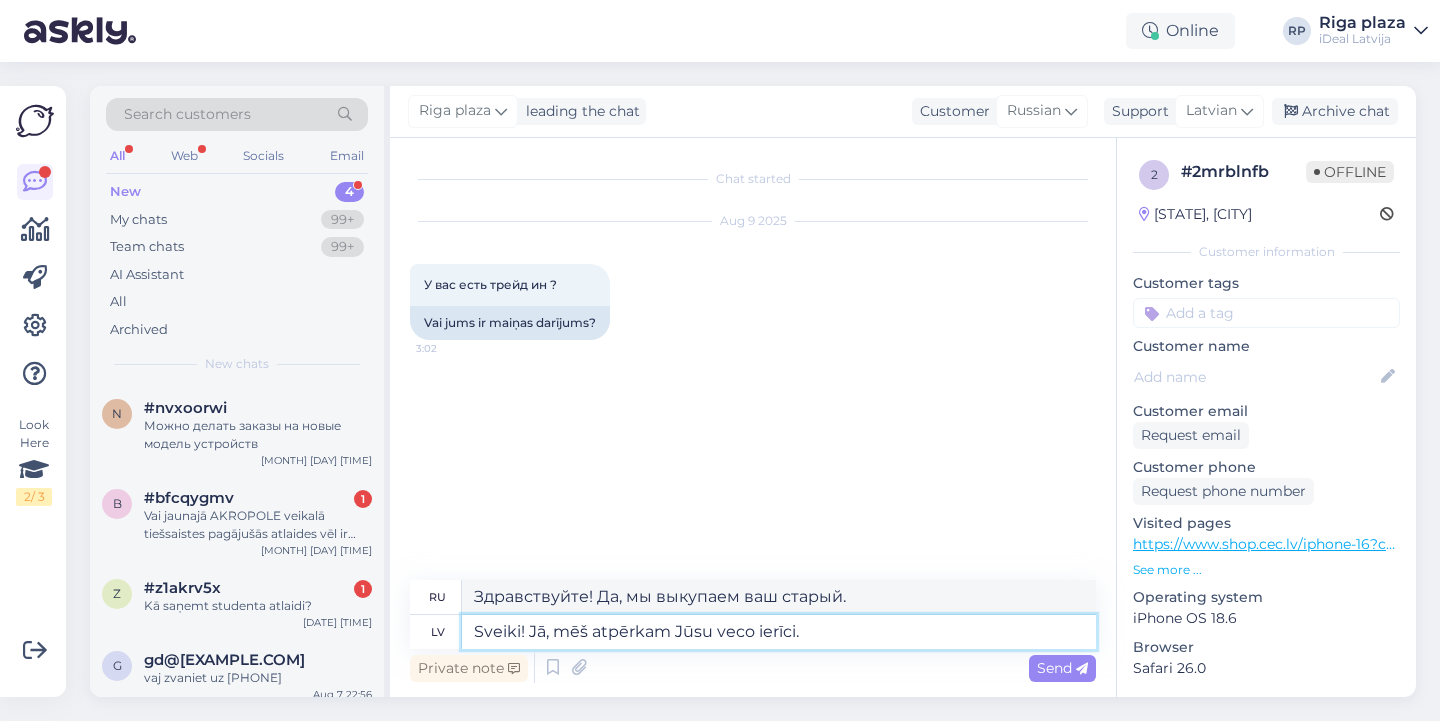 type on "Здравствуйте! Да, мы выкупаем ваше старое устройство." 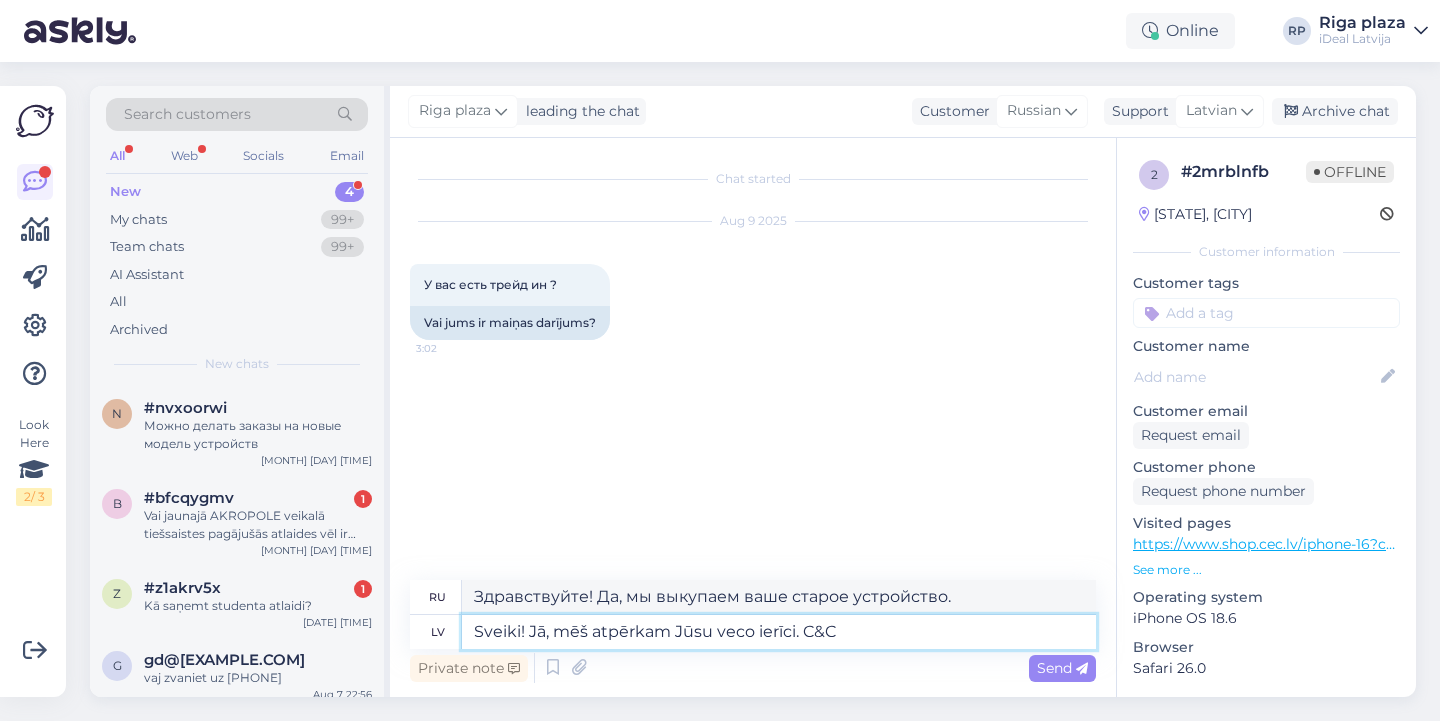type on "Sveiki! Jā, mēš atpērkam Jūsu veco ierīci. C&C" 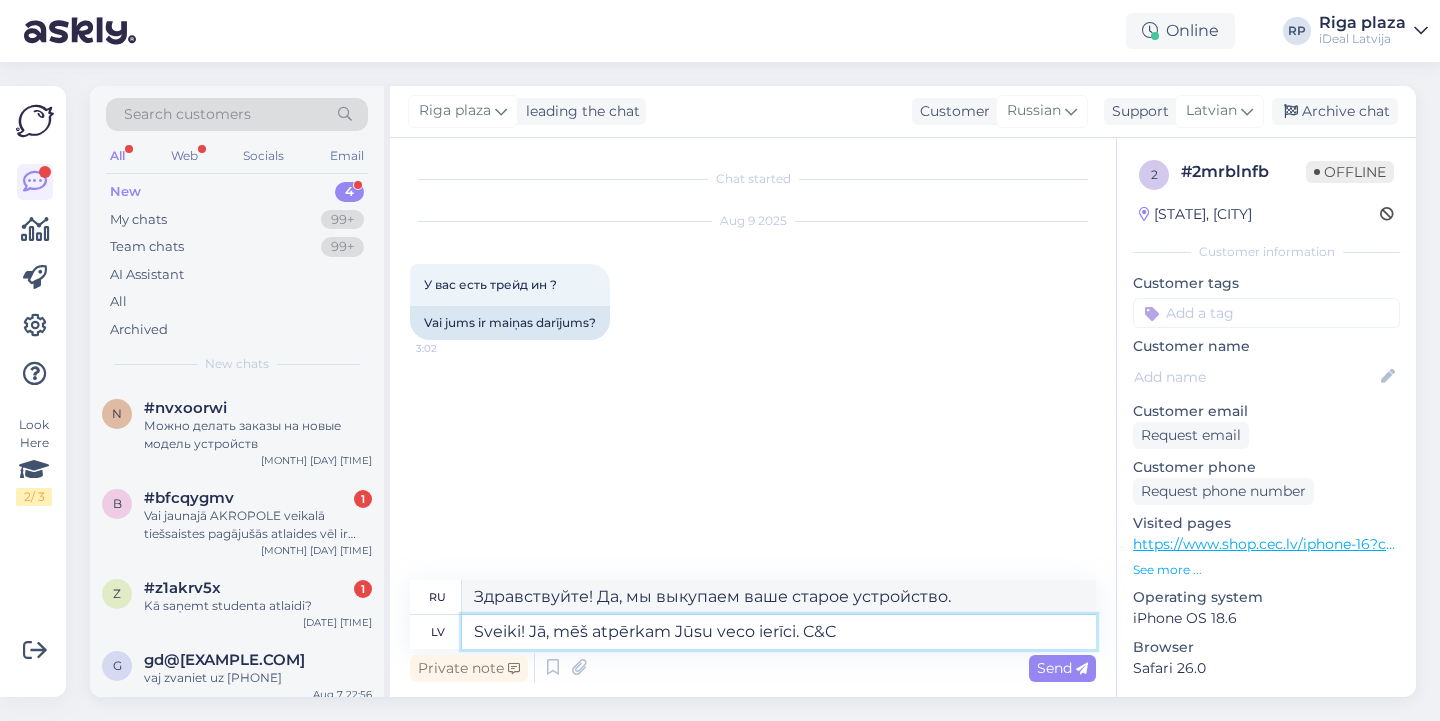 type on "Здравствуйте! Да, мы выкупаем ваше старое устройство. C&C" 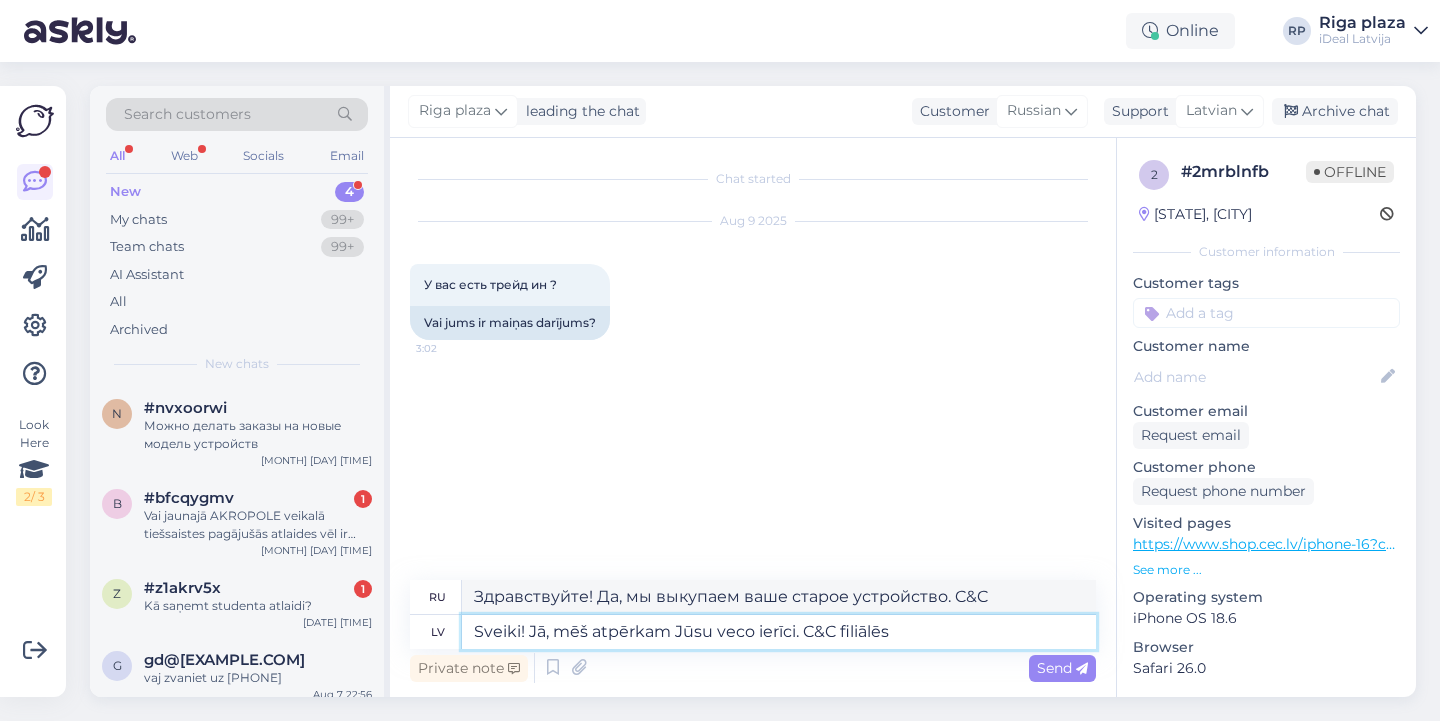 type on "Sveiki! Jā, mēš atpērkam Jūsu veco ierīci. C&C filiālēs" 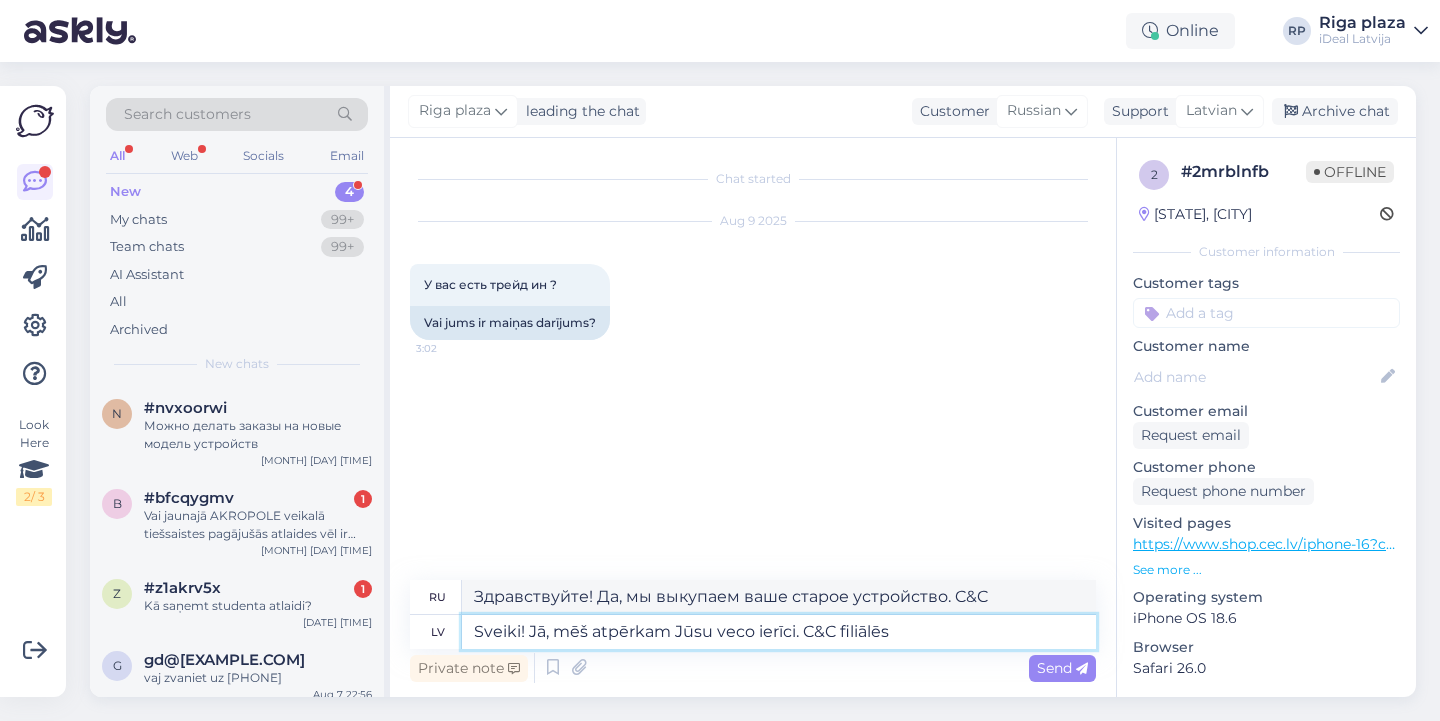 type on "Здравствуйте! Да, мы выкупаем ваше старое устройство. В отделениях C&C." 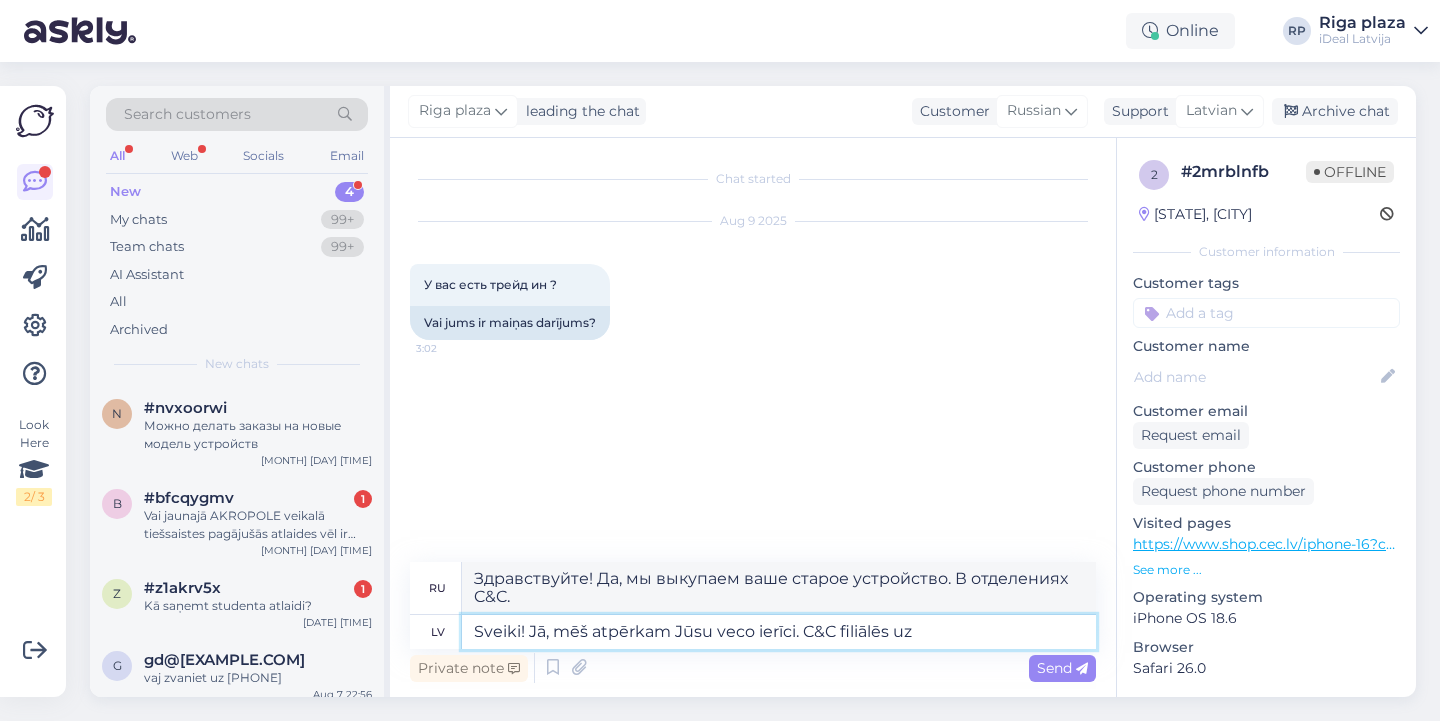 type on "Sveiki! Jā, mēš atpērkam Jūsu veco ierīci. C&C filiālēs uz v" 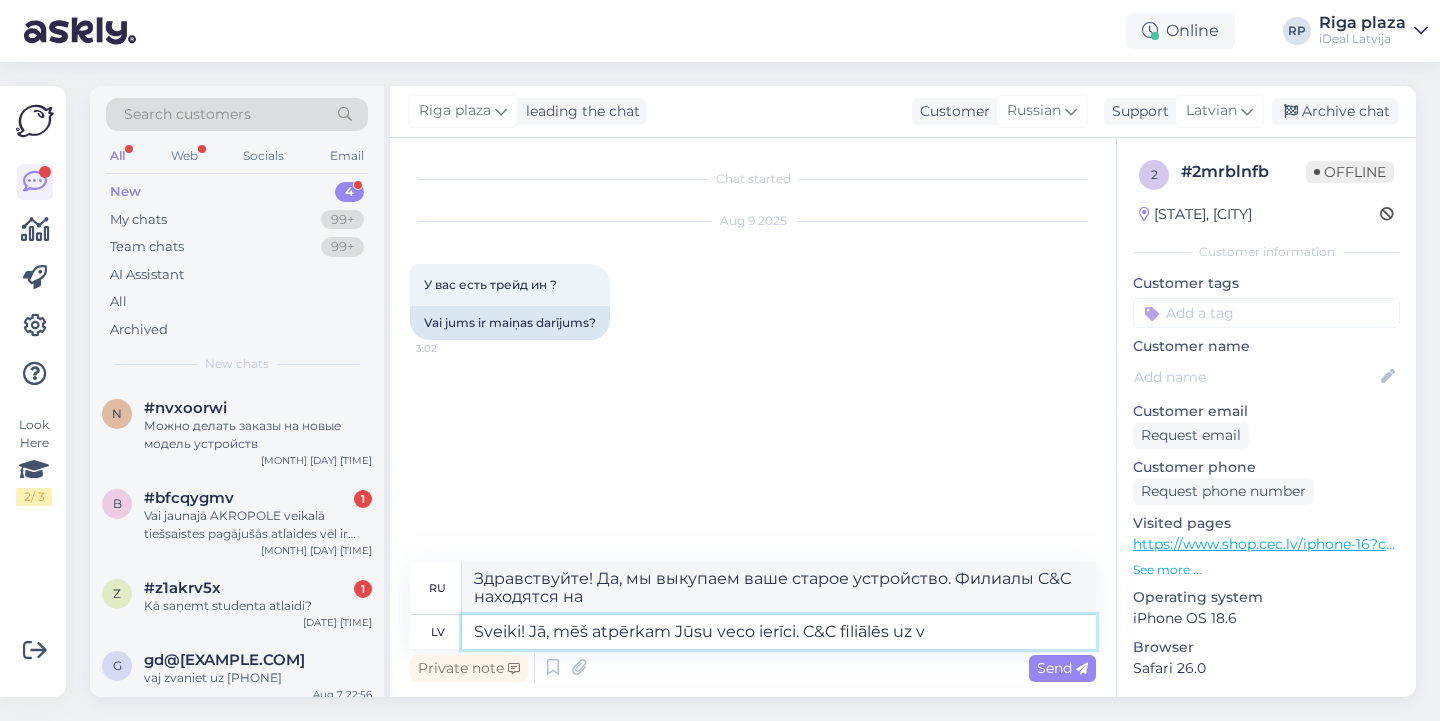 type on "Здравствуйте! Да, мы выкупаем ваше старое устройство. Отделения C&C на V." 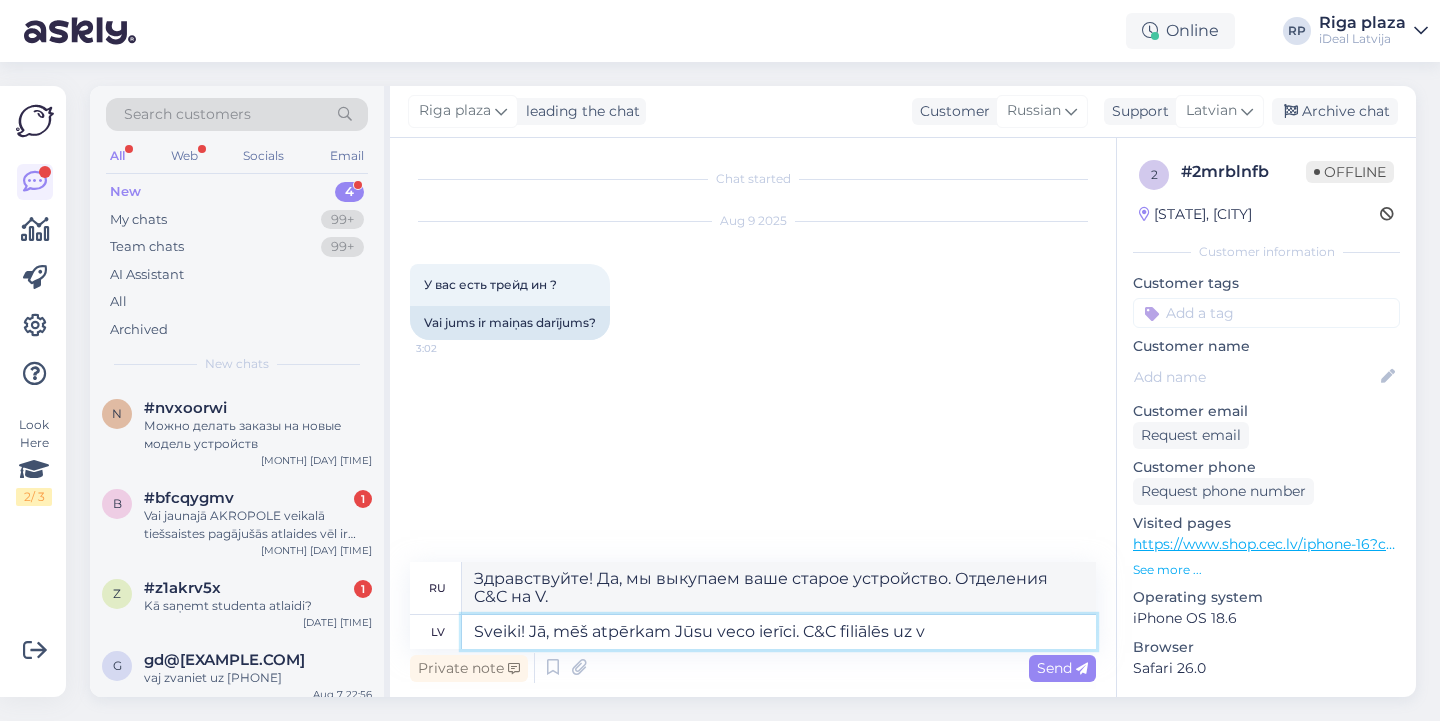 click on "Sveiki! Jā, mēš atpērkam Jūsu veco ierīci. C&C filiālēs uz v" at bounding box center (779, 632) 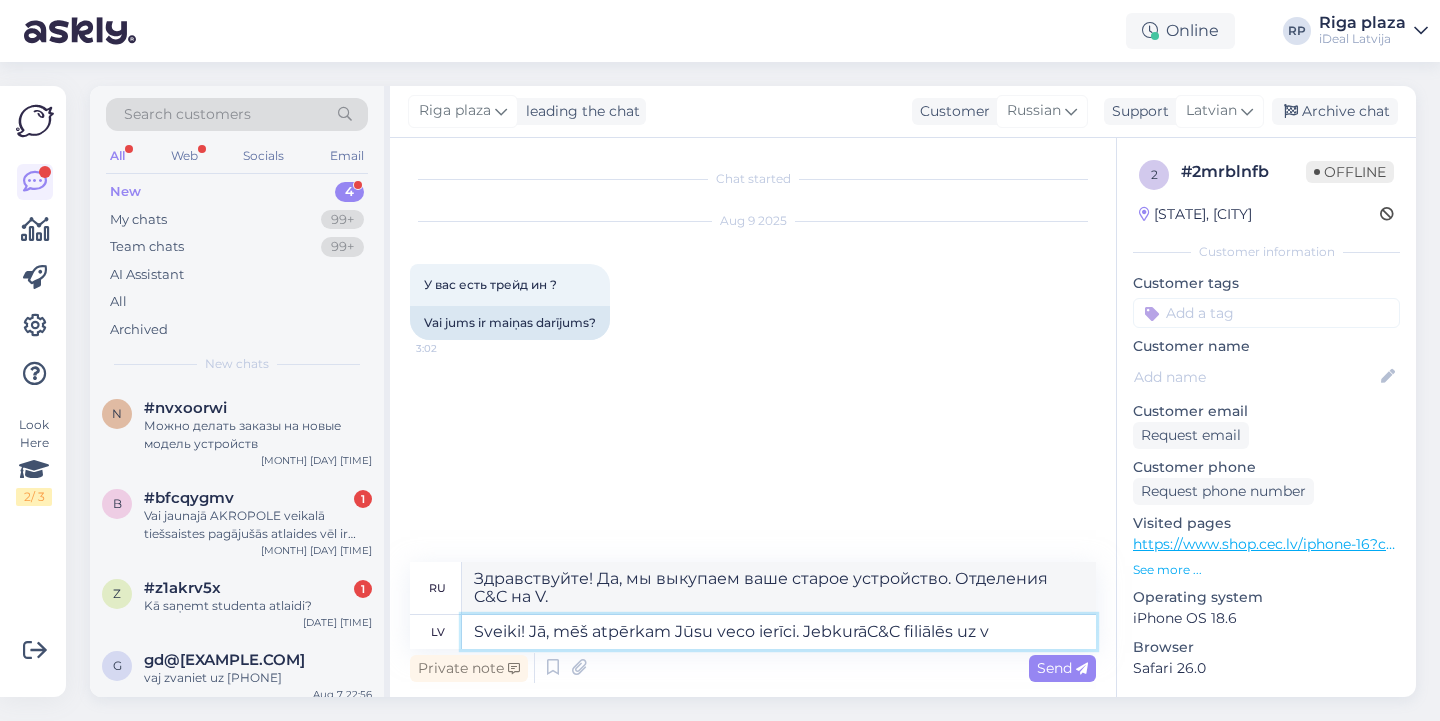 type on "Sveiki! Jā, mēš atpērkam Jūsu veco ierīci. Jebkurā C&C filiālēs uz v" 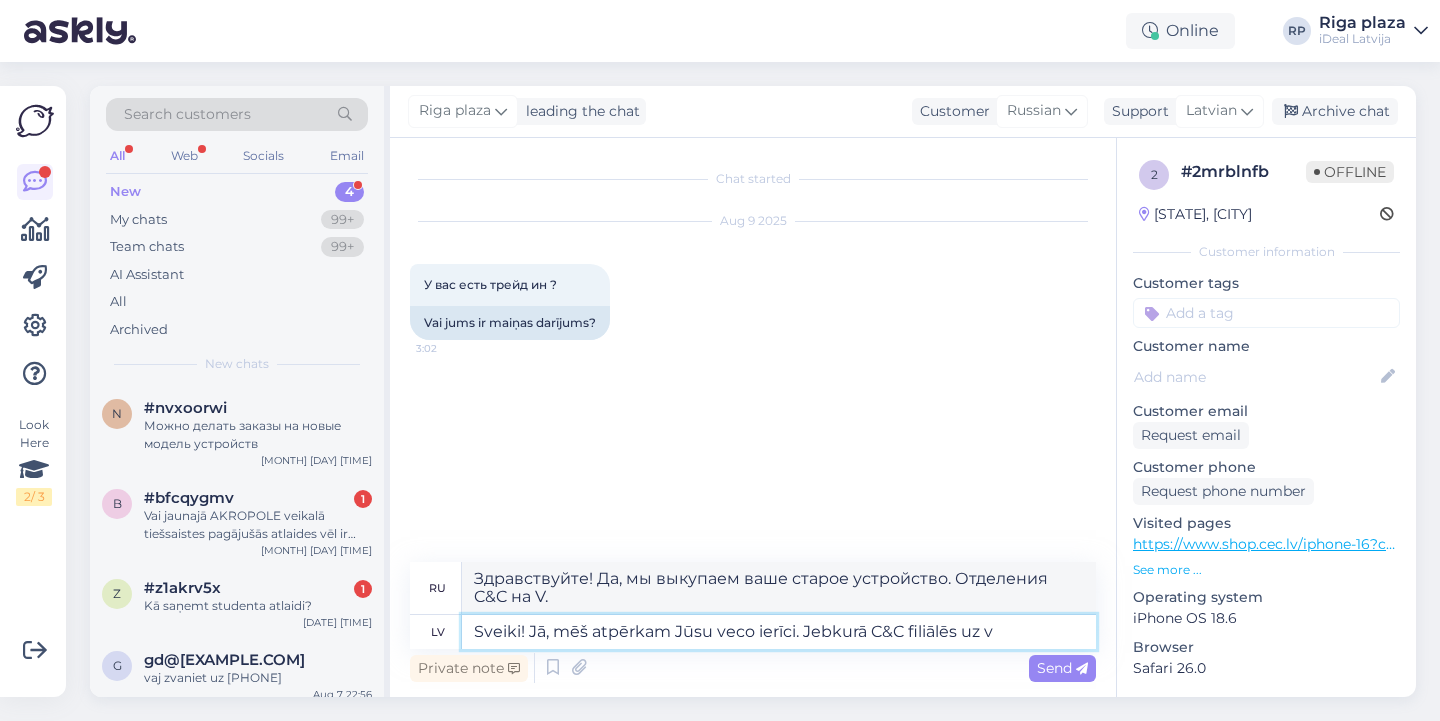 click on "Sveiki! Jā, mēš atpērkam Jūsu veco ierīci. Jebkurā C&C filiālēs uz v" at bounding box center [779, 632] 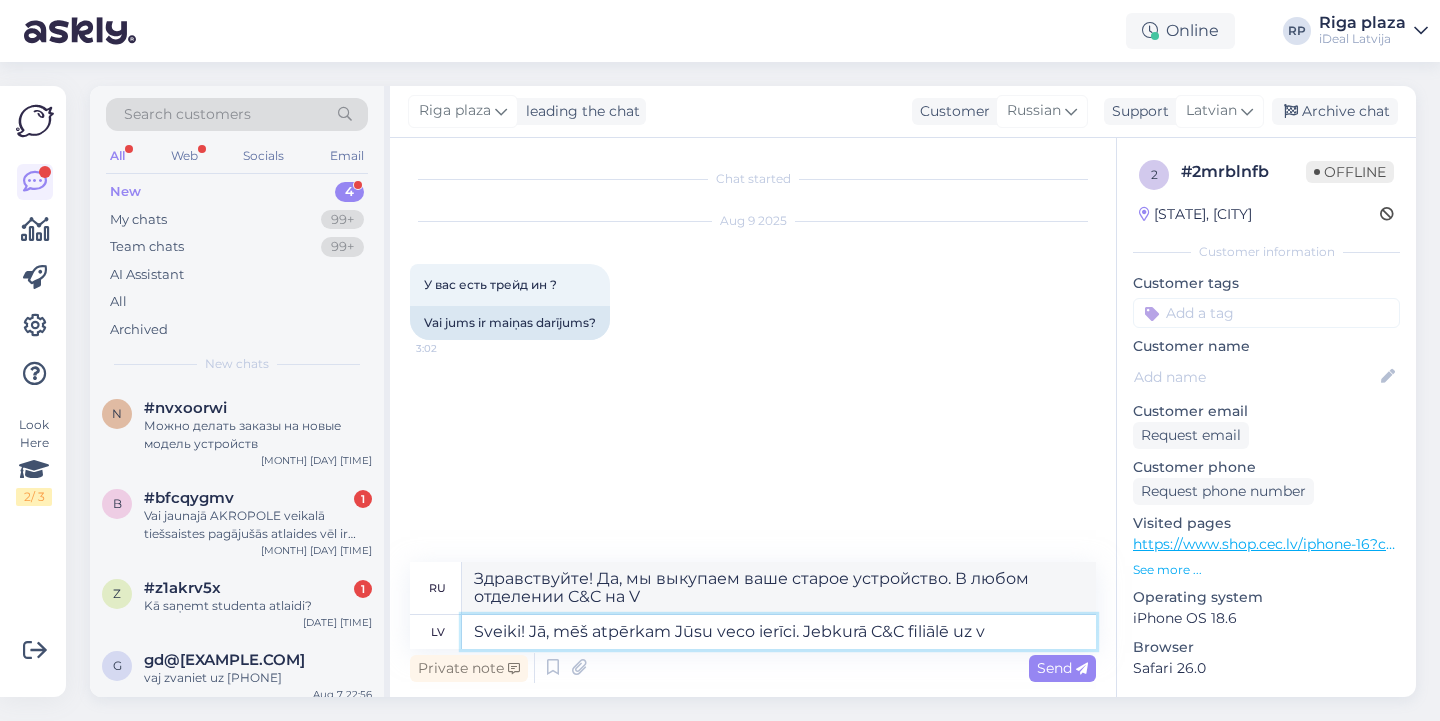 click on "Sveiki! Jā, mēš atpērkam Jūsu veco ierīci. Jebkurā C&C filiālē uz v" at bounding box center (779, 632) 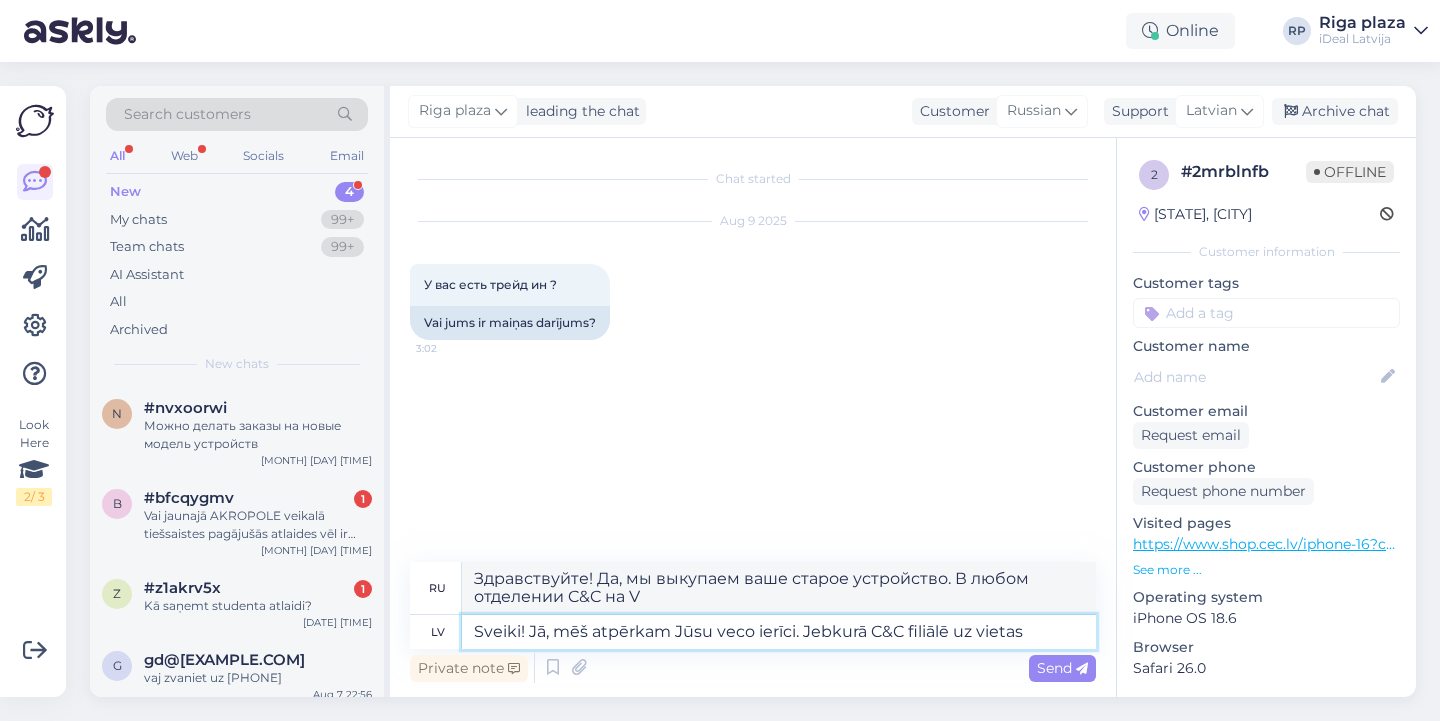 type on "Sveiki! Jā, mēš atpērkam Jūsu veco ierīci. Jebkurā C&C filiālē uz vietas" 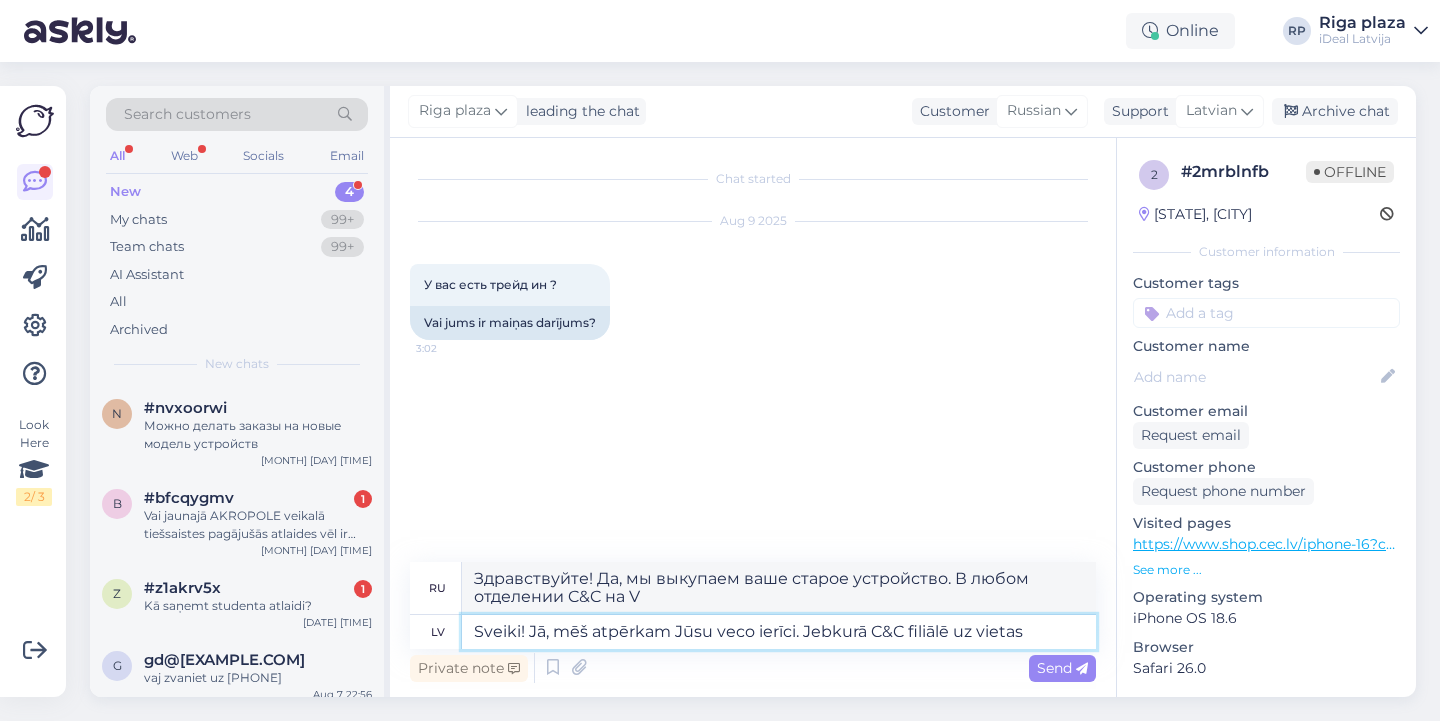 type on "Здравствуйте! Да, мы выкупаем ваше старое устройство. В любом отделении C&C на территории отеля." 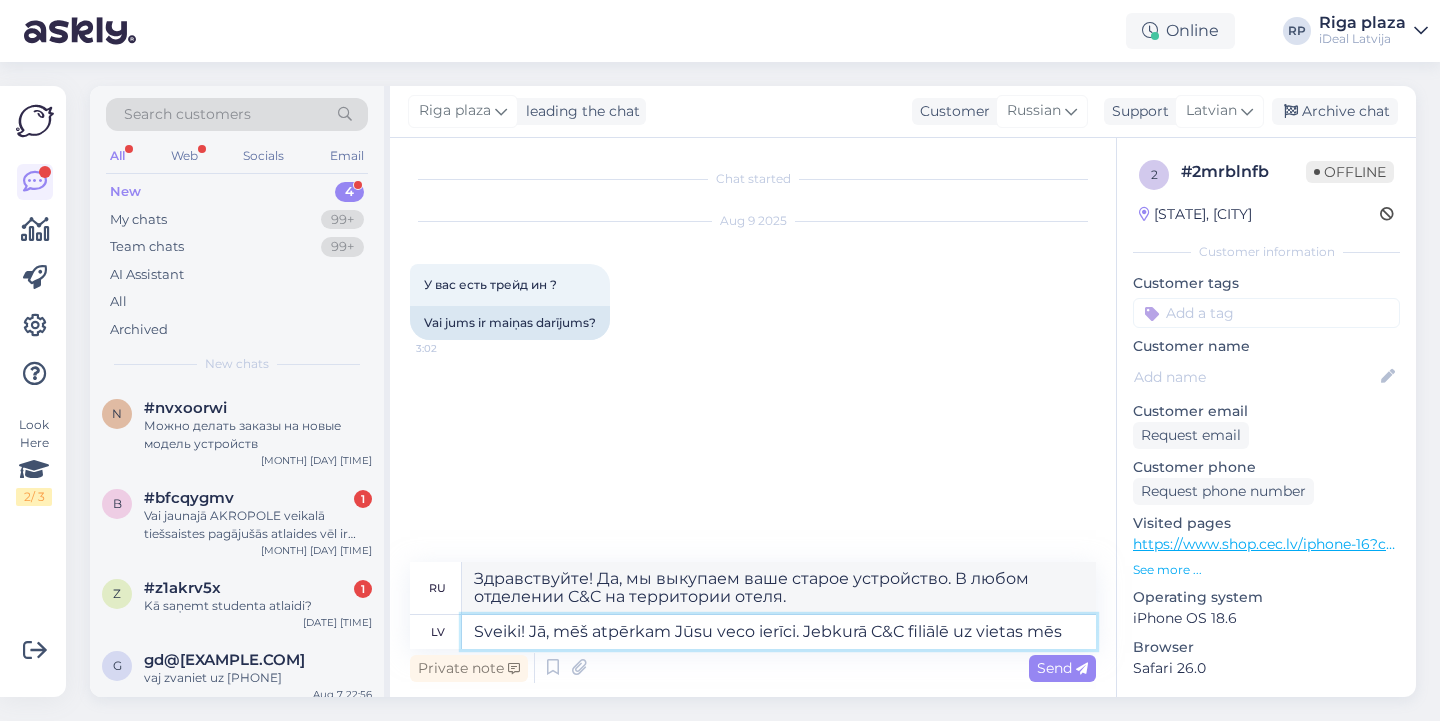 type on "Sveiki! Jā, mēš atpērkam Jūsu veco ierīci. Jebkurā C&C filiālē uz vietas mēs n" 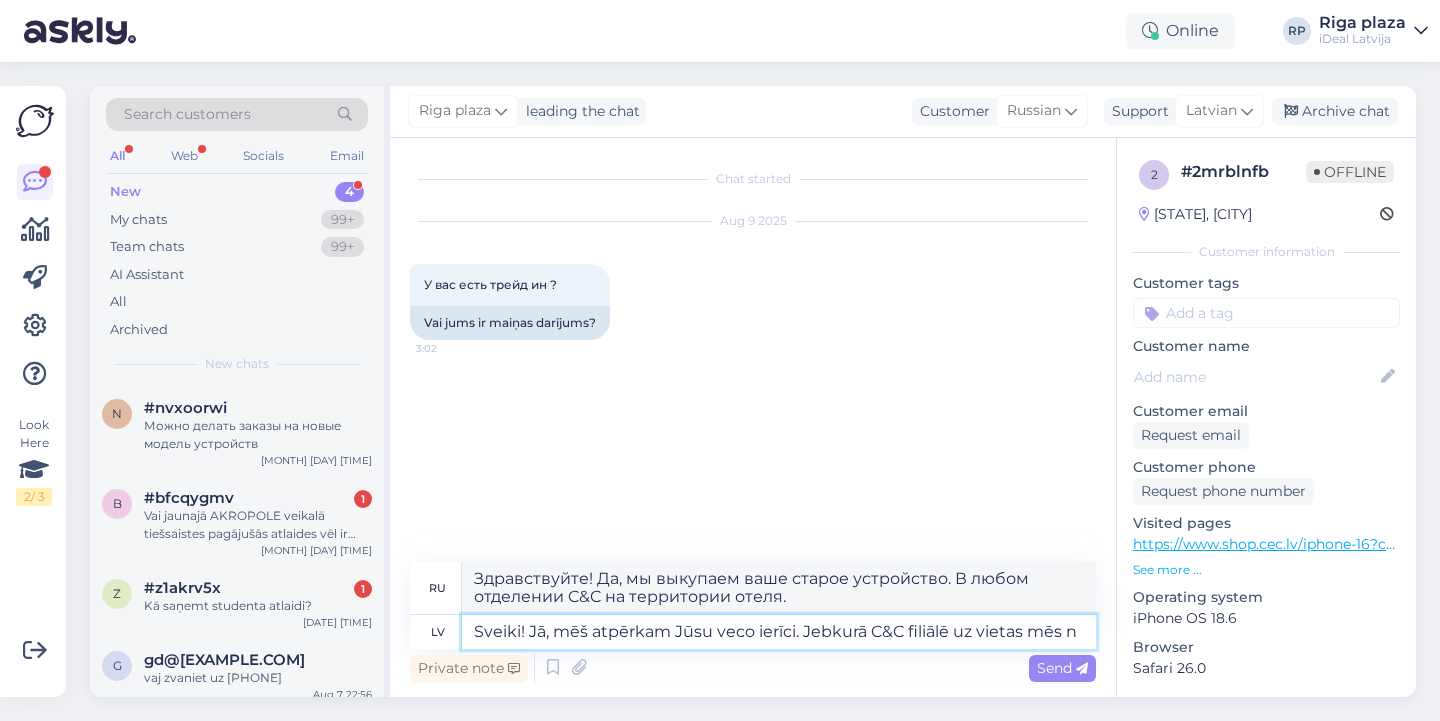 type on "Здравствуйте! Да, мы выкупаем ваше старое устройство. В любом отделении C&C мы" 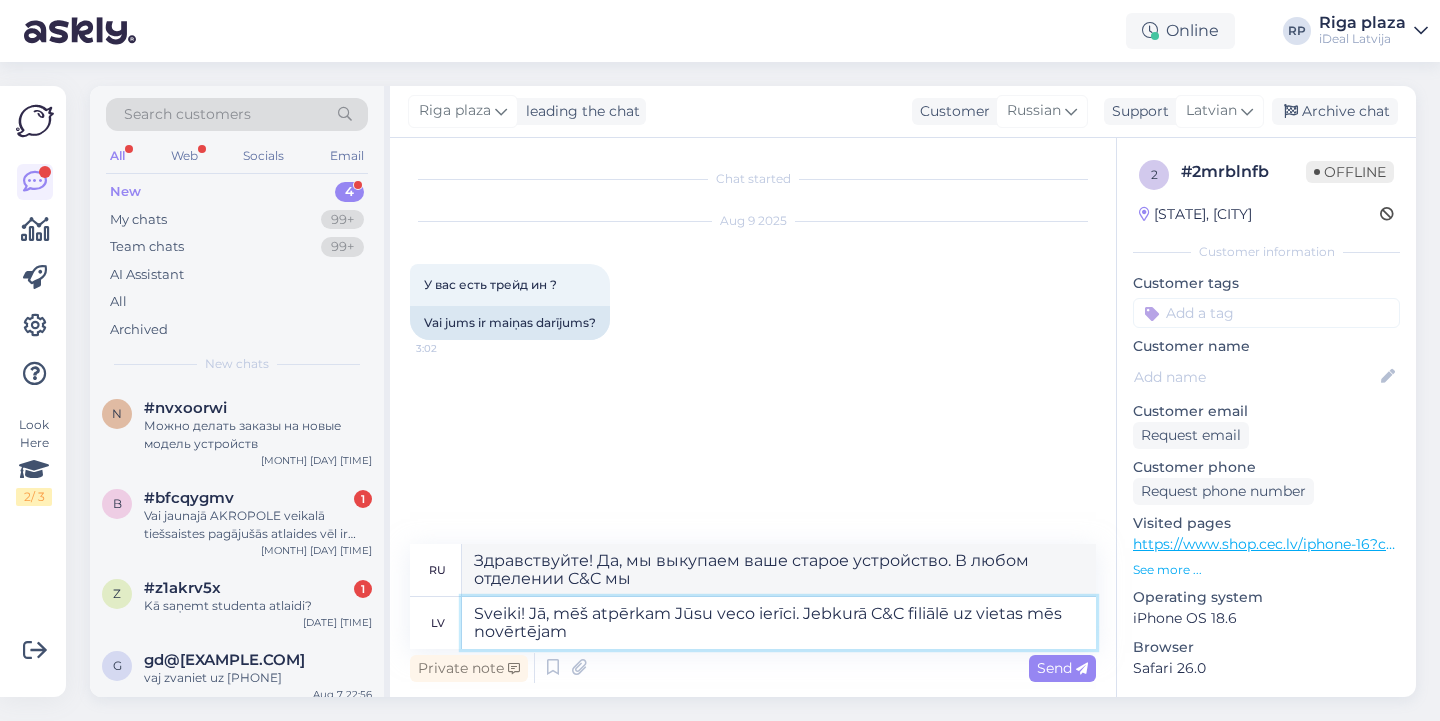 type on "Sveiki! Jā, mēš atpērkam Jūsu veco ierīci. Jebkurā C&C filiālē uz vietas mēs novērtējam" 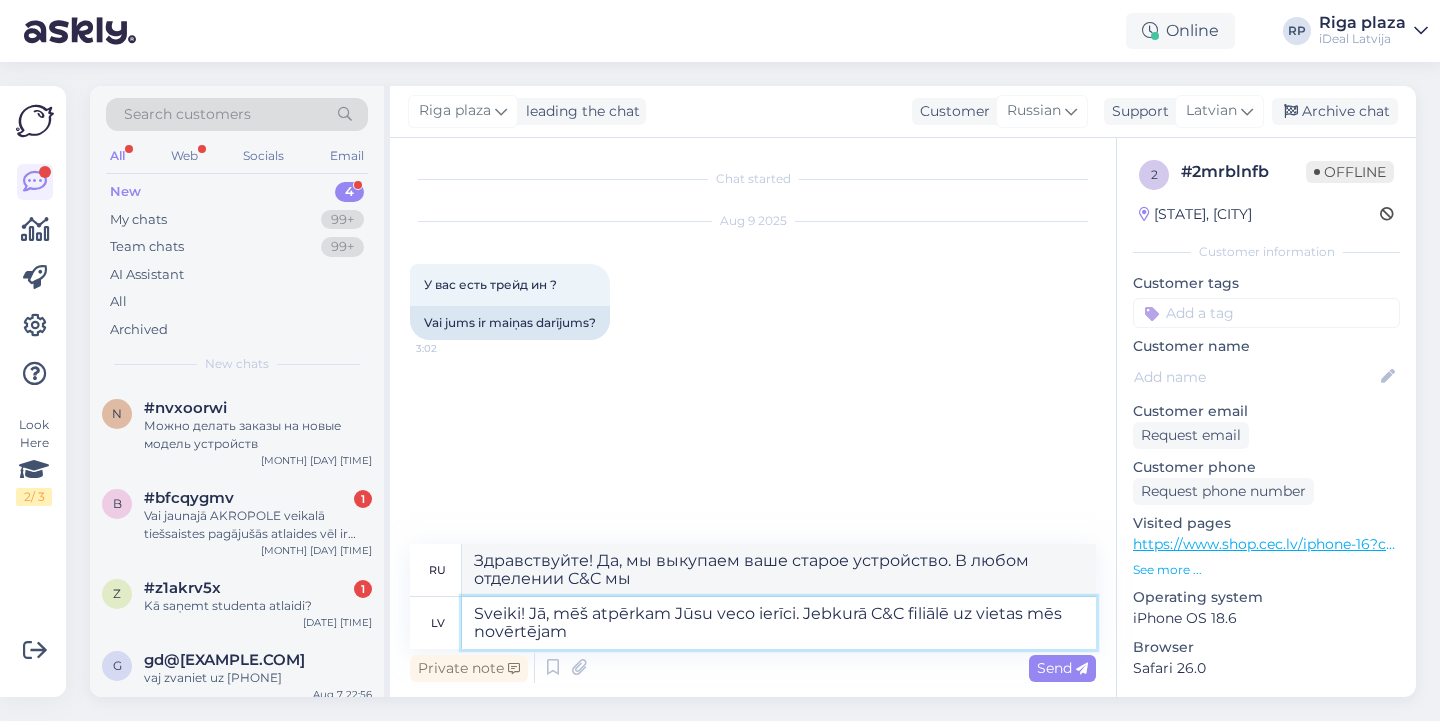 type on "Здравствуйте! Да, мы выкупаем ваше старое устройство. Мы проводим его оценку на месте, в любом отделении C&C." 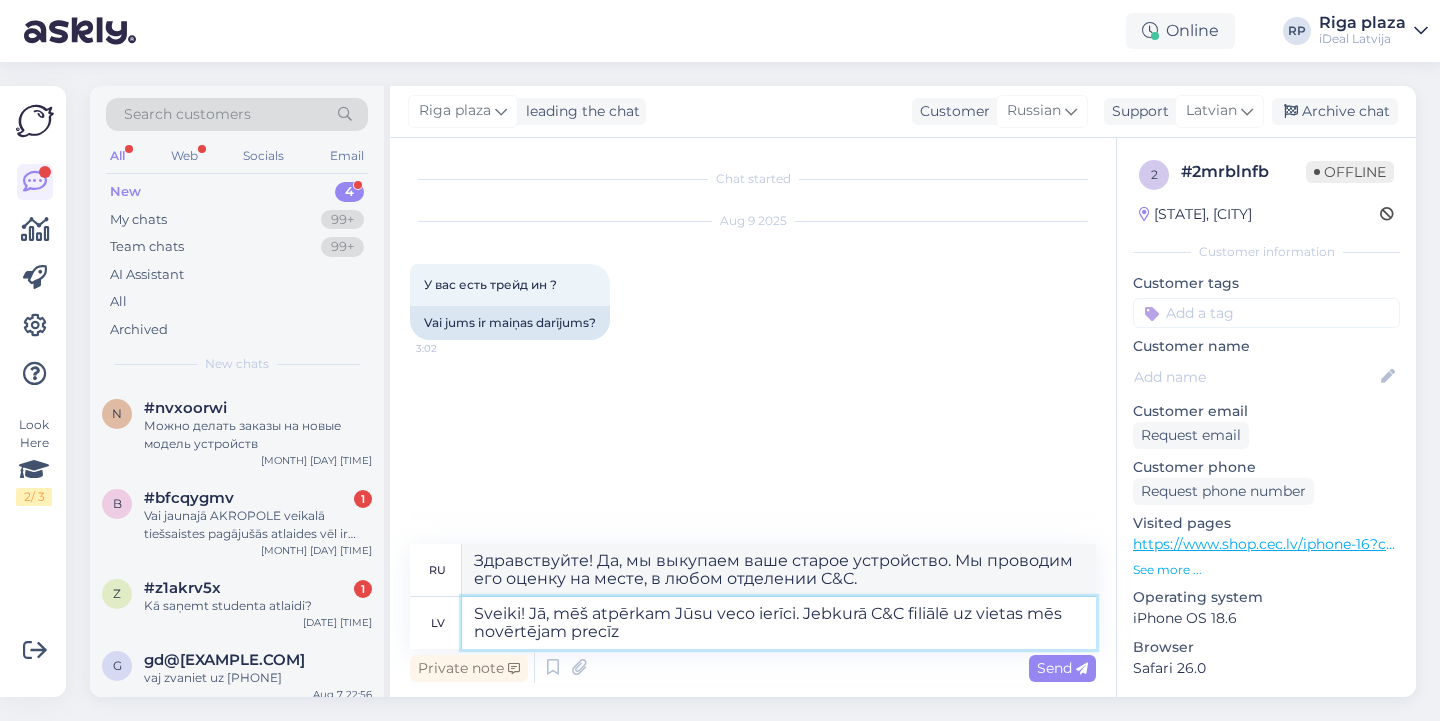 type on "Sveiki! Jā, mēš atpērkam Jūsu veco ierīci. Jebkurā C&C filiālē uz vietas mēs novērtējam precīzi" 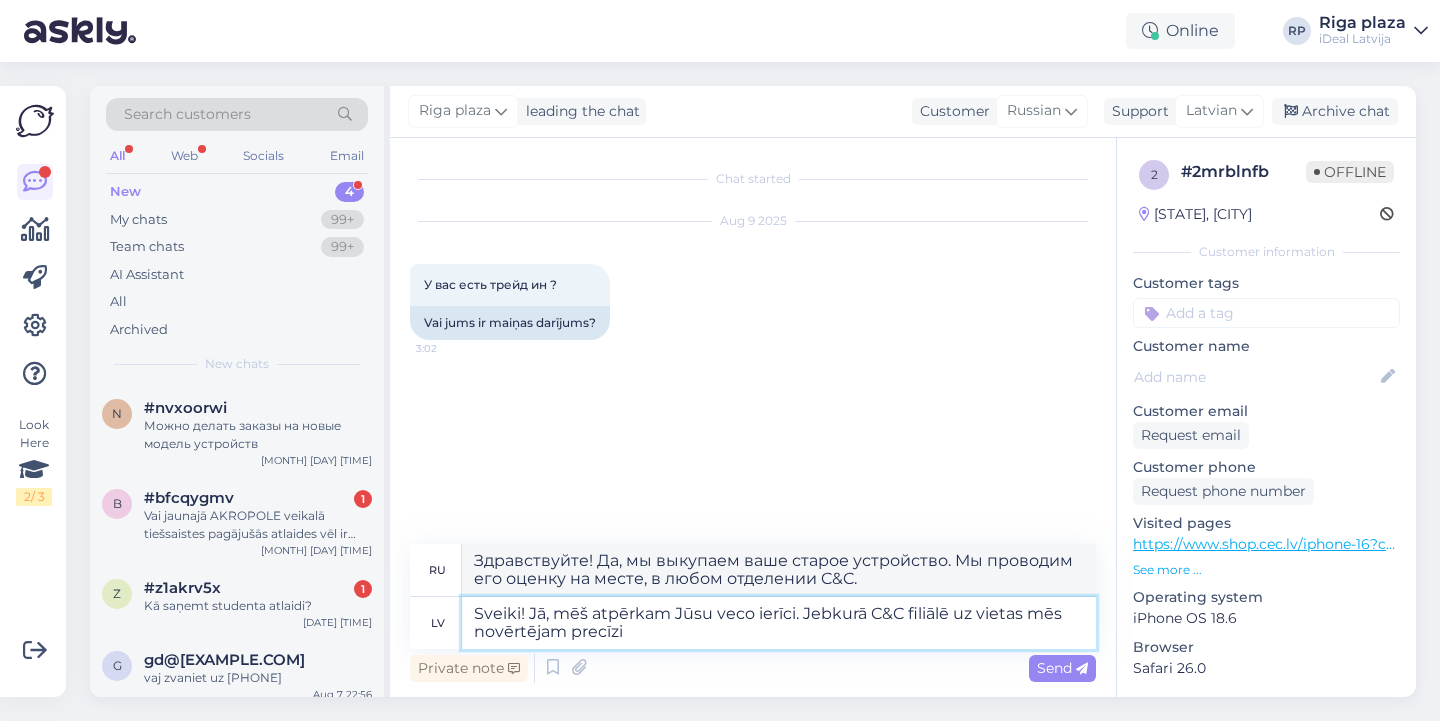 type on "Здравствуйте! Да, мы выкупаем ваше старое устройство. Мы проведём его точную оценку на месте, в любом отделении C&C." 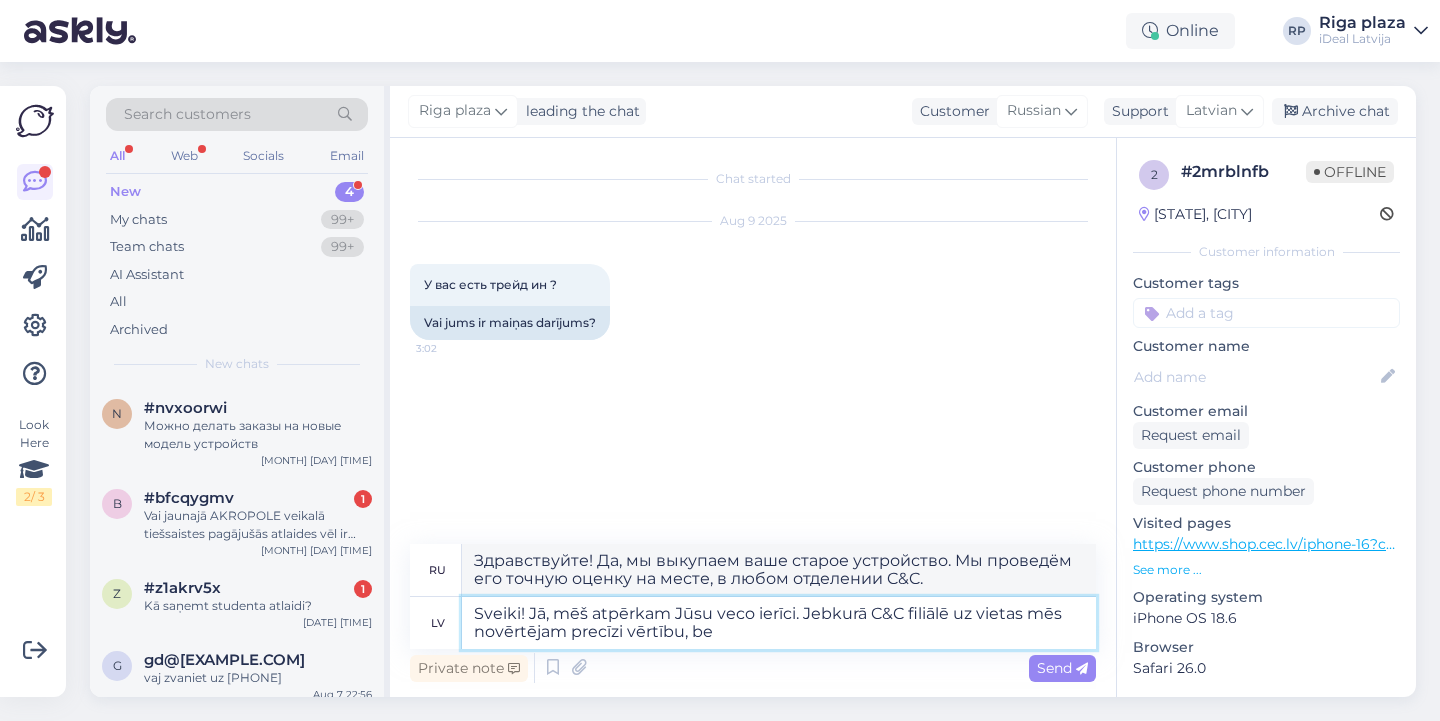 type on "Sveiki! Jā, mēš atpērkam Jūsu veco ierīci. Jebkurā C&C filiālē uz vietas mēs novērtējam precīzi vērtību, bet" 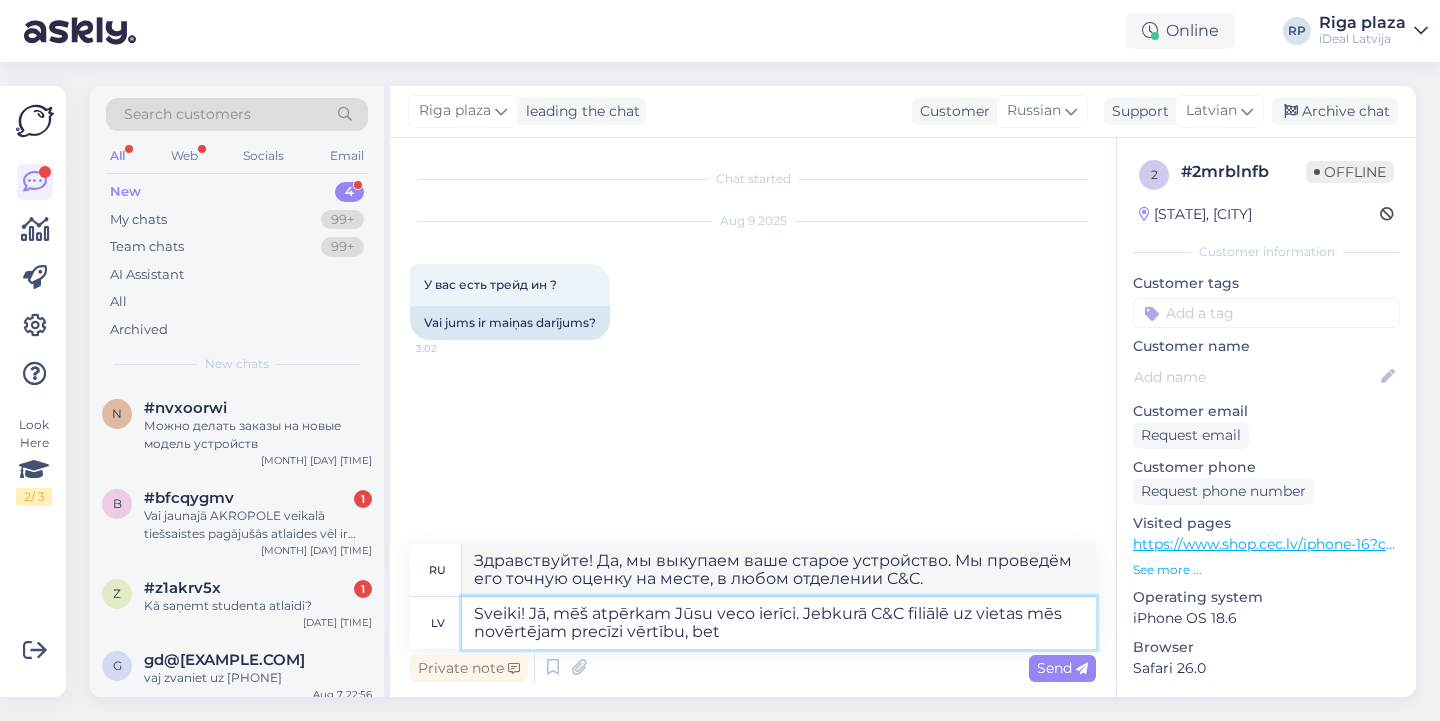 type on "Здравствуйте! Да, мы выкупаем ваше старое устройство. Точную стоимость мы оценим на месте, в любом отделении C&C." 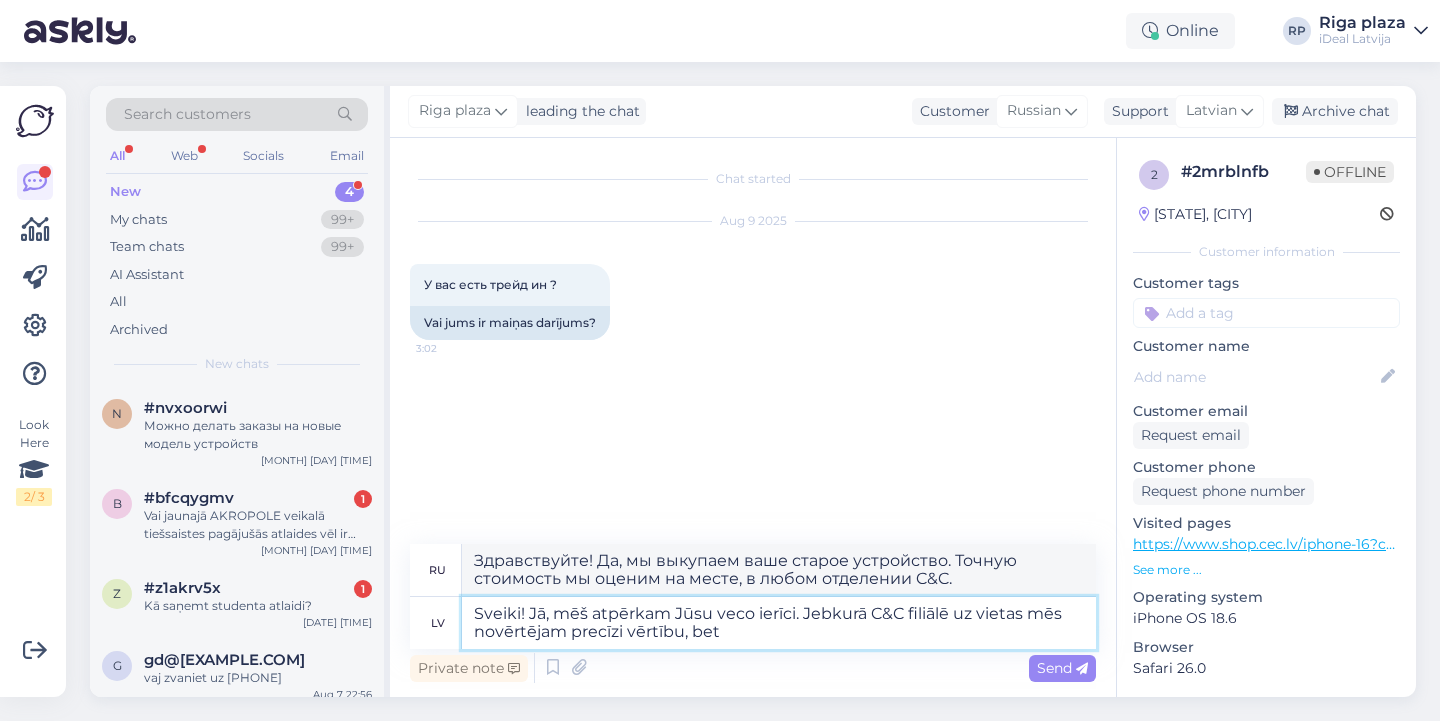 type on "Sveiki! Jā, mēš atpērkam Jūsu veco ierīci. Jebkurā C&C filiālē uz vietas mēs novērtējam precīzi vērtību, bet" 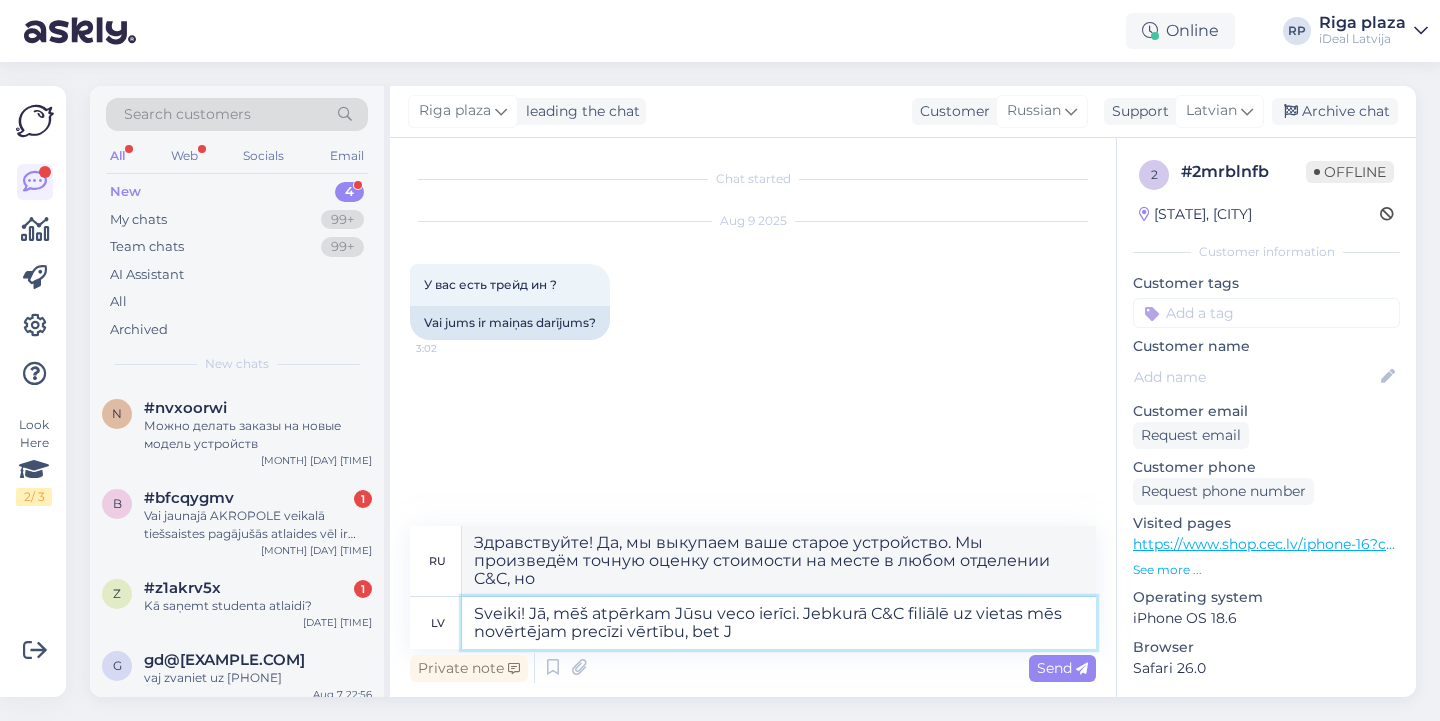 type on "Sveiki! Jā, mēš atpērkam Jūsu veco ierīci. Jebkurā C&C filiālē uz vietas mēs novērtējam precīzi vērtību, bet Jūs varat apskatīties aptuveno ierīces vērtību šeit (patinot mājaslapā uz leju, būs ailīte, kur ir jāievada kāda ierīce Jums ir)" 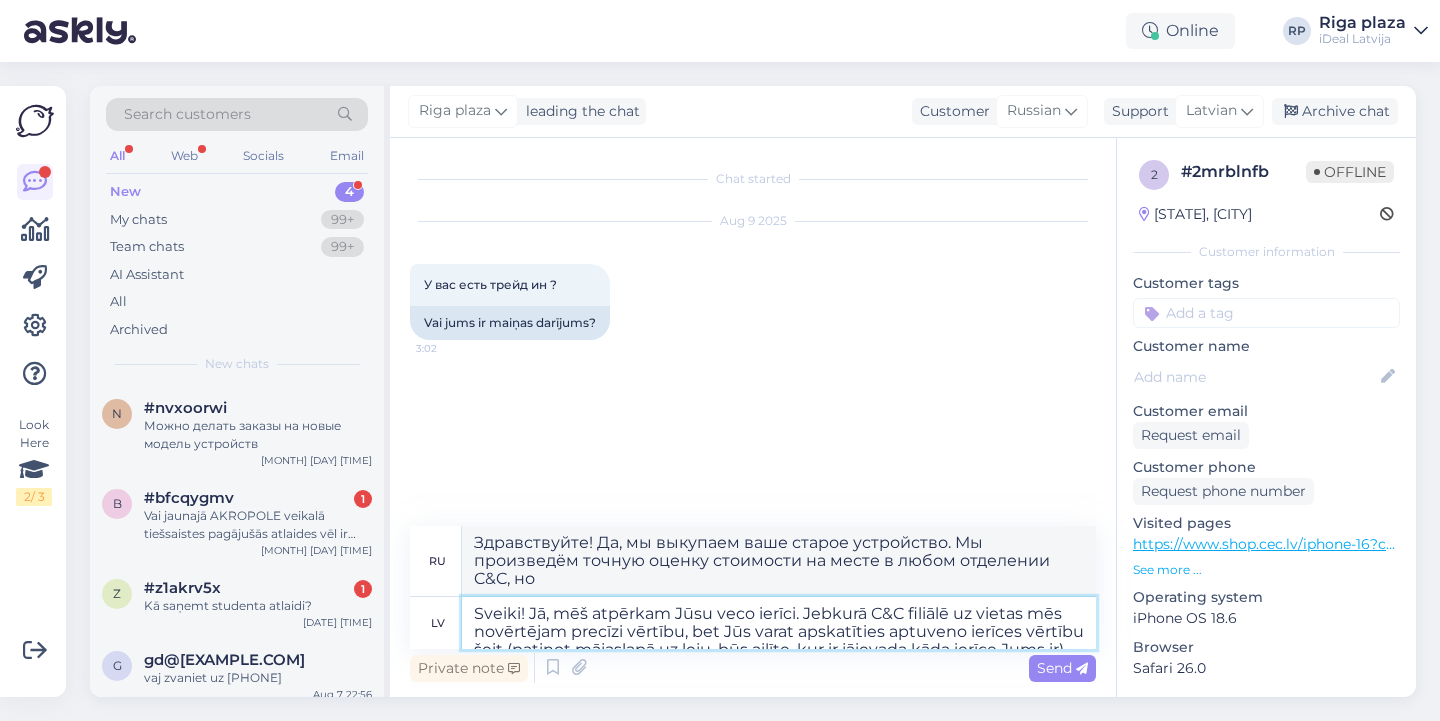 type on "Здравствуйте! Да, мы выкупаем ваше старое устройство. Точную стоимость мы оценим на месте, в любом отделении C&C, но..." 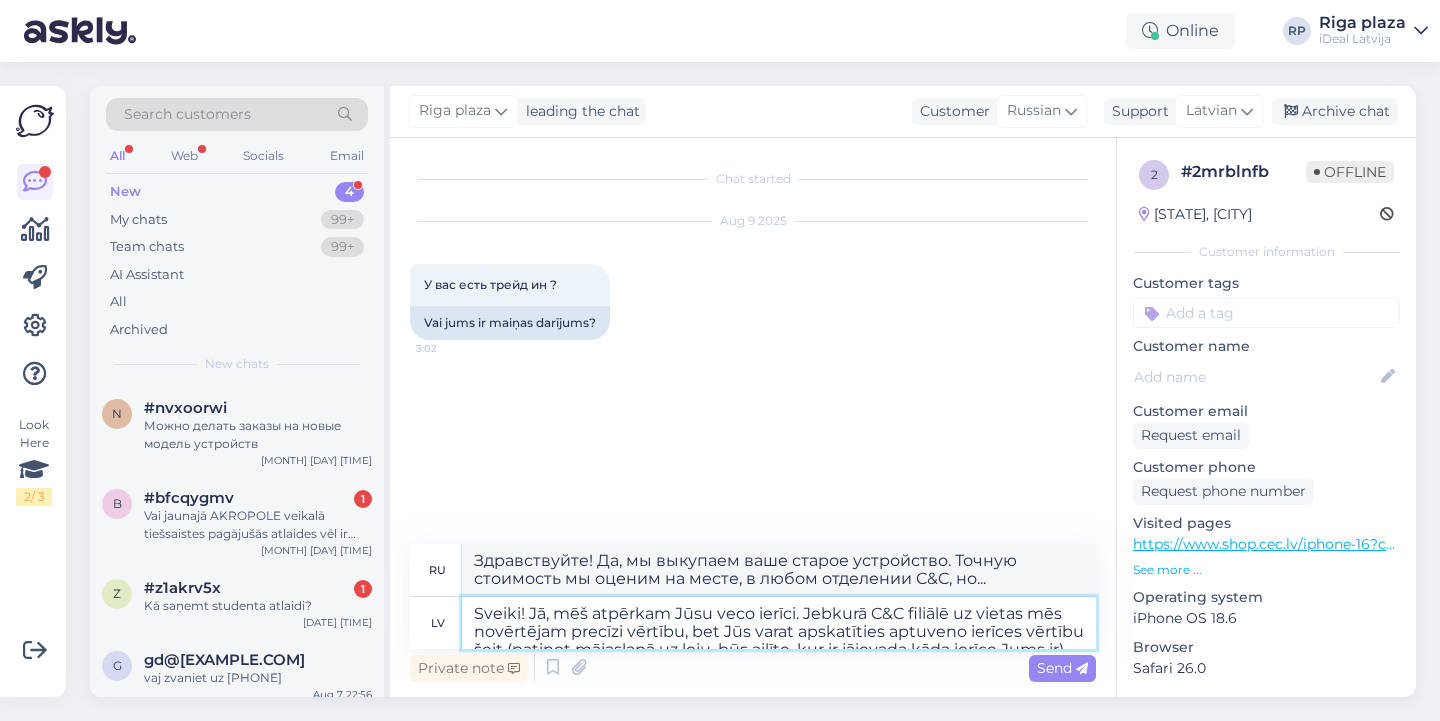 type on "Sveiki! Jā, mēš atpērkam Jūsu veco ierīci. Jebkurā C&C filiālē uz vietas mēs novērtējam precīzi vērtību, bet J" 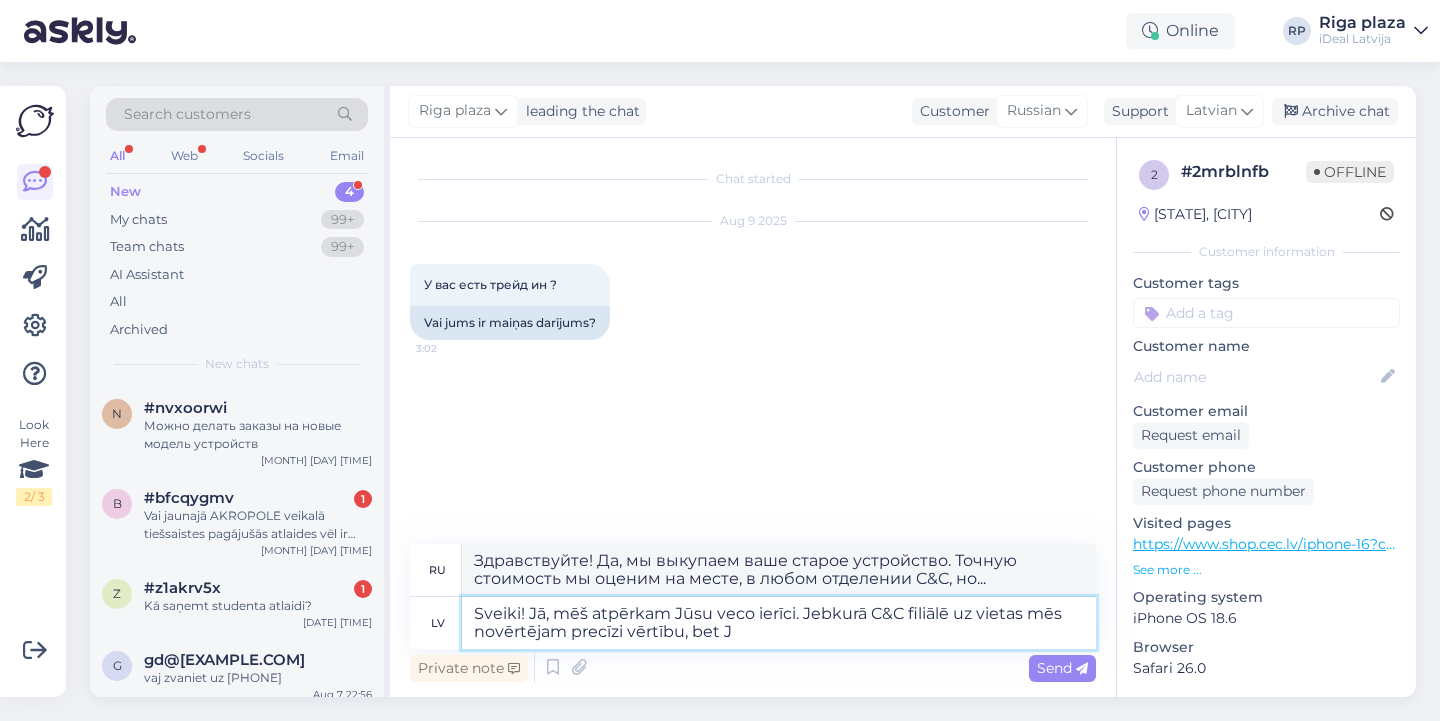 type on "Здравствуйте! Да, мы выкупаем ваше старое устройство. Точную стоимость мы оценим на месте в любом отделении C&C, но J" 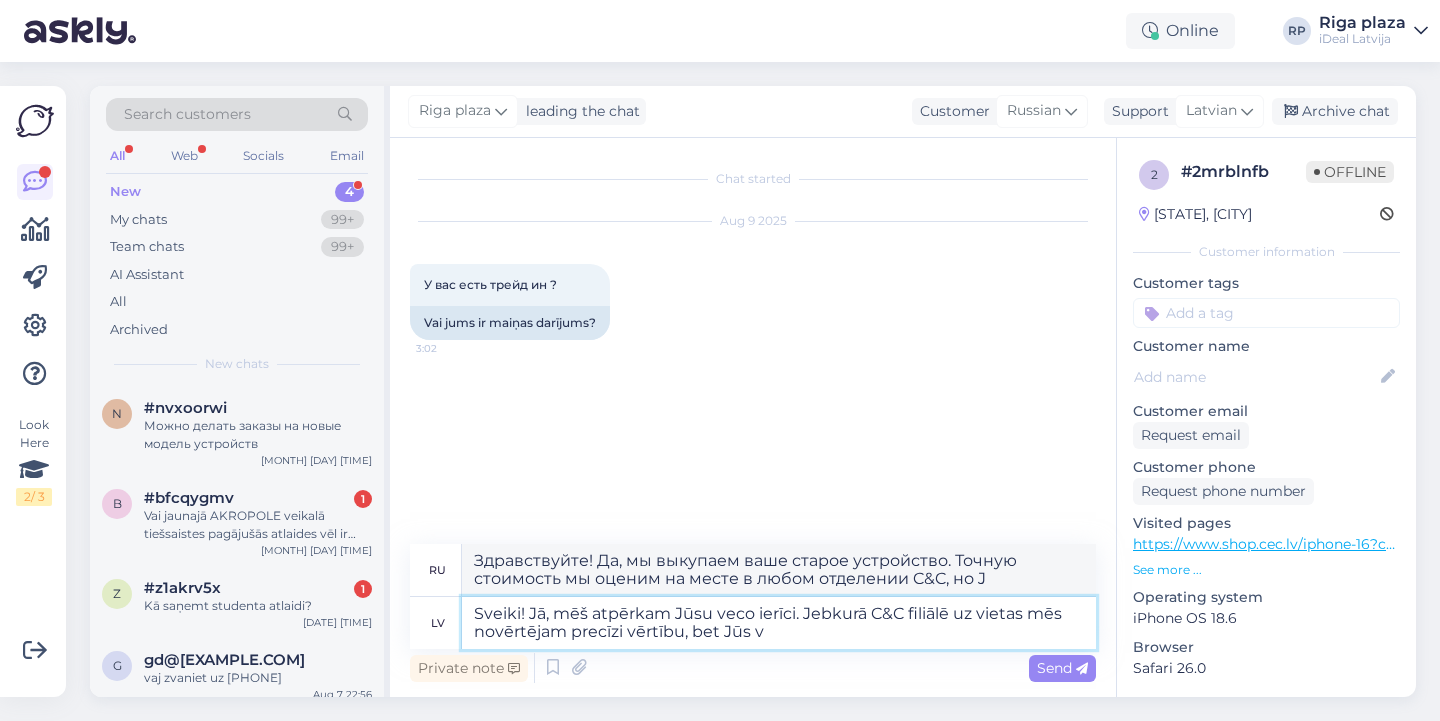 type on "Sveiki! Jā, mēš atpērkam Jūsu veco ierīci. Jebkurā C&C filiālē uz vietas mēs novērtējam precīzi vērtību, bet Jūs va" 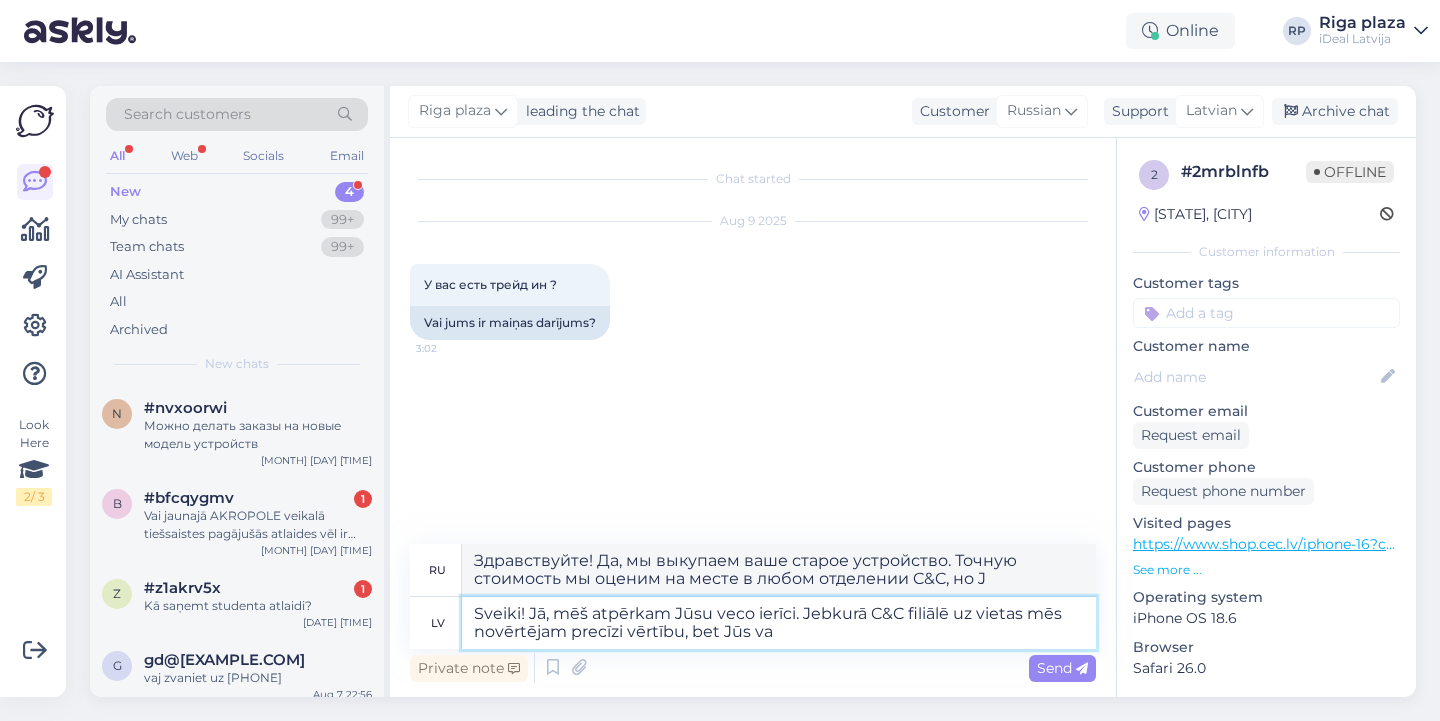 type on "Здравствуйте! Да, мы выкупаем ваше старое устройство. Точную стоимость мы оценим на месте, в любом отделении C&C, но вы..." 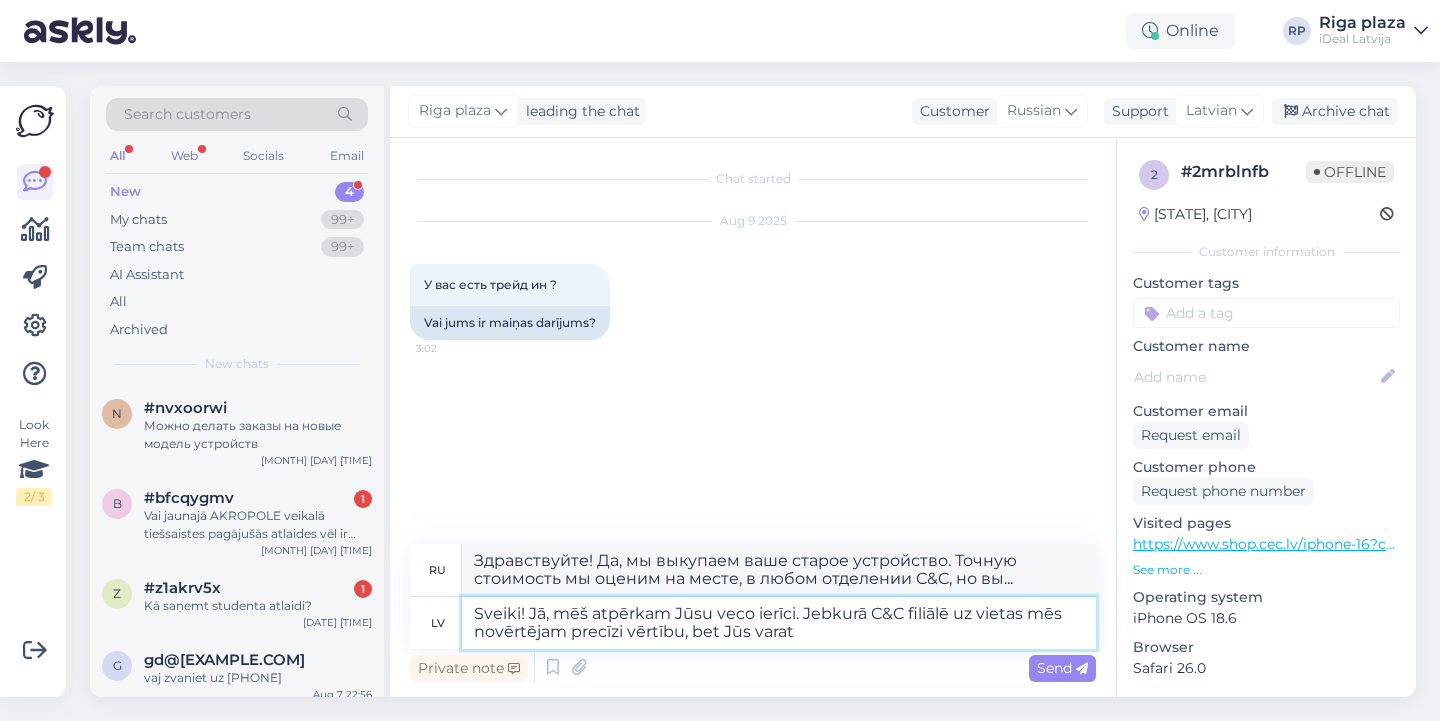 type on "Sveiki! Jā, mēš atpērkam Jūsu veco ierīci. Jebkurā C&C filiālē uz vietas mēs novērtējam precīzi vērtību, bet Jūs varat a" 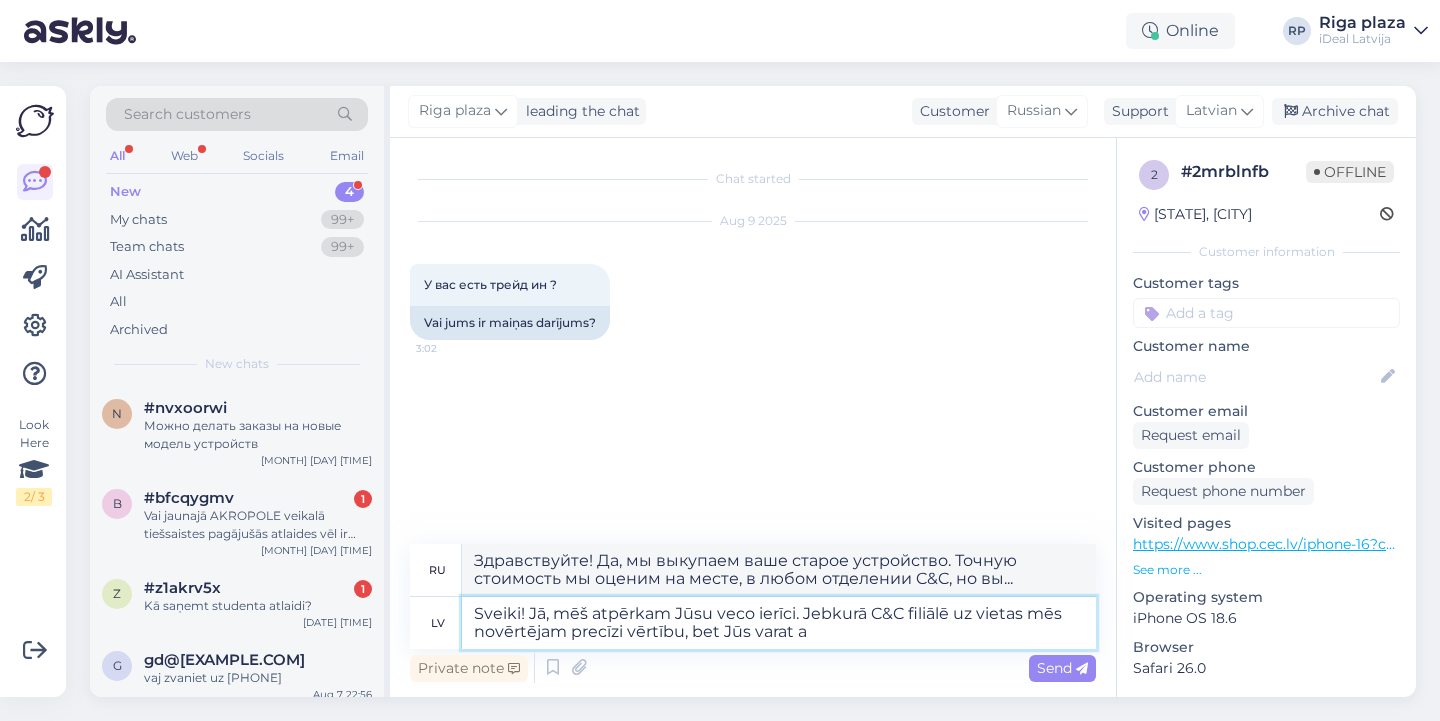 type on "Здравствуйте! Да, мы выкупаем ваше старое устройство. Точную стоимость мы оценим на месте в любом отделении C&C, но вы можете" 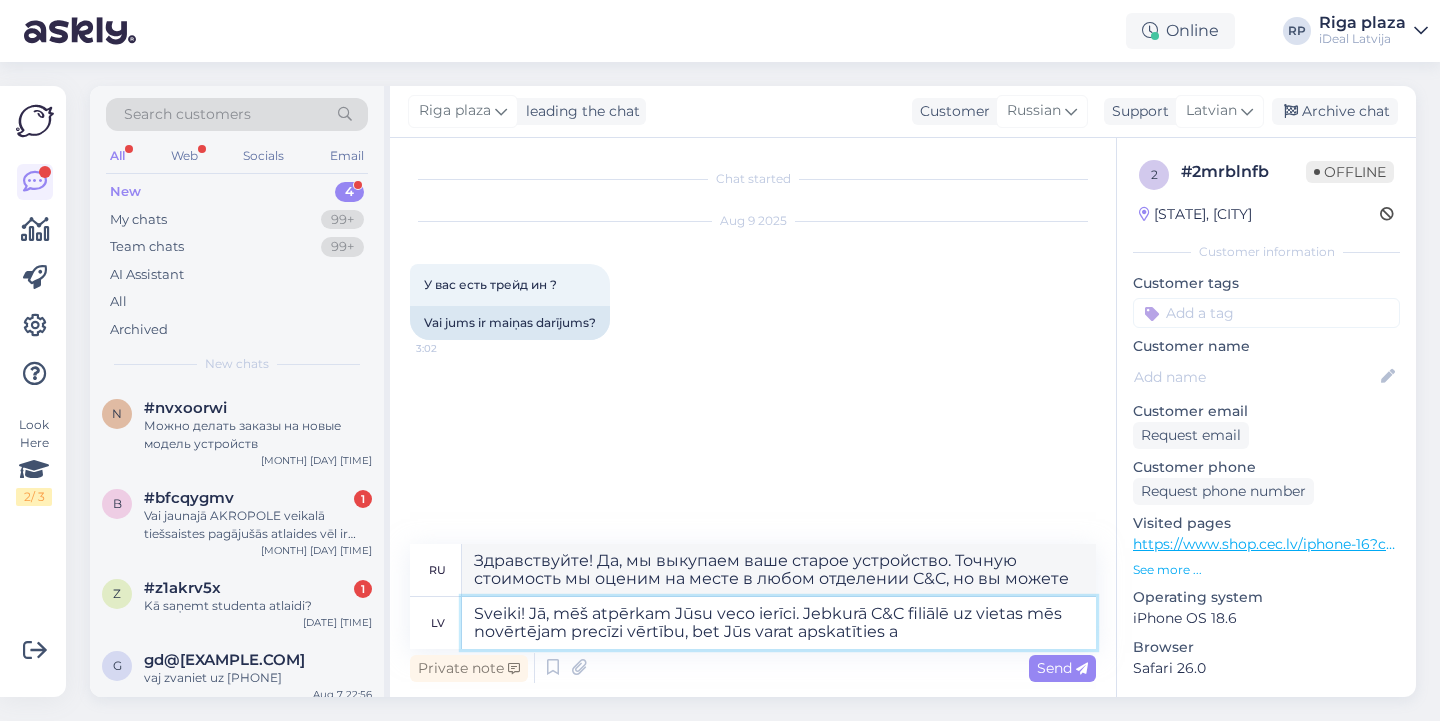 type on "Sveiki! Jā, mēš atpērkam Jūsu veco ierīci. Jebkurā C&C filiālē uz vietas mēs novērtējam precīzi vērtību, bet Jūs varat apskatīties ap" 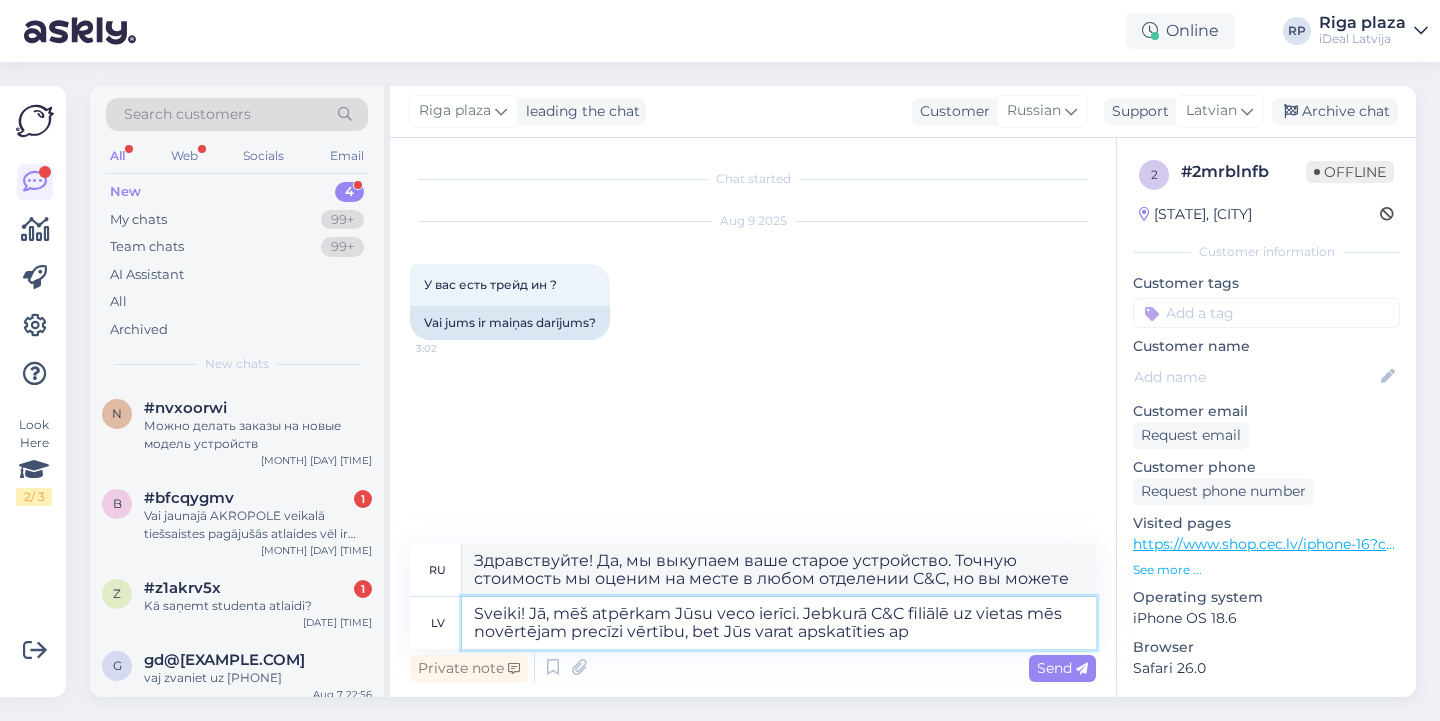 type on "Здравствуйте! Да, мы выкупаем ваше старое устройство. Точную стоимость мы оценим на месте в любом отделении C&C, но вы также можете посмотреть его сами." 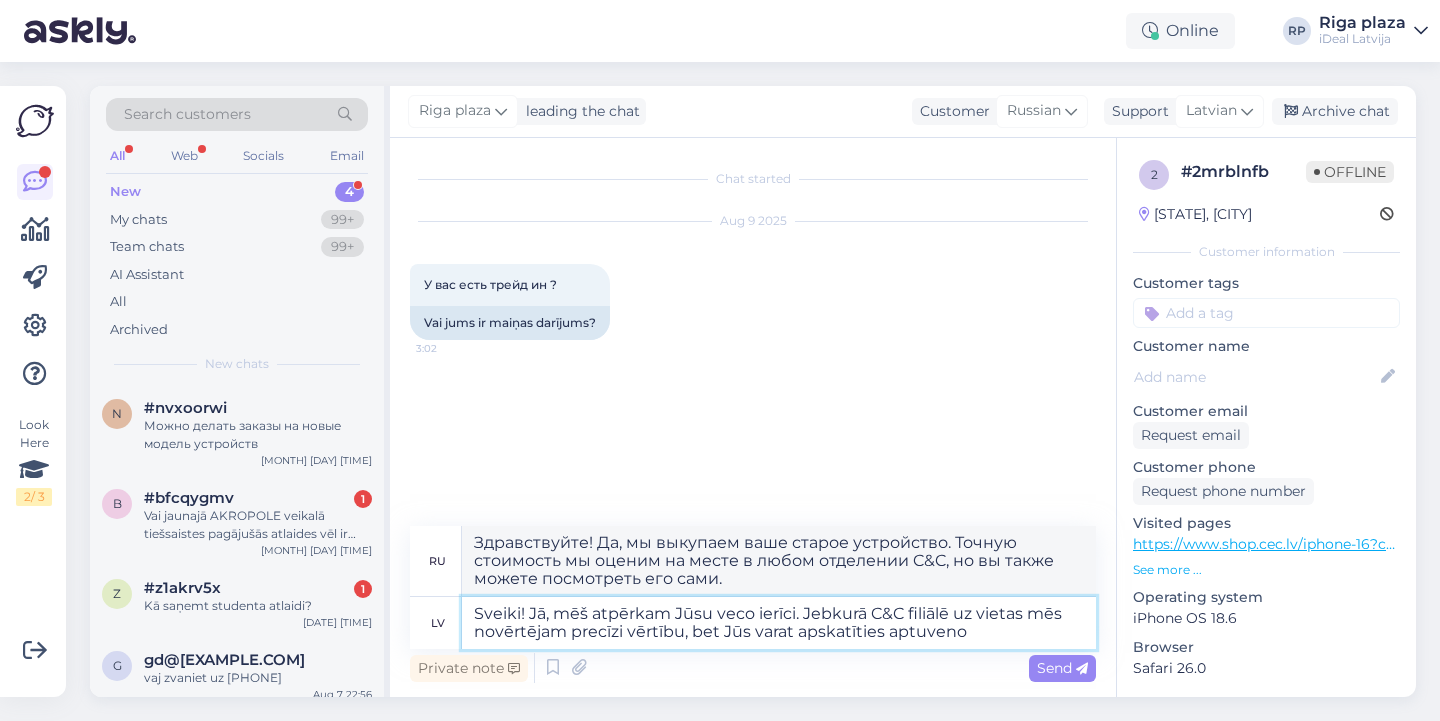 type on "Sveiki! Jā, mēš atpērkam Jūsu veco ierīci. Jebkurā C&C filiālē uz vietas mēs novērtējam precīzi vērtību, bet Jūs varat apskatīties aptuveno" 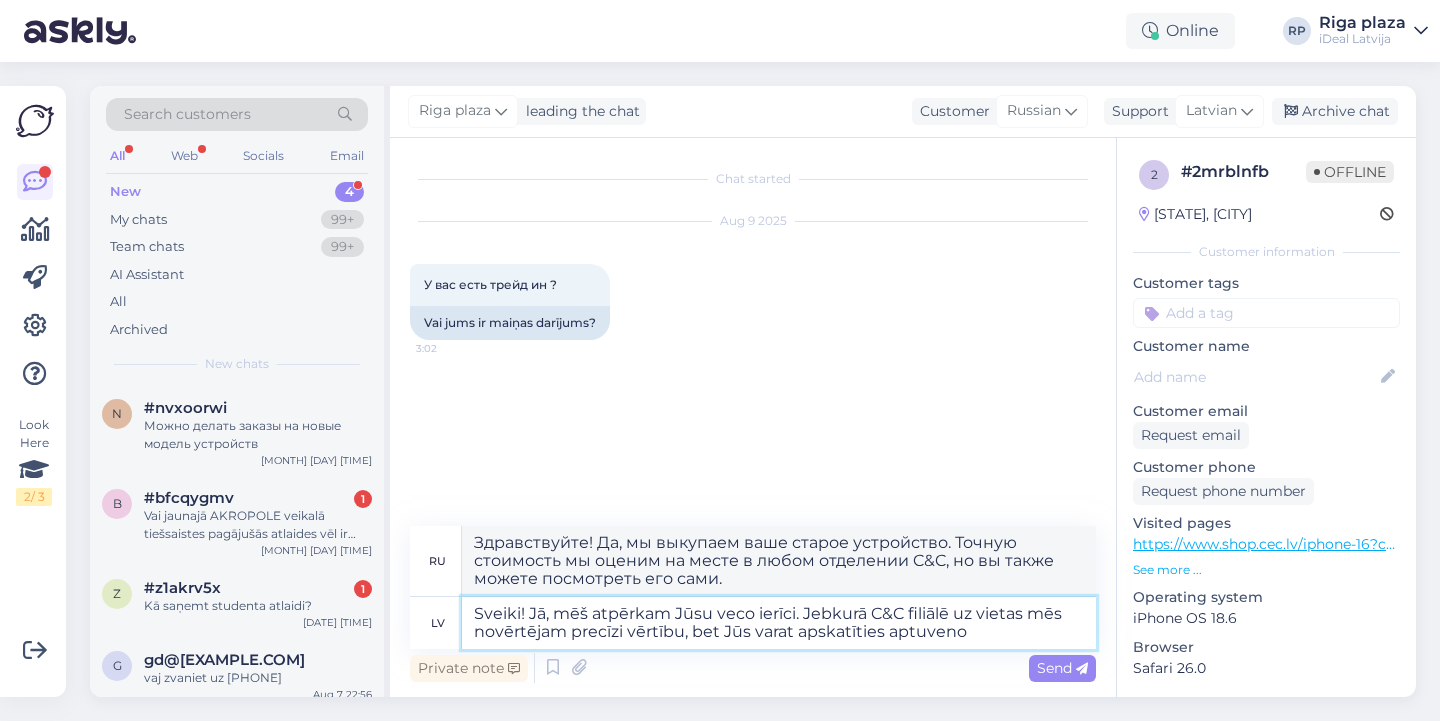type on "Здравствуйте! Да, мы выкупаем ваше старое устройство. Точную стоимость мы оценим на месте в любом отделении C&C, но вы можете узнать примерную стоимость." 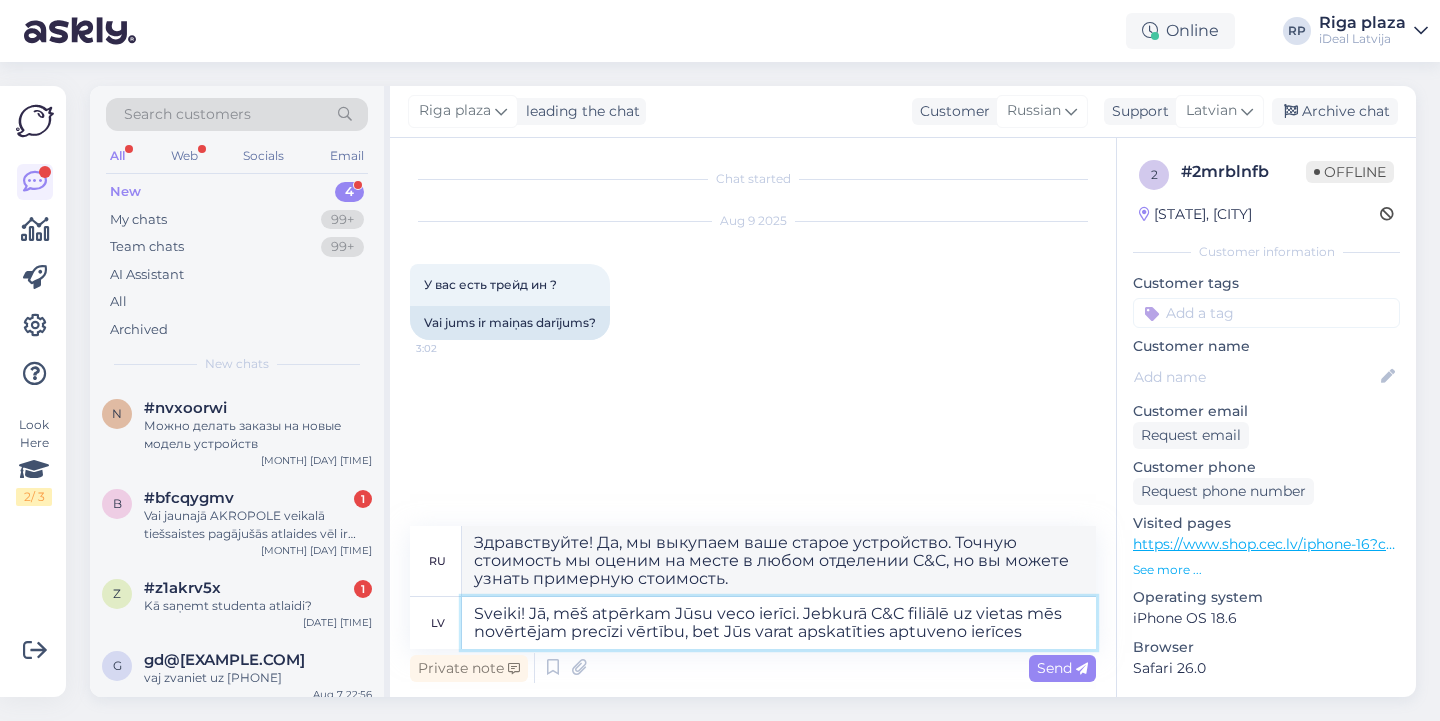 type on "Sveiki! Jā, mēš atpērkam Jūsu veco ierīci. Jebkurā C&C filiālē uz vietas mēs novērtējam precīzi vērtību, bet Jūs varat apskatīties aptuveno ierīces vērtīb" 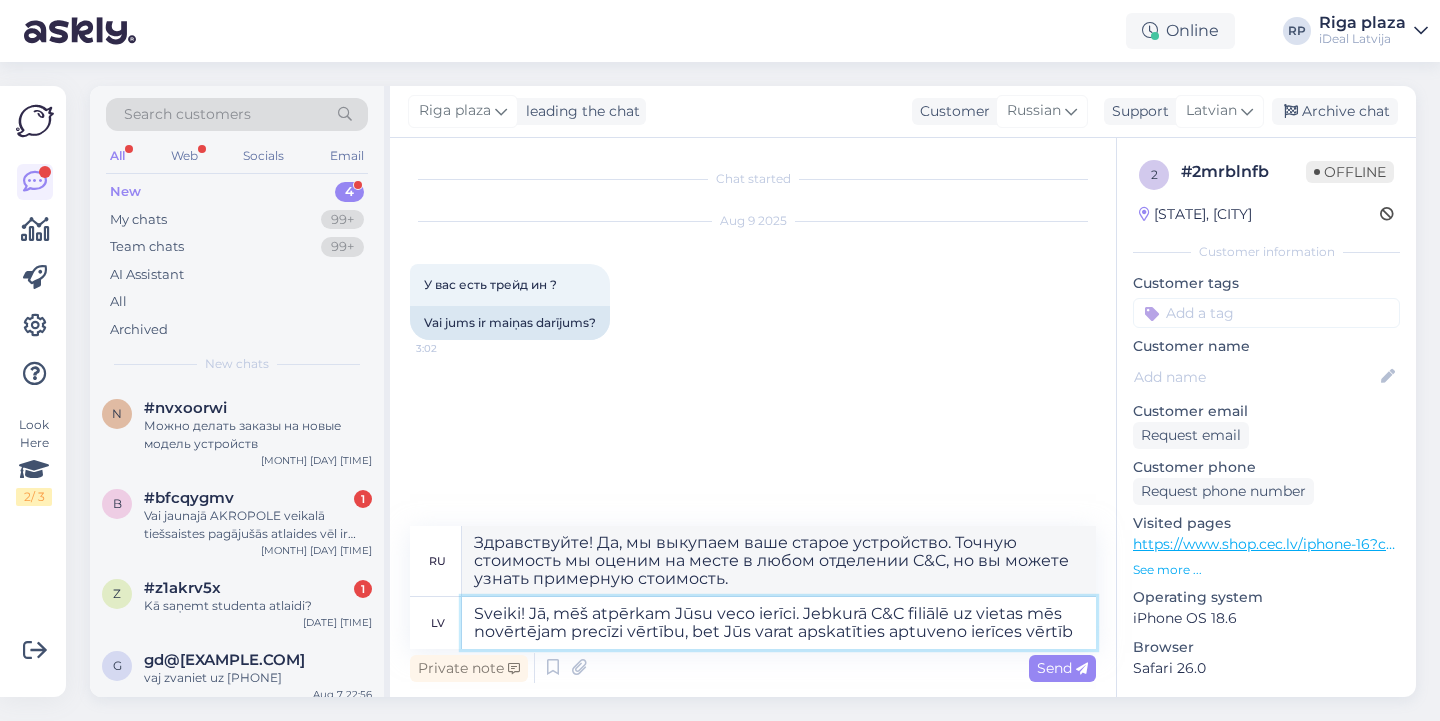 type on "Здравствуйте! Да, мы выкупаем ваше старое устройство. Точную стоимость мы оценим на месте в любом отделении C&C, но вы можете узнать примерную стоимость устройства." 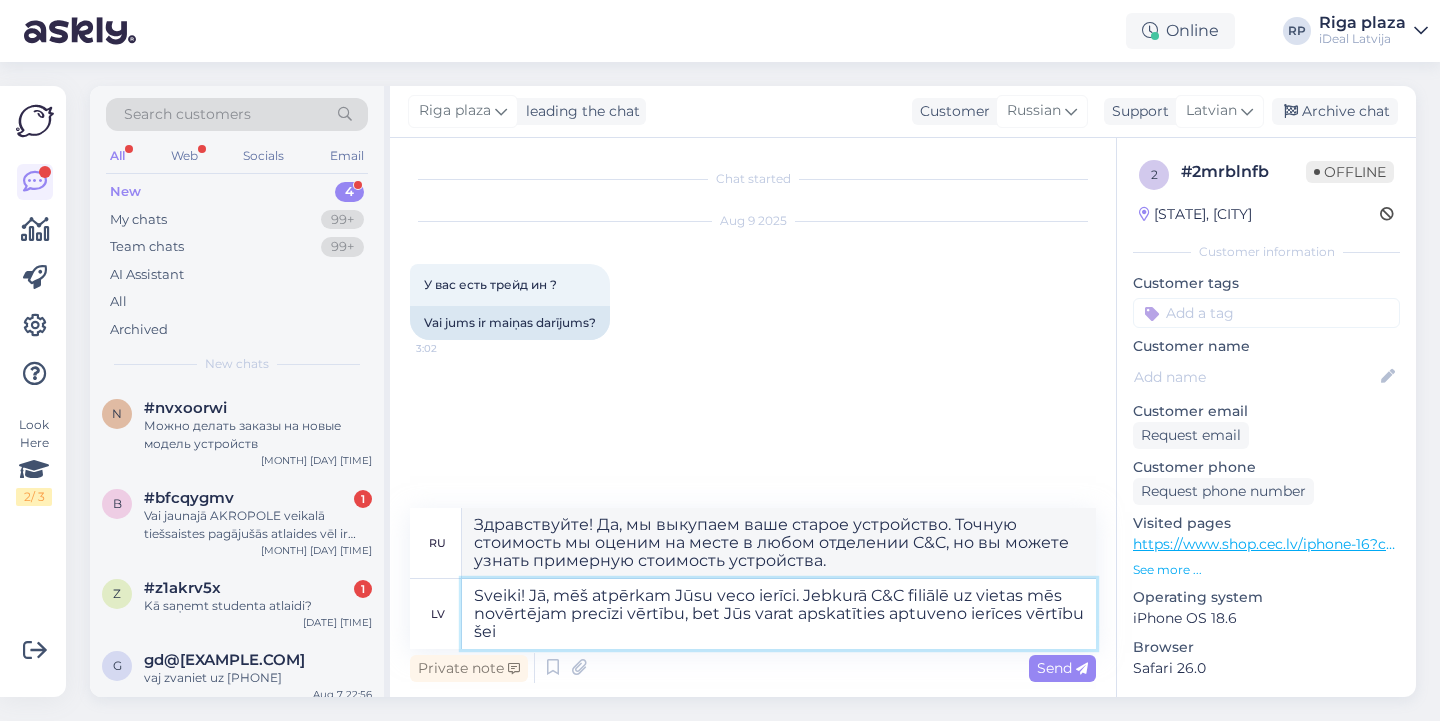 type on "Sveiki! Jā, mēš atpērkam Jūsu veco ierīci. Jebkurā C&C filiālē uz vietas mēs novērtējam precīzi vērtību, bet Jūs varat apskatīties aptuveno ierīces vērtību šeit" 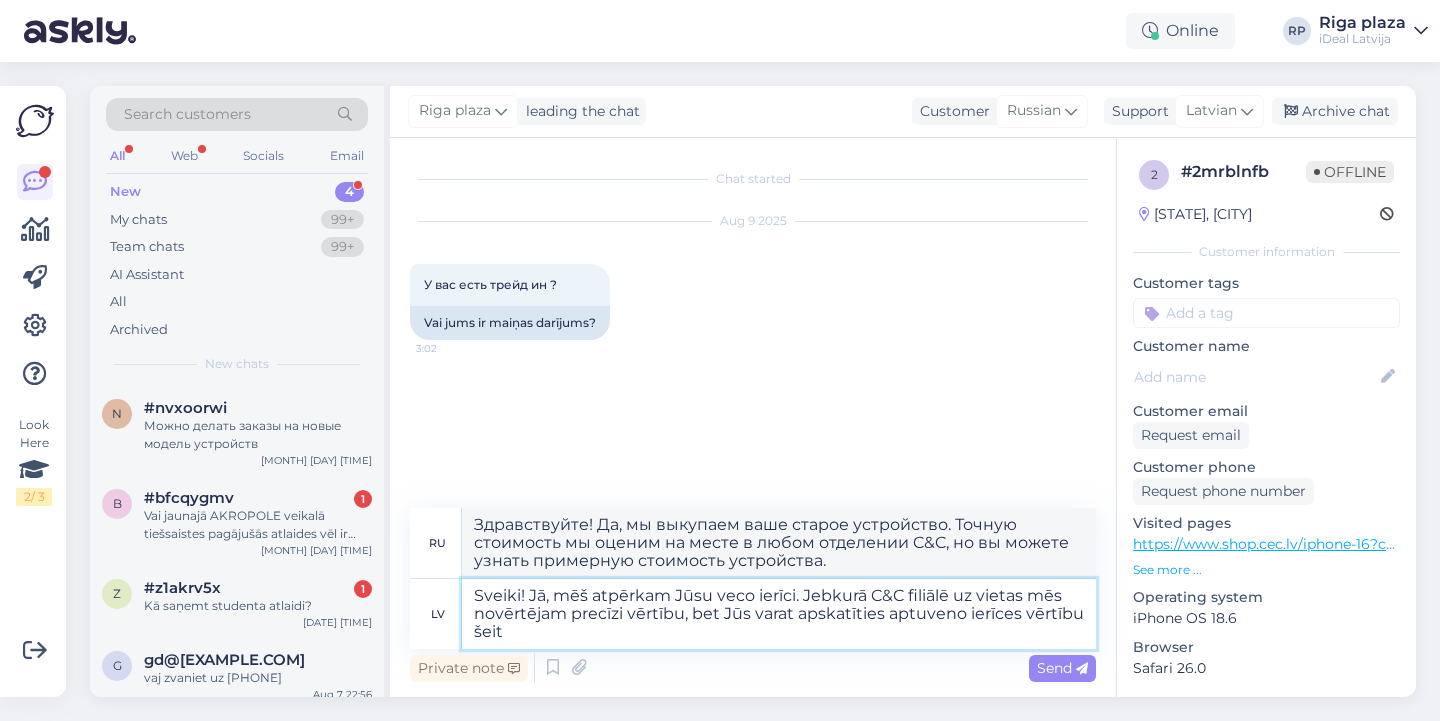 type on "Здравствуйте! Да, мы выкупаем ваше старое устройство. Точную стоимость мы оценим на месте в любом отделении C&C, но вы можете узнать примерную стоимость вашего устройства здесь." 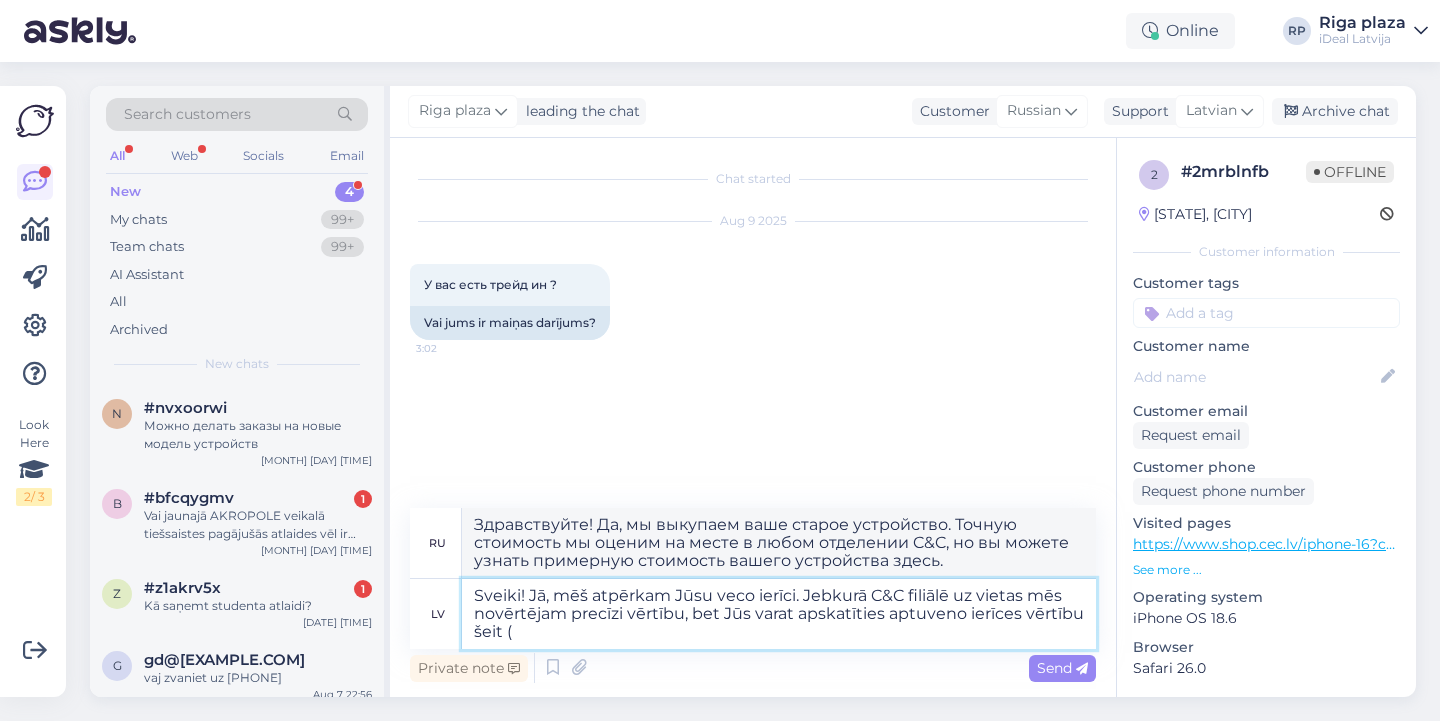 type on "Sveiki! Jā, mēš atpērkam Jūsu veco ierīci. Jebkurā C&C filiālē uz vietas mēs novērtējam precīzi vērtību, bet Jūs varat apskatīties aptuveno ierīces vērtību šeit ()" 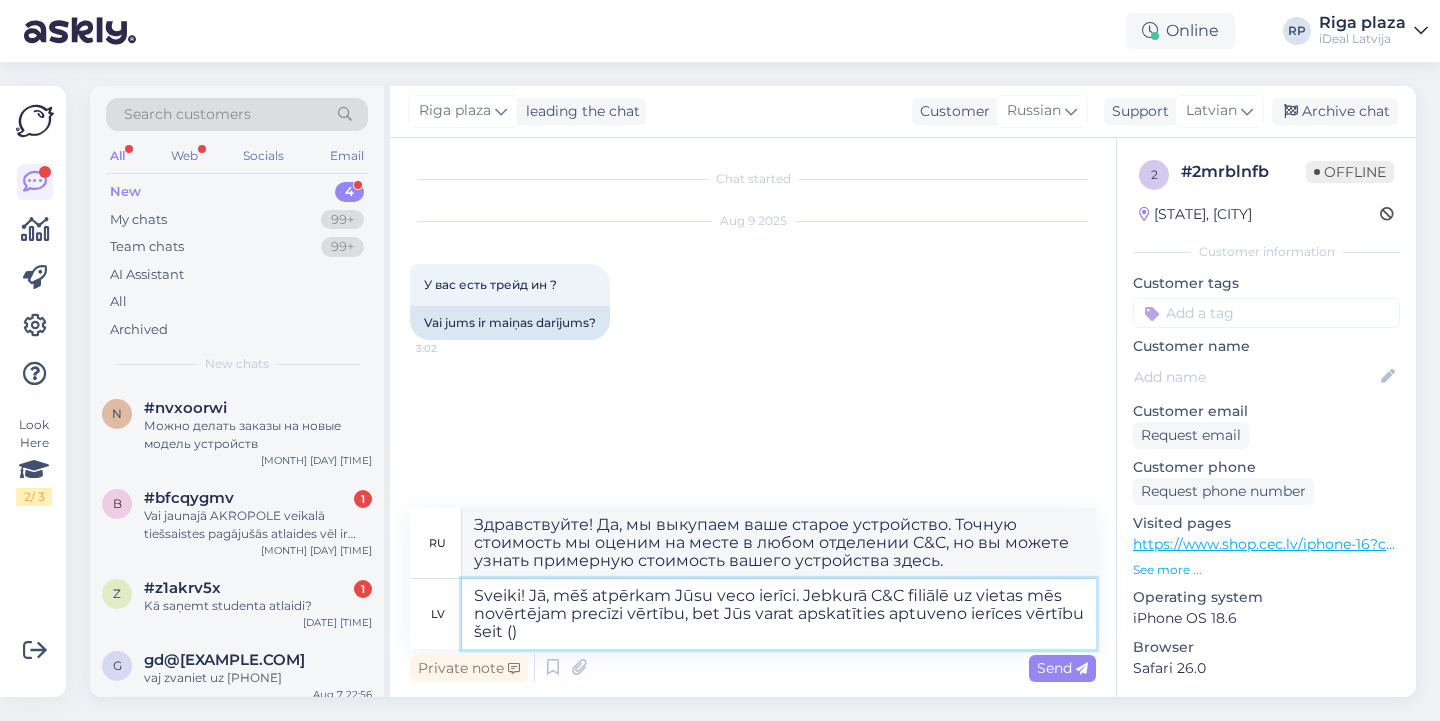 type on "Здравствуйте! Да, мы выкупаем ваше старое устройство. Точную стоимость мы оценим на месте в любом отделении C&C, но вы можете узнать примерную стоимость устройства здесь ()" 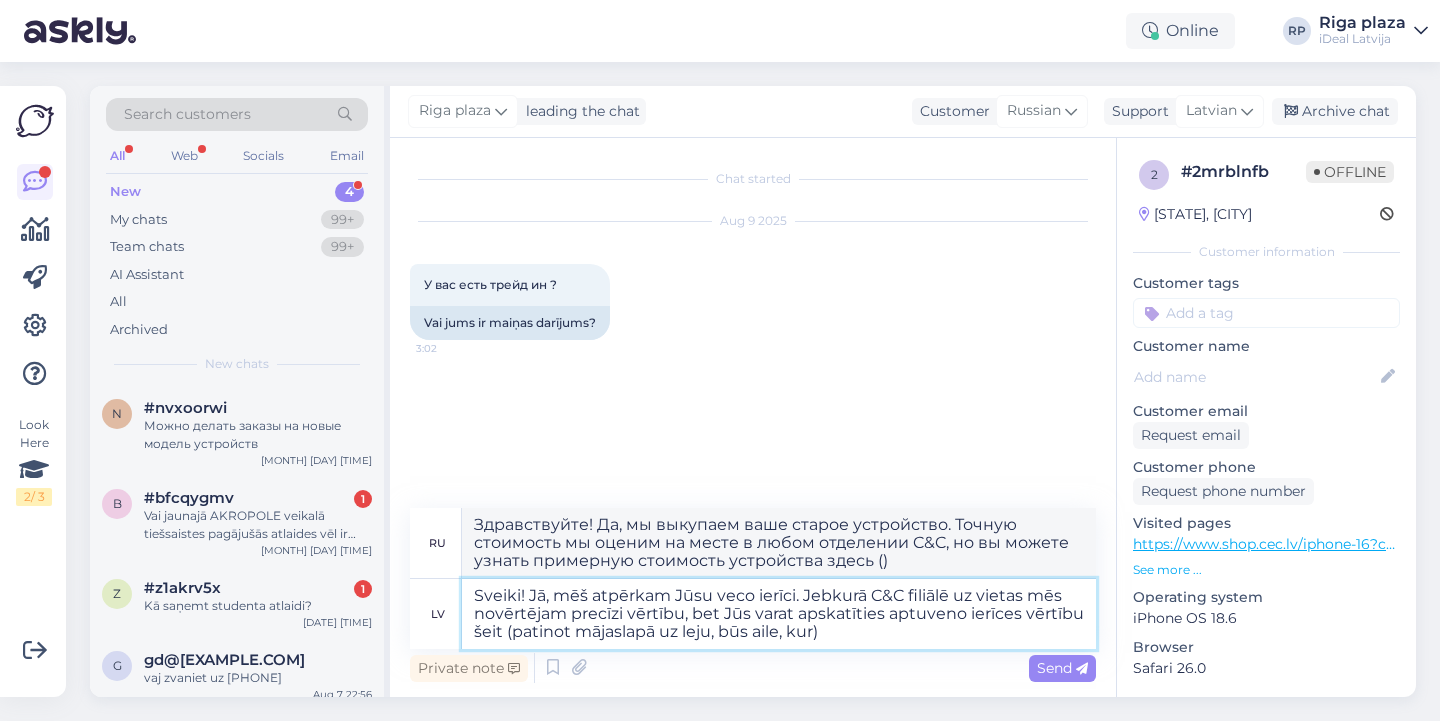 type on "Sveiki! Jā, mēš atpērkam Jūsu veco ierīci. Jebkurā C&C filiālē uz vietas mēs novērtējam precīzi vērtību, bet Jūs varat apskatīties aptuveno ierīces vērtību šeit (patinot mājaslapā uz leju, būs aile, kur )" 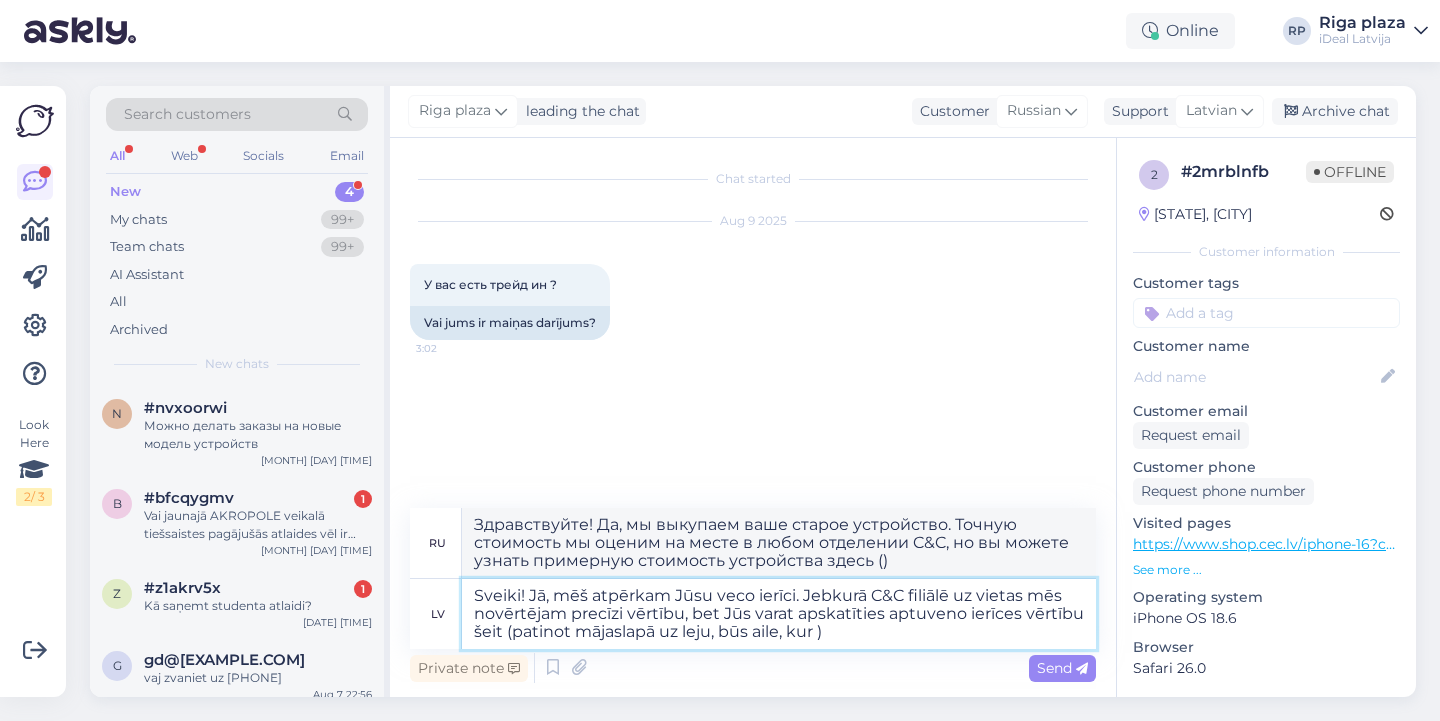 type on "Здравствуйте! Да, мы выкупаем ваше старое устройство. Точную стоимость мы оцениваем на месте, в любом отделении C&C, но примерную стоимость устройства вы можете посмотреть здесь (прокрутите сайт вниз, там будет столбец с )." 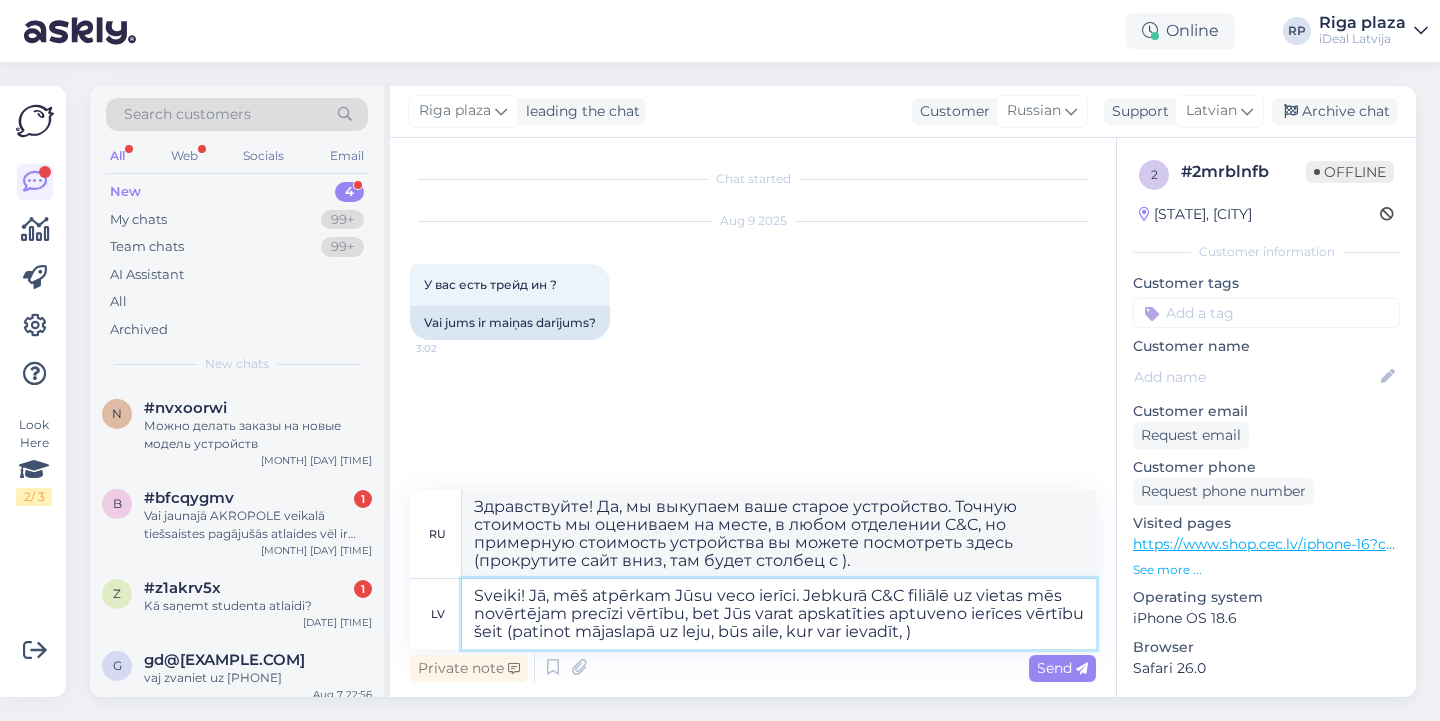 type on "Sveiki! Jā, mēš atpērkam Jūsu veco ierīci. Jebkurā C&C filiālē uz vietas mēs novērtējam precīzi vērtību, bet Jūs varat apskatīties aptuveno ierīces vērtību šeit (patinot mājaslapā uz leju, būs aile, kur var ievadīt, k)" 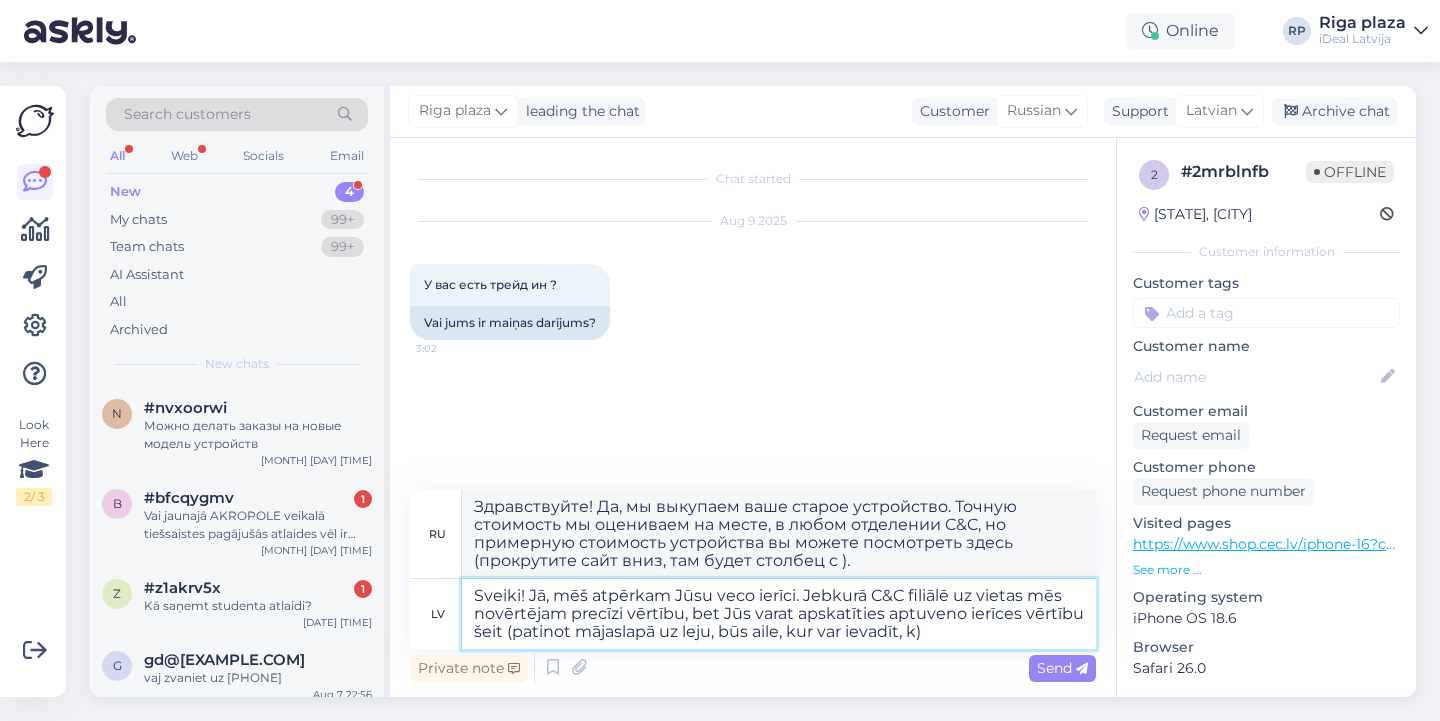 type on "Здравствуйте! Да, мы выкупаем ваше старое устройство. Точную стоимость мы оценим на месте, в любом отделении C&C, но вы можете узнать примерную стоимость устройства здесь (прокрутите сайт вниз, там будет поле для ввода)." 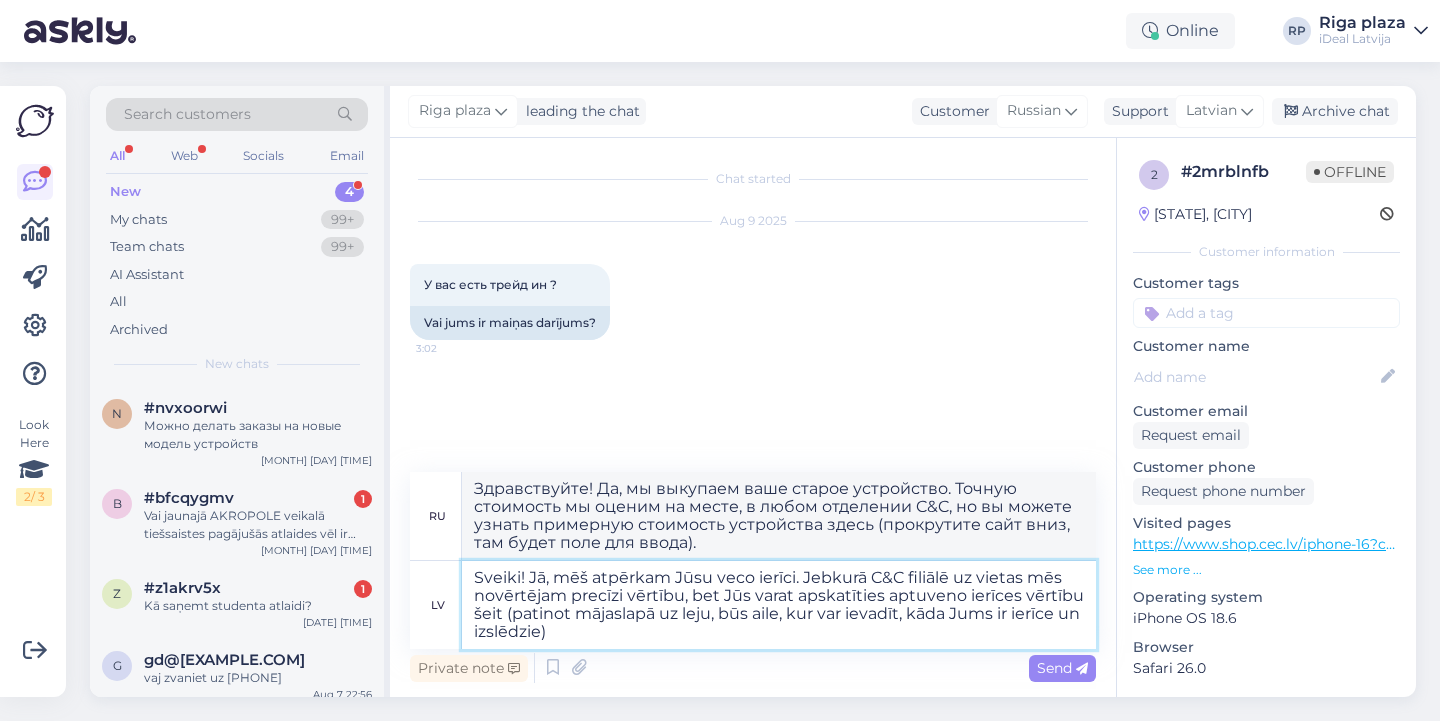 type on "Sveiki! Jā, mēš atpērkam Jūsu veco ierīci. Jebkurā C&C filiālē uz vietas mēs novērtējam precīzi vērtību, bet Jūs varat apskatīties aptuveno ierīces vērtību šeit (patinot mājaslapā uz leju, būs aile, kur var ievadīt, kāda Jums ir ierīce un izslēdziet)" 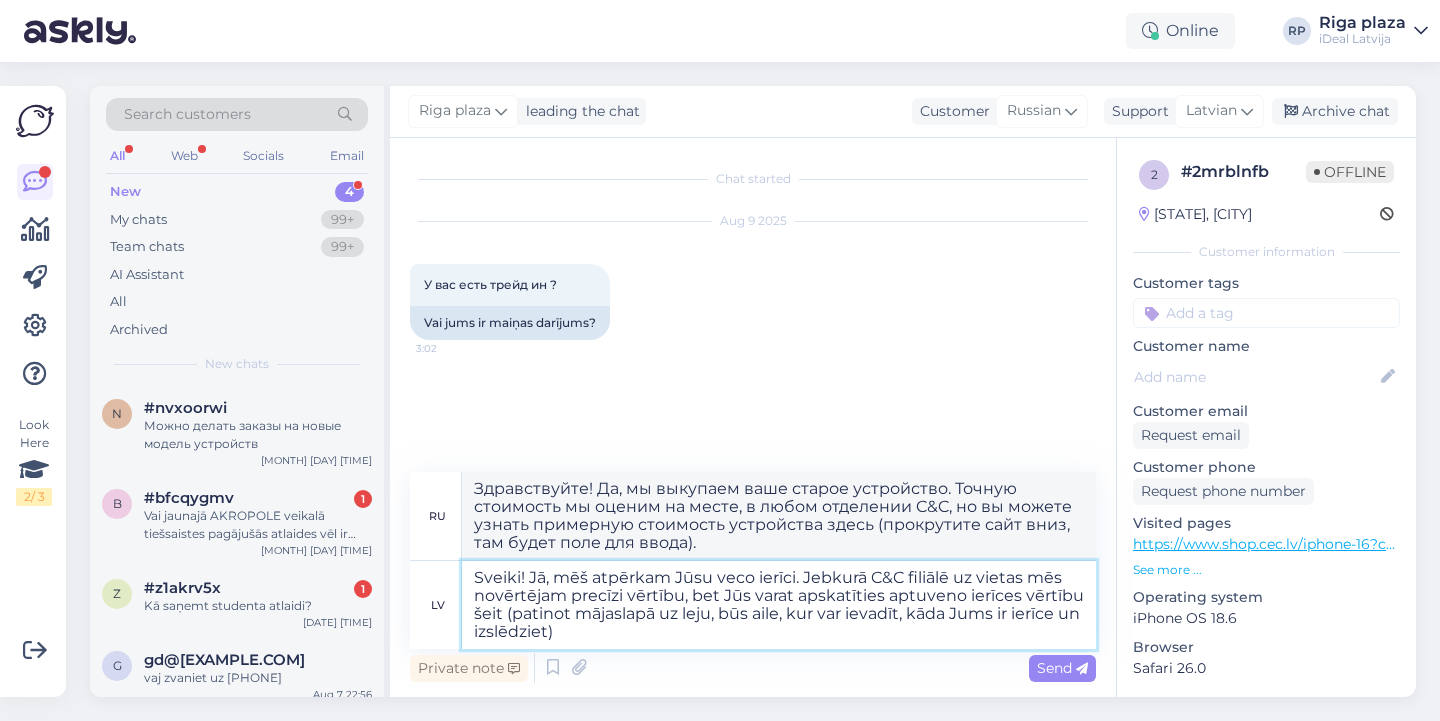 type on "Здравствуйте! Да, мы выкупаем ваше старое устройство. Точную стоимость мы оцениваем на месте, в любом отделении C&C, но вы можете узнать примерную стоимость устройства здесь (прокрутите сайт вниз, там будет поле, где можно указать, какое у вас устройство, и отключить его)." 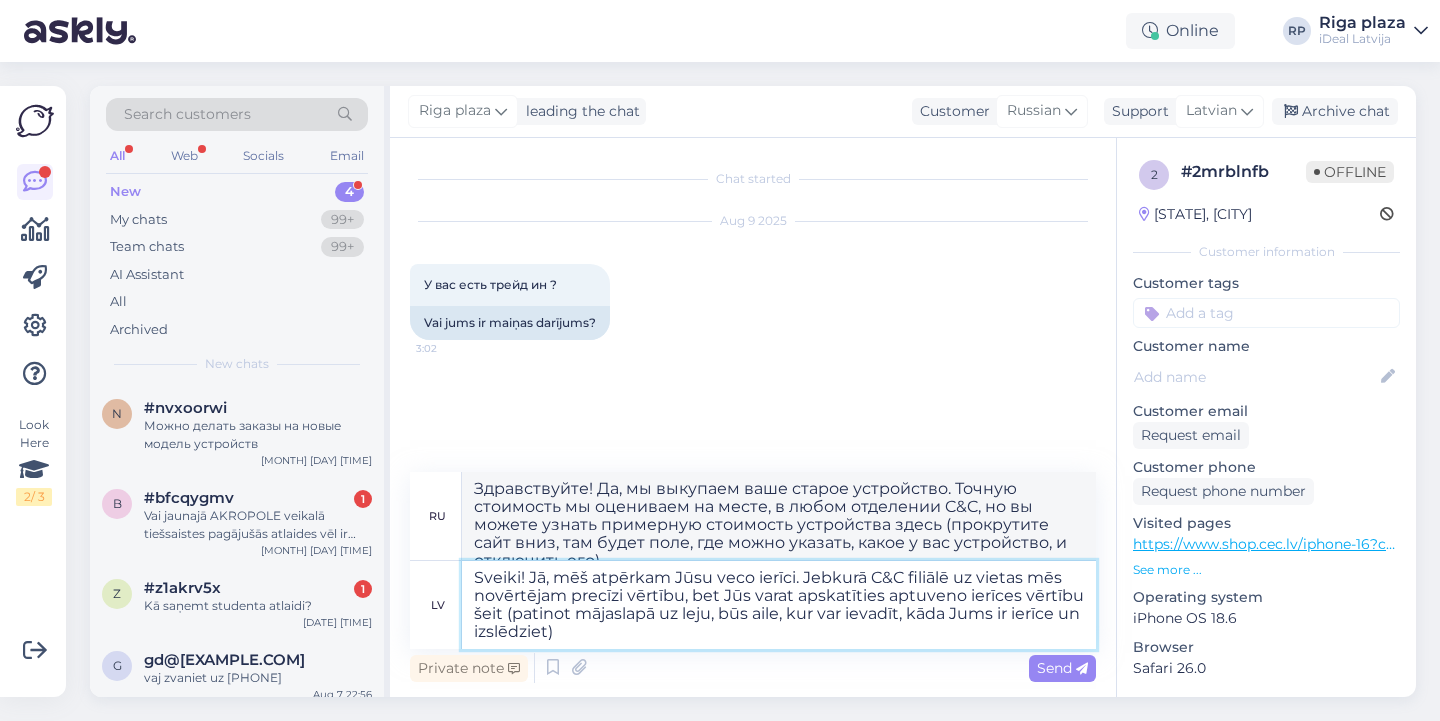 click on "Sveiki! Jā, mēš atpērkam Jūsu veco ierīci. Jebkurā C&C filiālē uz vietas mēs novērtējam precīzi vērtību, bet Jūs varat apskatīties aptuveno ierīces vērtību šeit (patinot mājaslapā uz leju, būs aile, kur var ievadīt, kāda Jums ir ierīce un izslēdziet)" at bounding box center [779, 605] 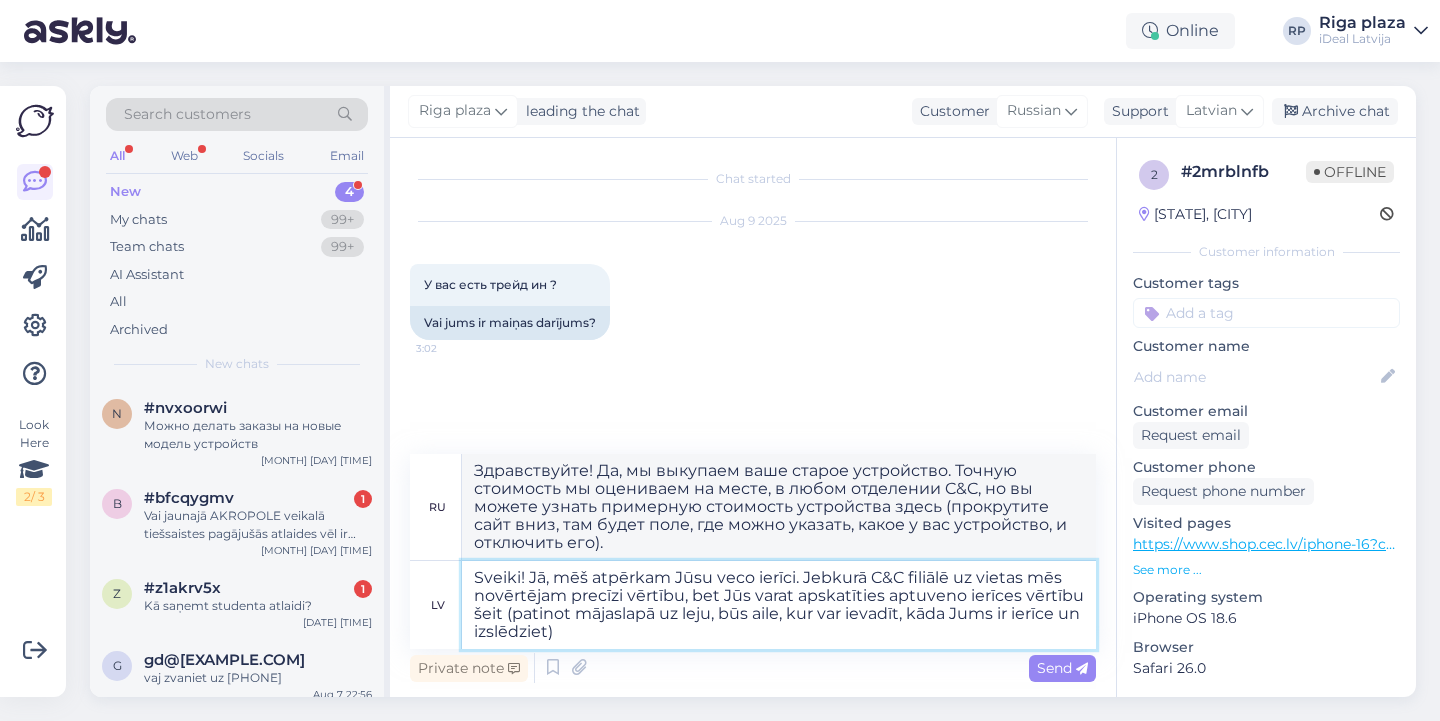 click on "Sveiki! Jā, mēš atpērkam Jūsu veco ierīci. Jebkurā C&C filiālē uz vietas mēs novērtējam precīzi vērtību, bet Jūs varat apskatīties aptuveno ierīces vērtību šeit (patinot mājaslapā uz leju, būs aile, kur var ievadīt, kāda Jums ir ierīce un izslēdziet)" at bounding box center (779, 605) 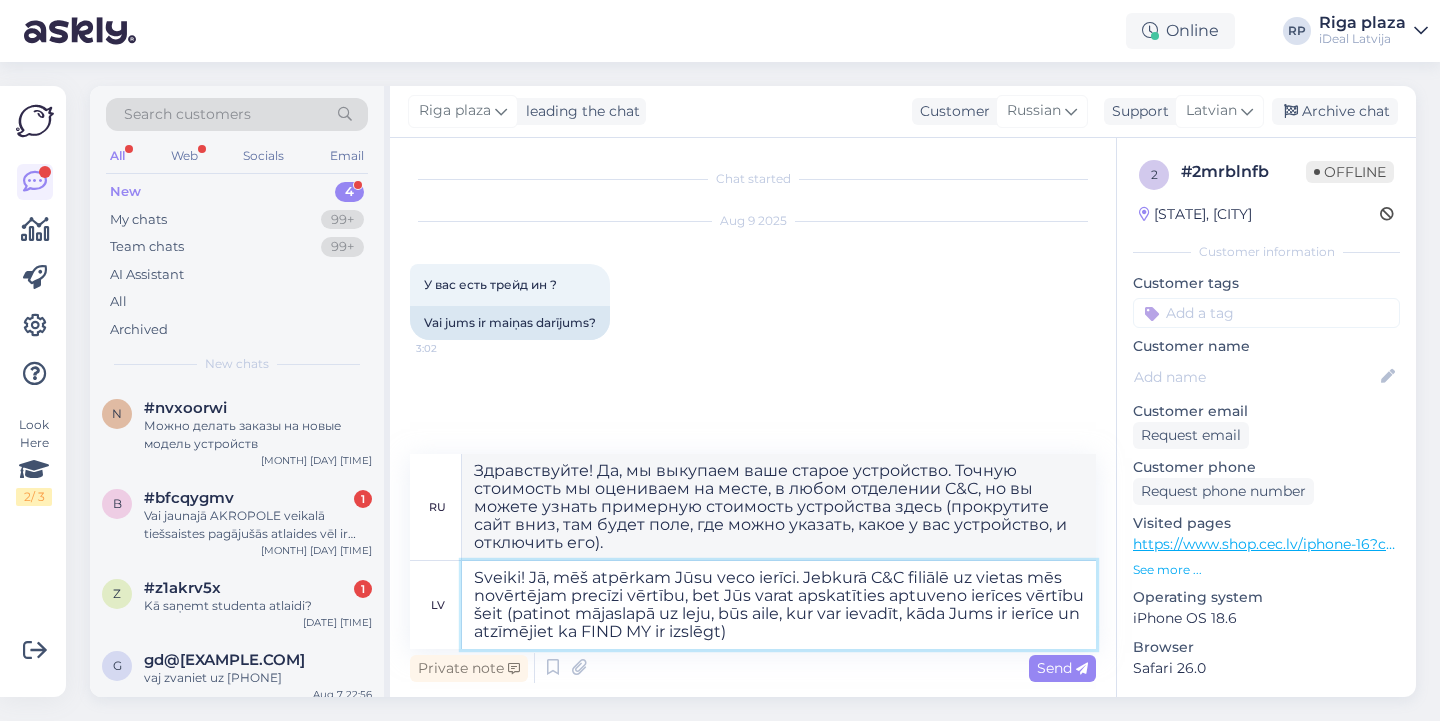 type on "Sveiki! Jā, mēš atpērkam Jūsu veco ierīci. Jebkurā C&C filiālē uz vietas mēs novērtējam precīzi vērtību, bet Jūs varat apskatīties aptuveno ierīces vērtību šeit (patinot mājaslapā uz leju, būs aile, kur var ievadīt, kāda Jums ir ierīce un atzīmējiet ka FIND MY ir izslēgts)" 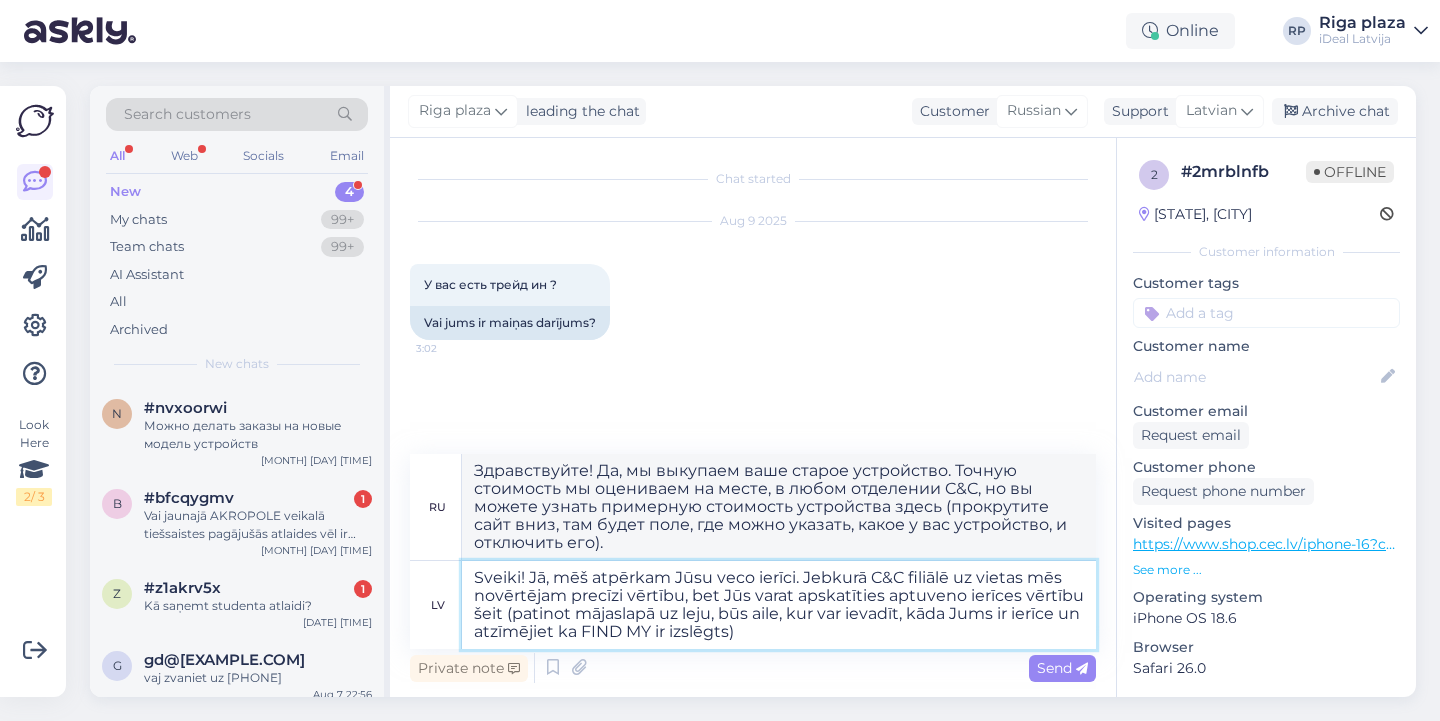 type on "Здравствуйте! Да, мы выкупаем ваше старое устройство. Точную стоимость мы оцениваем на месте в любом отделении C&C, но вы можете узнать примерную стоимость устройства здесь (прокрутите сайт вниз, там будет поле для ввода названия вашего устройства; обратите внимание, что функция «Найти» отключена)." 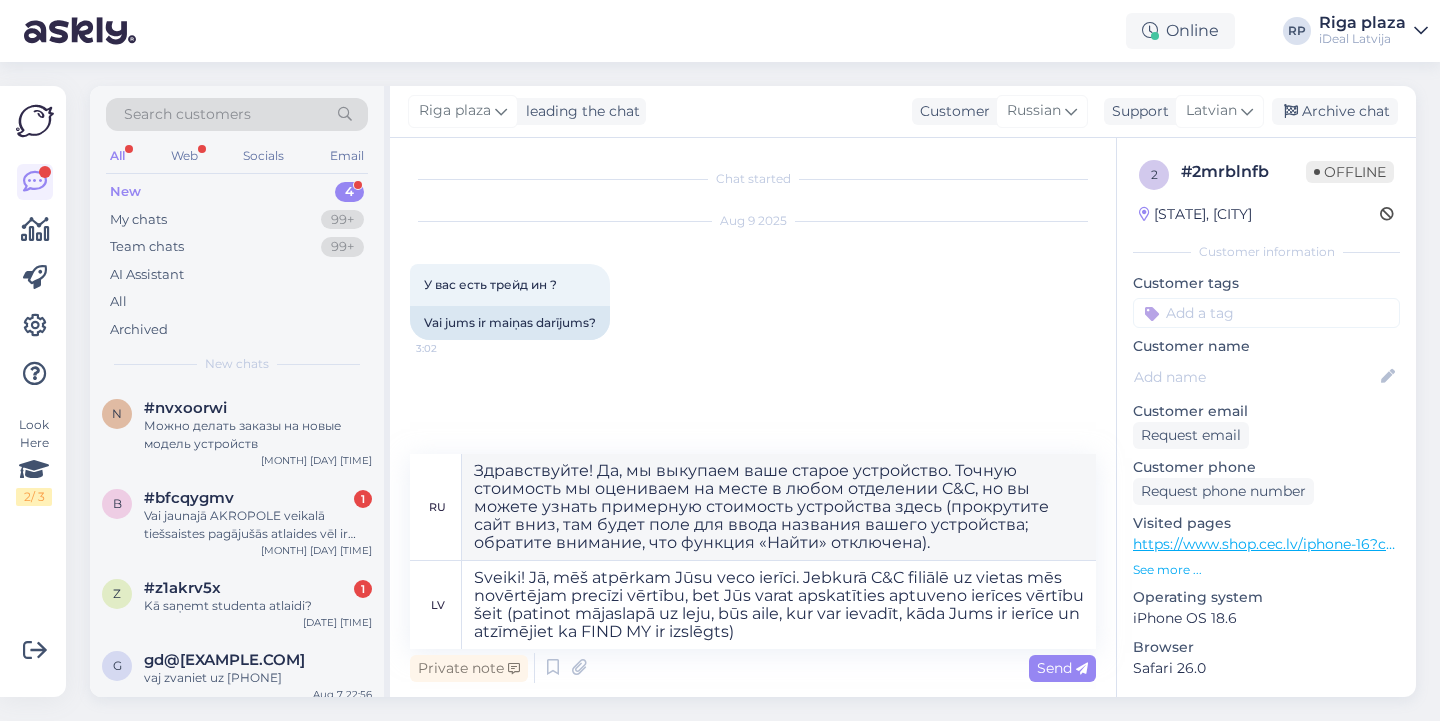 click on "Private note Send" at bounding box center [753, 668] 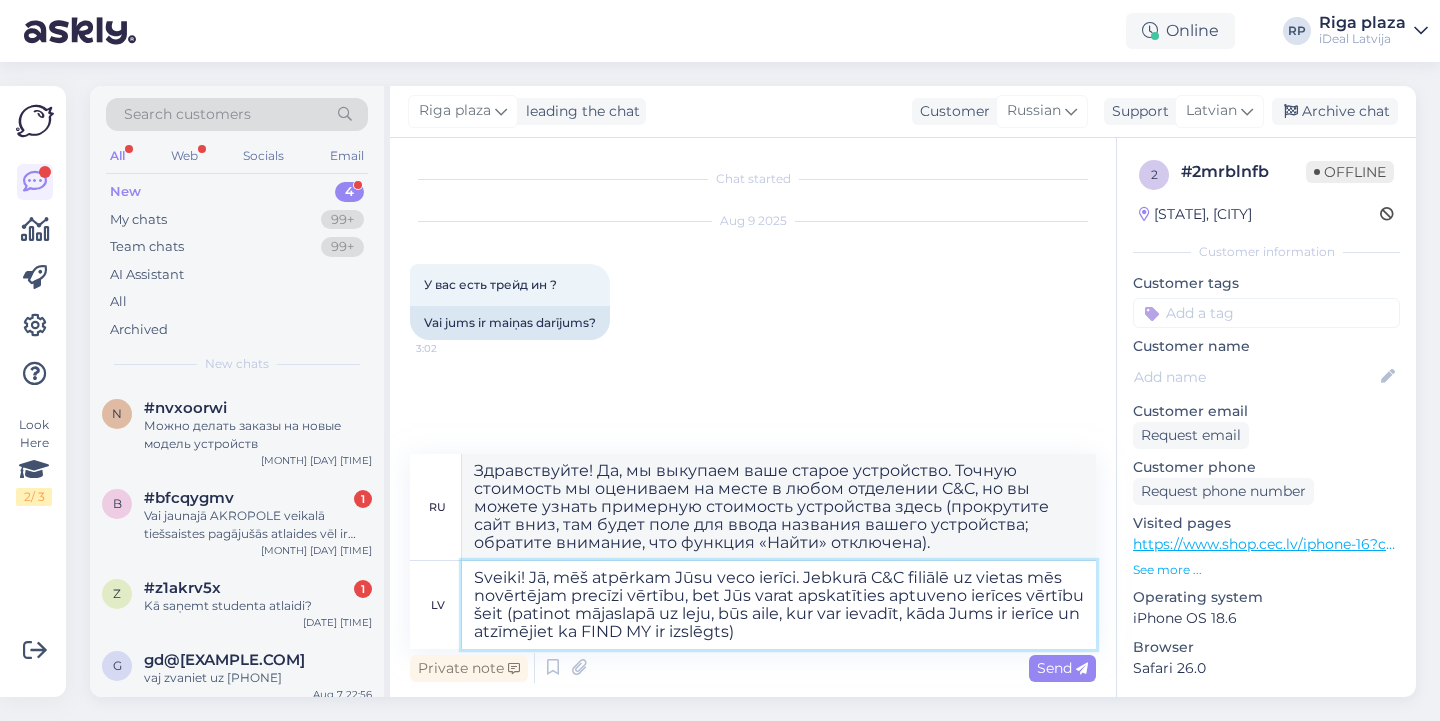 click on "Sveiki! Jā, mēš atpērkam Jūsu veco ierīci. Jebkurā C&C filiālē uz vietas mēs novērtējam precīzi vērtību, bet Jūs varat apskatīties aptuveno ierīces vērtību šeit (patinot mājaslapā uz leju, būs aile, kur var ievadīt, kāda Jums ir ierīce un atzīmējiet ka FIND MY ir izslēgts)" at bounding box center [779, 605] 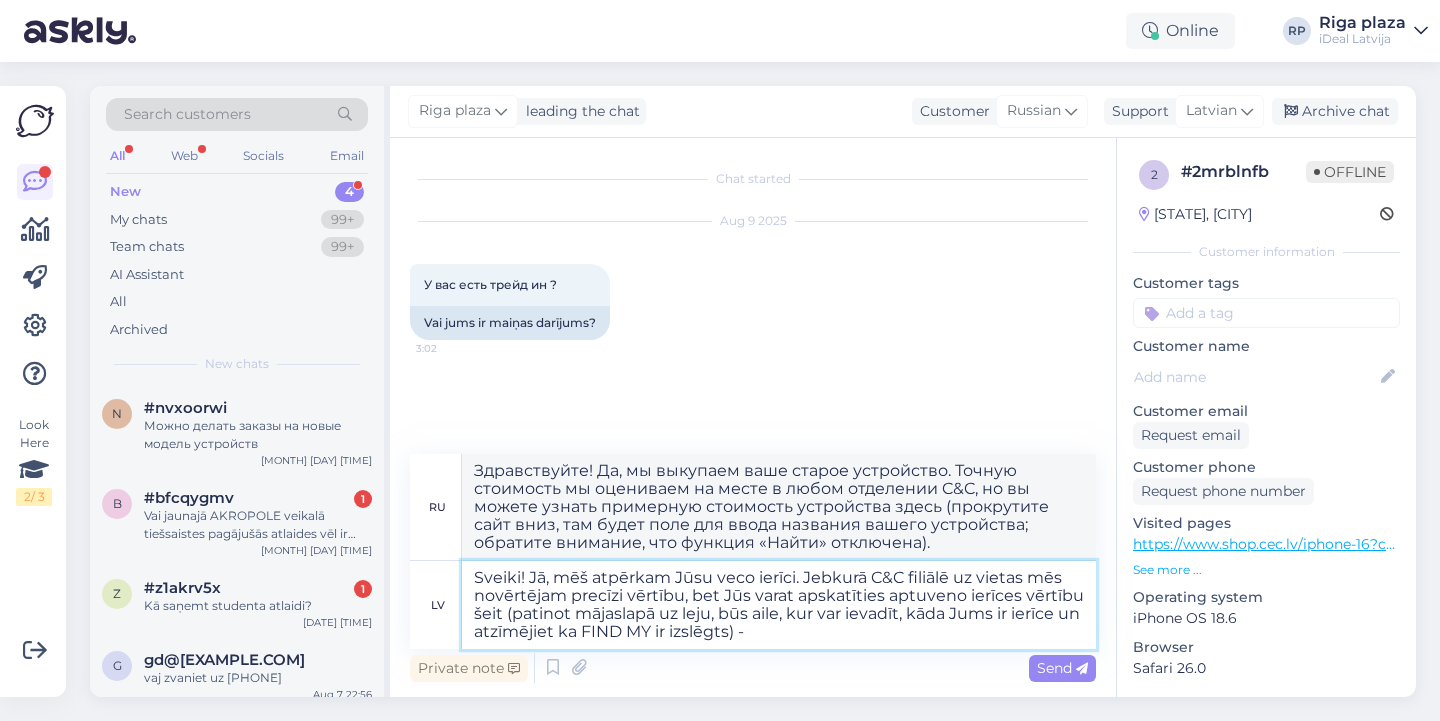type on "Sveiki! Jā, mēš atpērkam Jūsu veco ierīci. Jebkurā C&C filiālē uz vietas mēs novērtējam precīzi vērtību, bet Jūs varat apskatīties aptuveno ierīces vērtību šeit (patinot mājaslapā uz leju, būs aile, kur var ievadīt, kāda Jums ir ierīce un atzīmējiet ka FIND MY ir izslēgts) -" 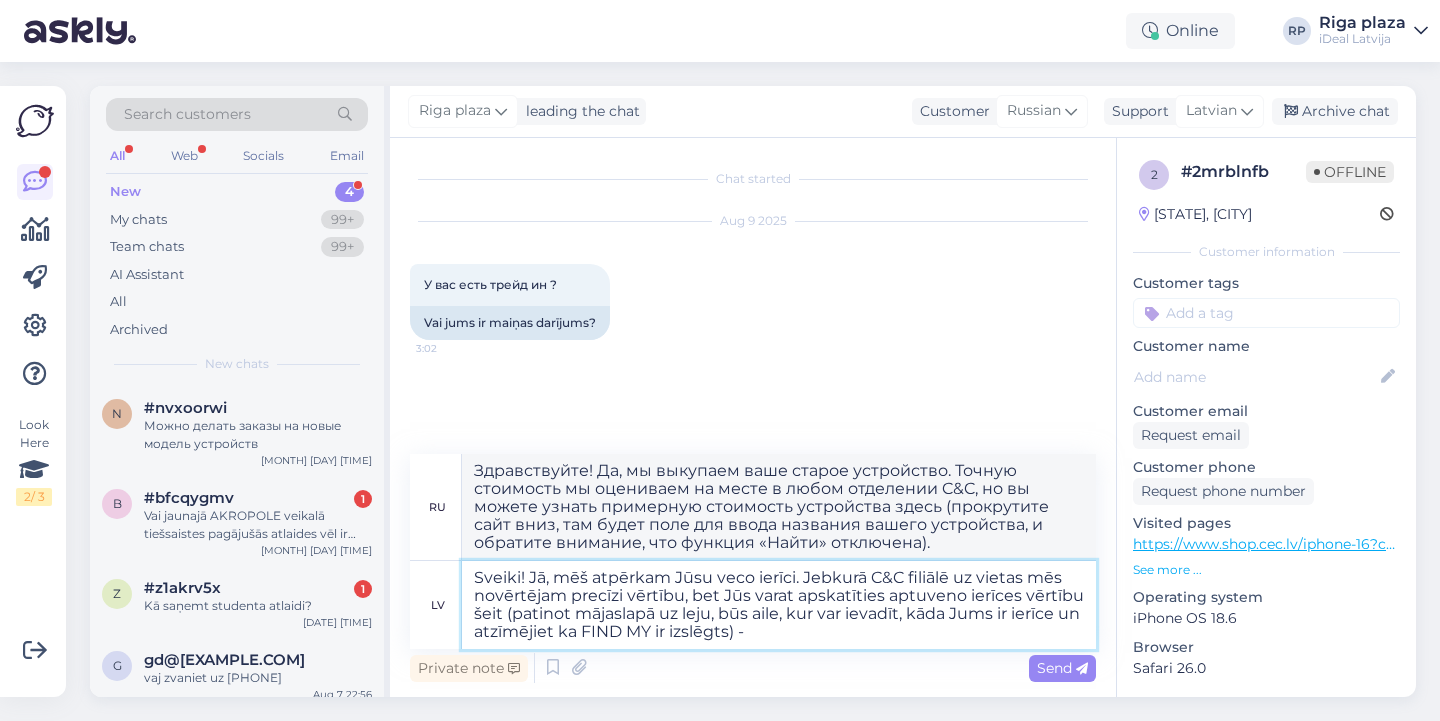 paste on "[SERIAL]" 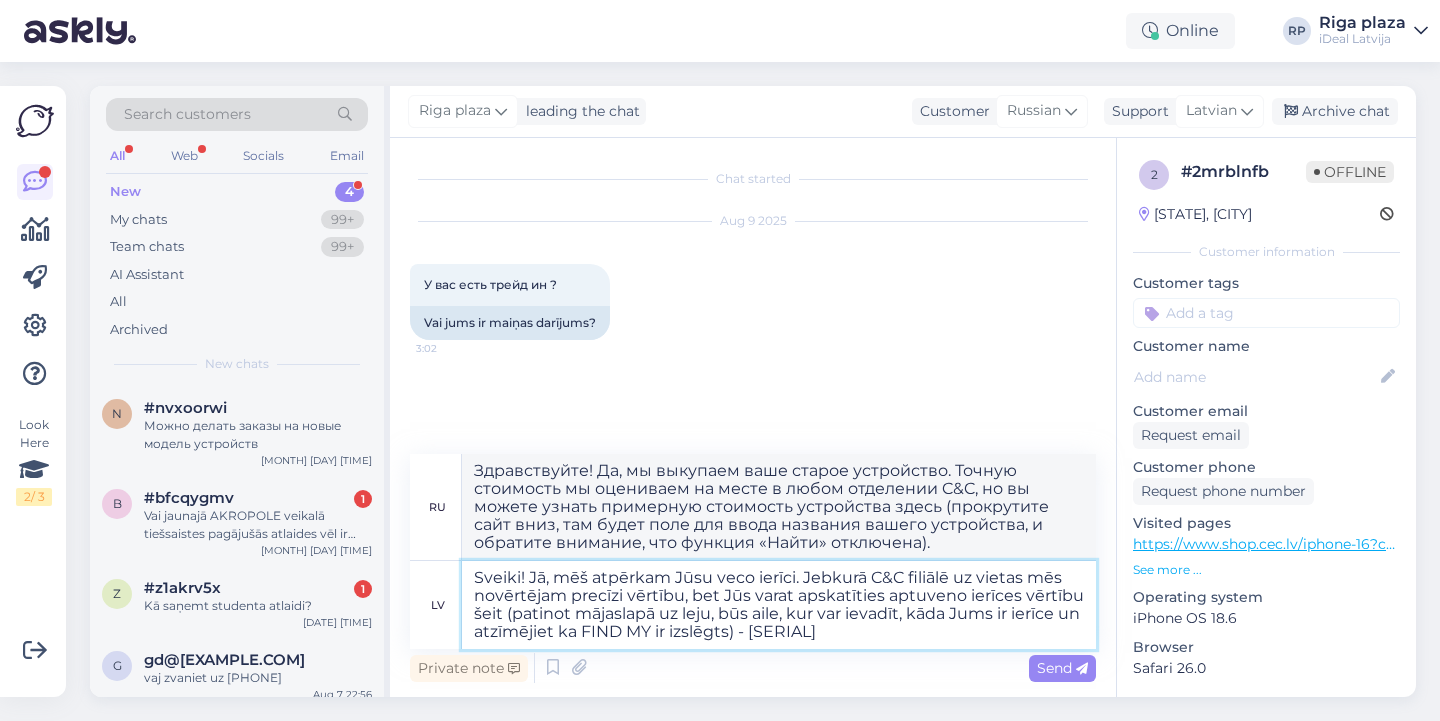 type on "Здравствуйте! Да, мы выкупаем ваше старое устройство. Точную стоимость мы оцениваем на месте в любом отделении C&C, но вы можете узнать примерную стоимость устройства здесь (прокрутите сайт вниз, там будет поле для ввода номера вашего устройства; обратите внимание, что функция «Найти» отключена) — [PRODUCT_CODE]" 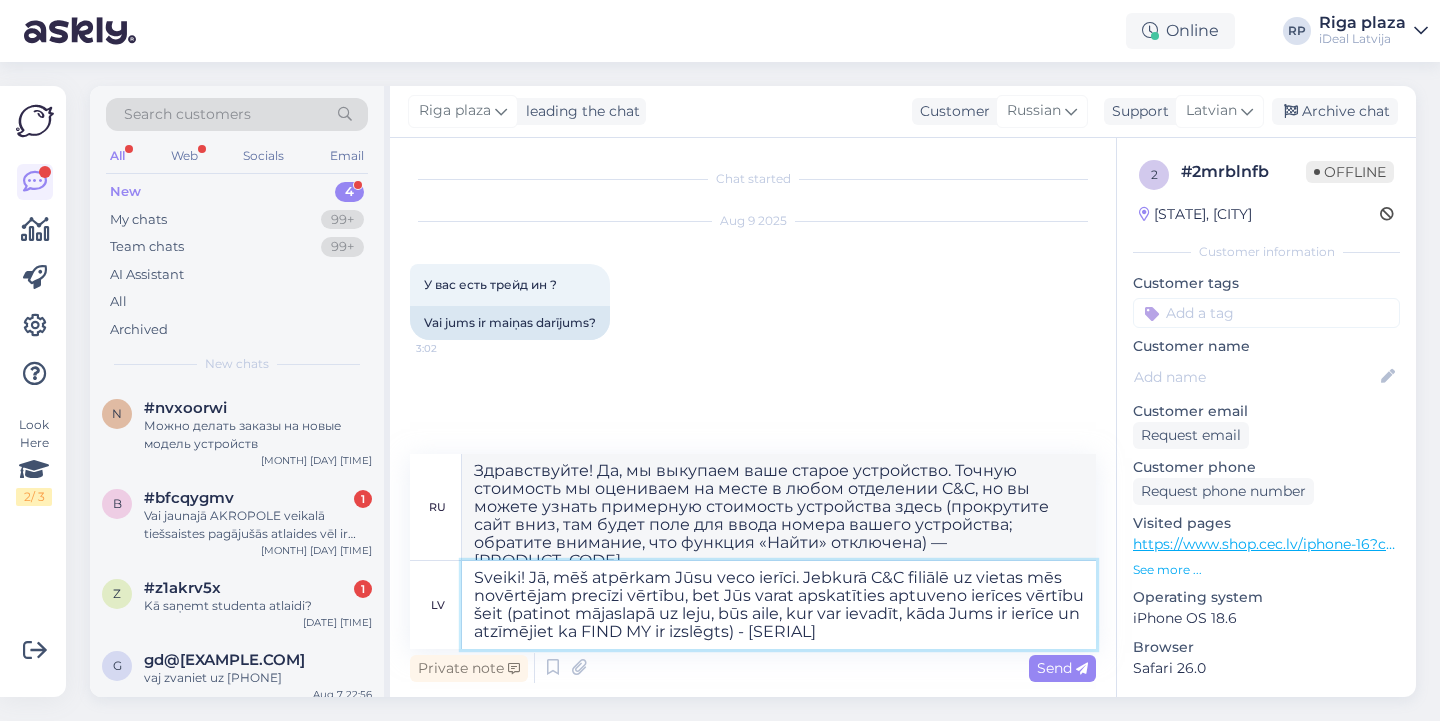 drag, startPoint x: 780, startPoint y: 629, endPoint x: 923, endPoint y: 632, distance: 143.03146 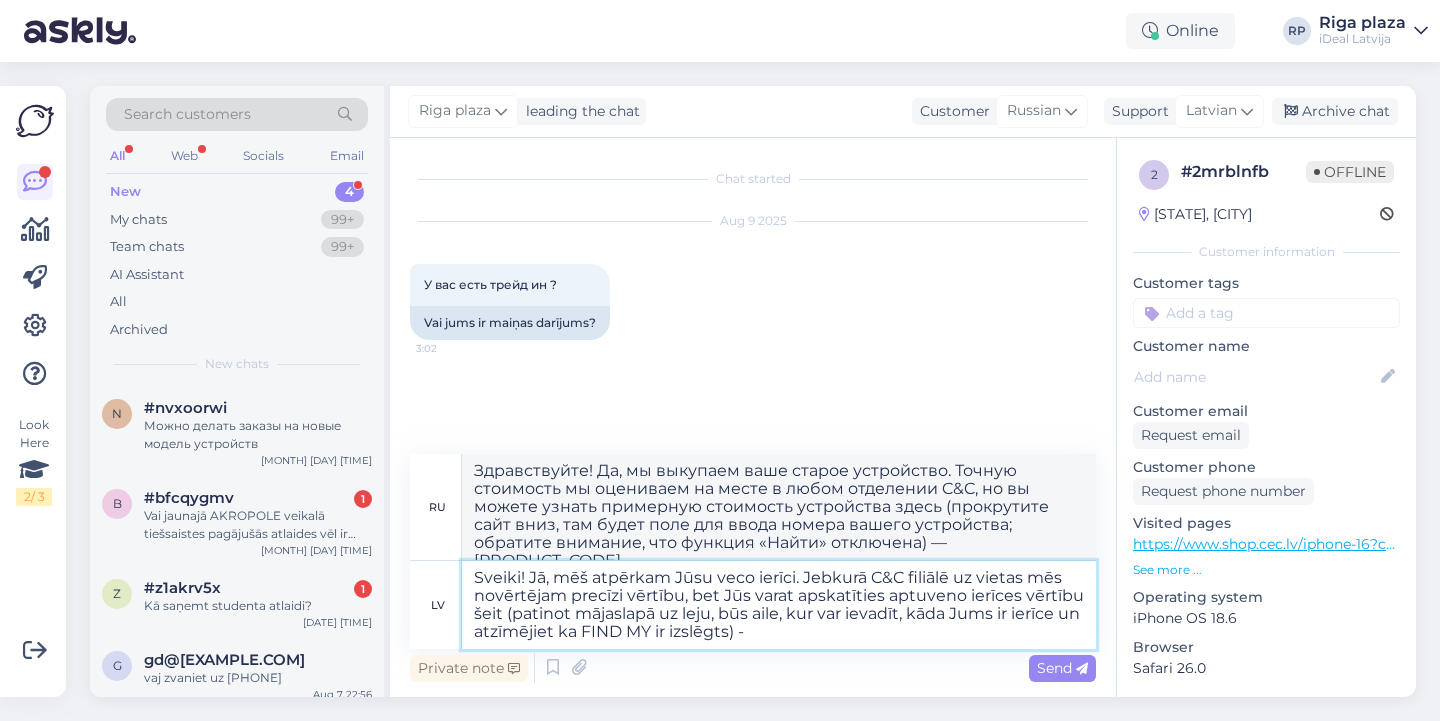 type on "Здравствуйте! Да, мы выкупаем ваше старое устройство. Точную стоимость мы оцениваем на месте в любом отделении C&C, но вы можете узнать примерную стоимость устройства здесь (прокрутите сайт вниз, там будет поле для ввода названия вашего устройства, и обратите внимание, что функция «Найти» отключена)." 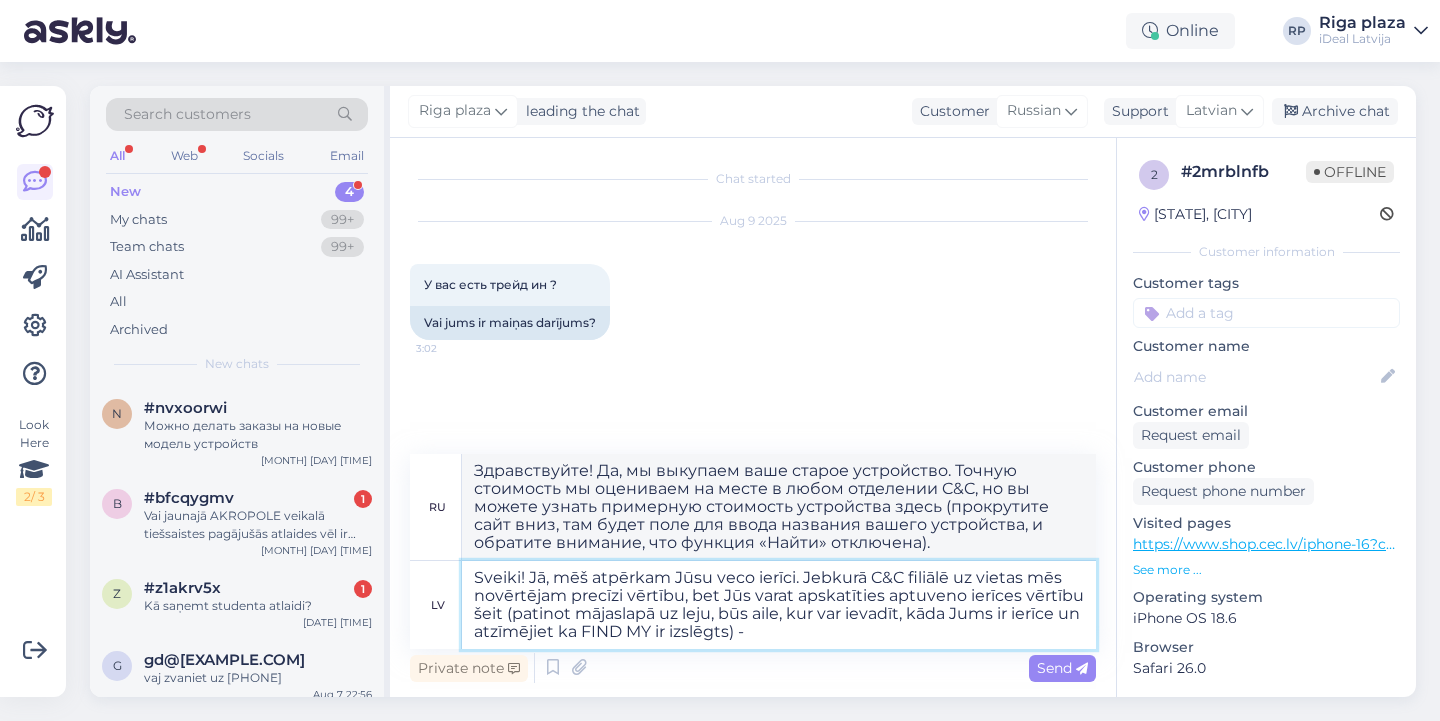 paste on "https://www.shop.cec.lv/mainit-apple-ierici" 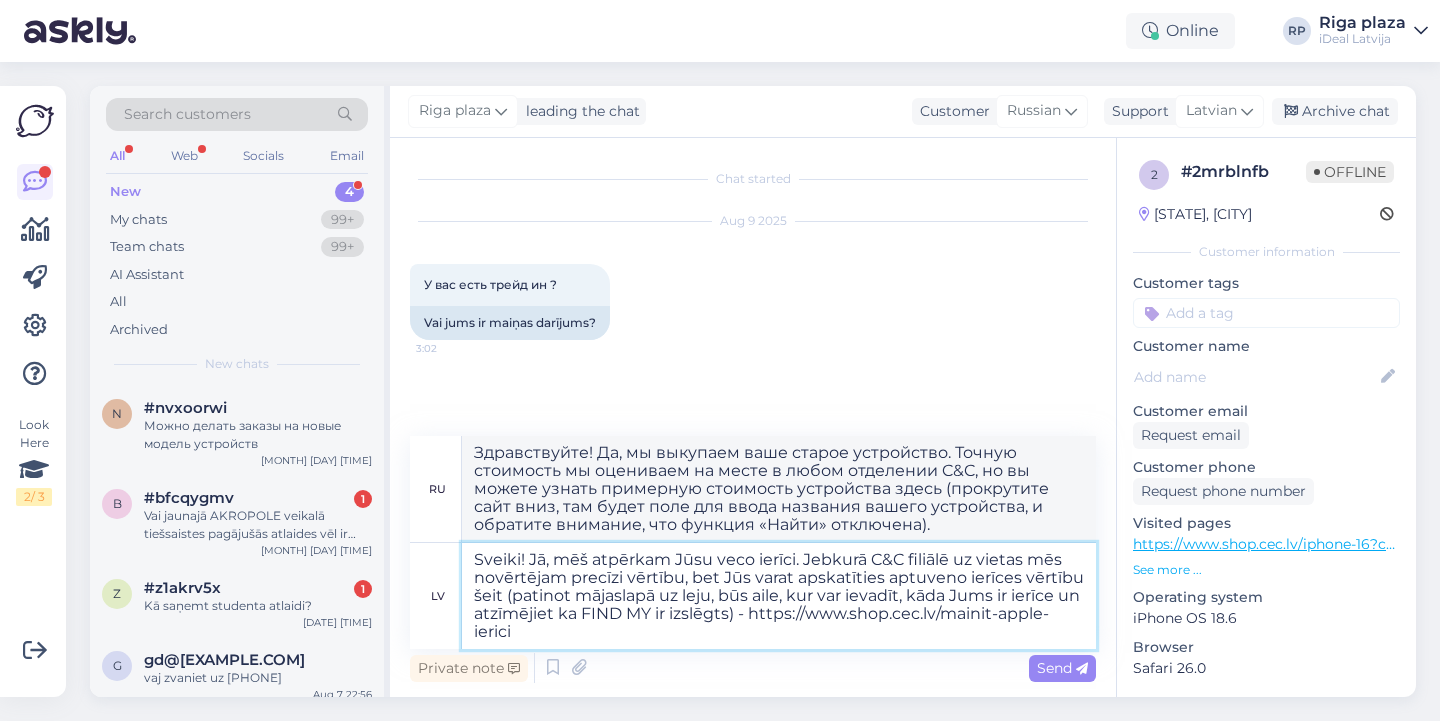 type on "Здравствуйте! Да, мы выкупаем ваше старое устройство. Точную стоимость мы оцениваем на месте в любом отделении C&C, но примерную стоимость устройства вы можете узнать здесь (прокрутите сайт вниз, там будет поле для ввода названия вашего устройства, и обратите внимание, что функция «Найти» отключена) — https://www.shop.cec.lv/mainit-apple-ierici" 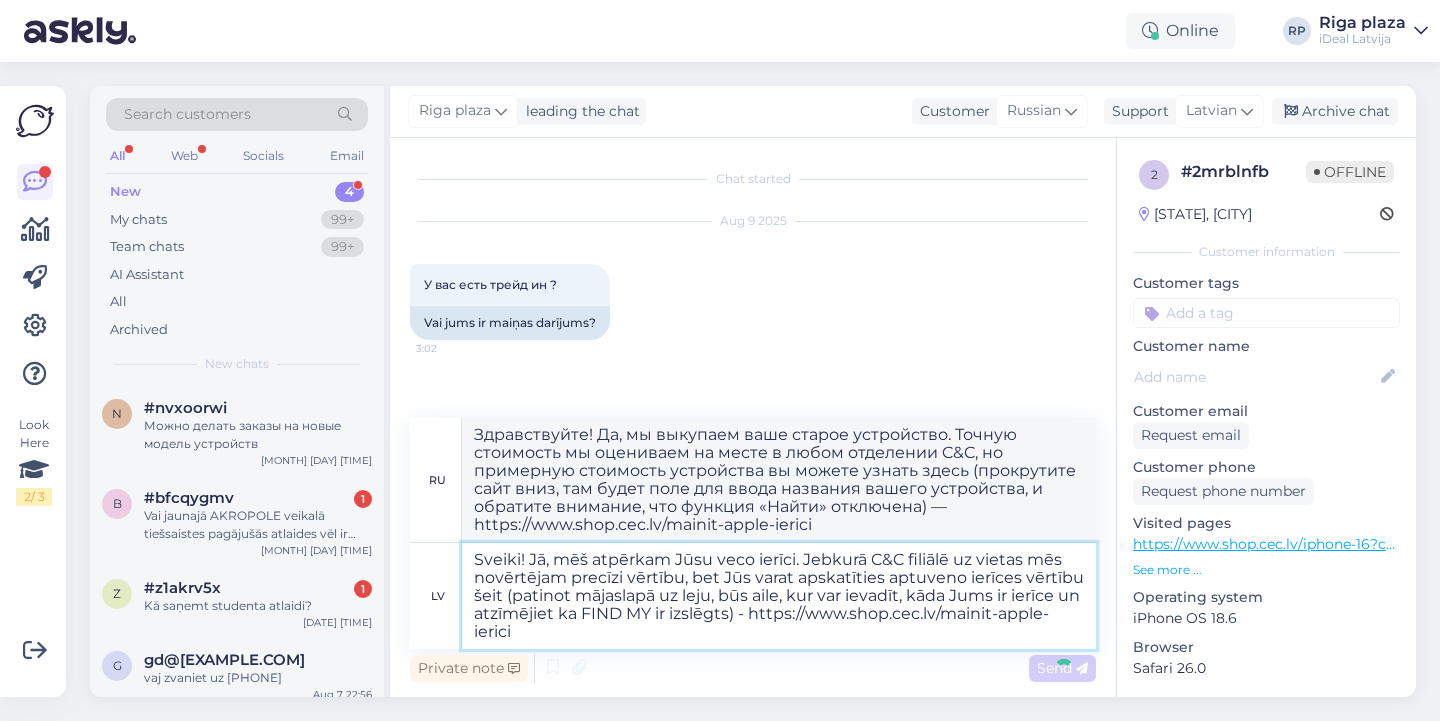 type 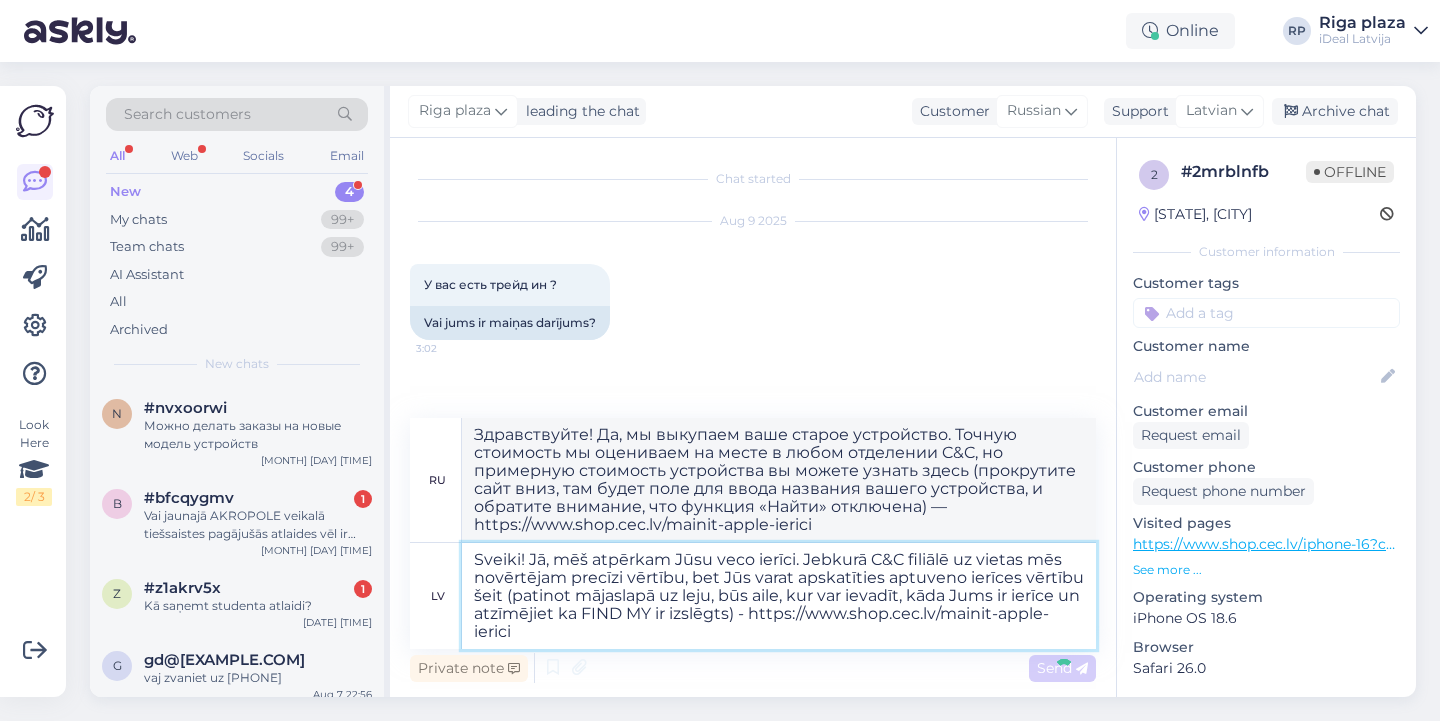 type 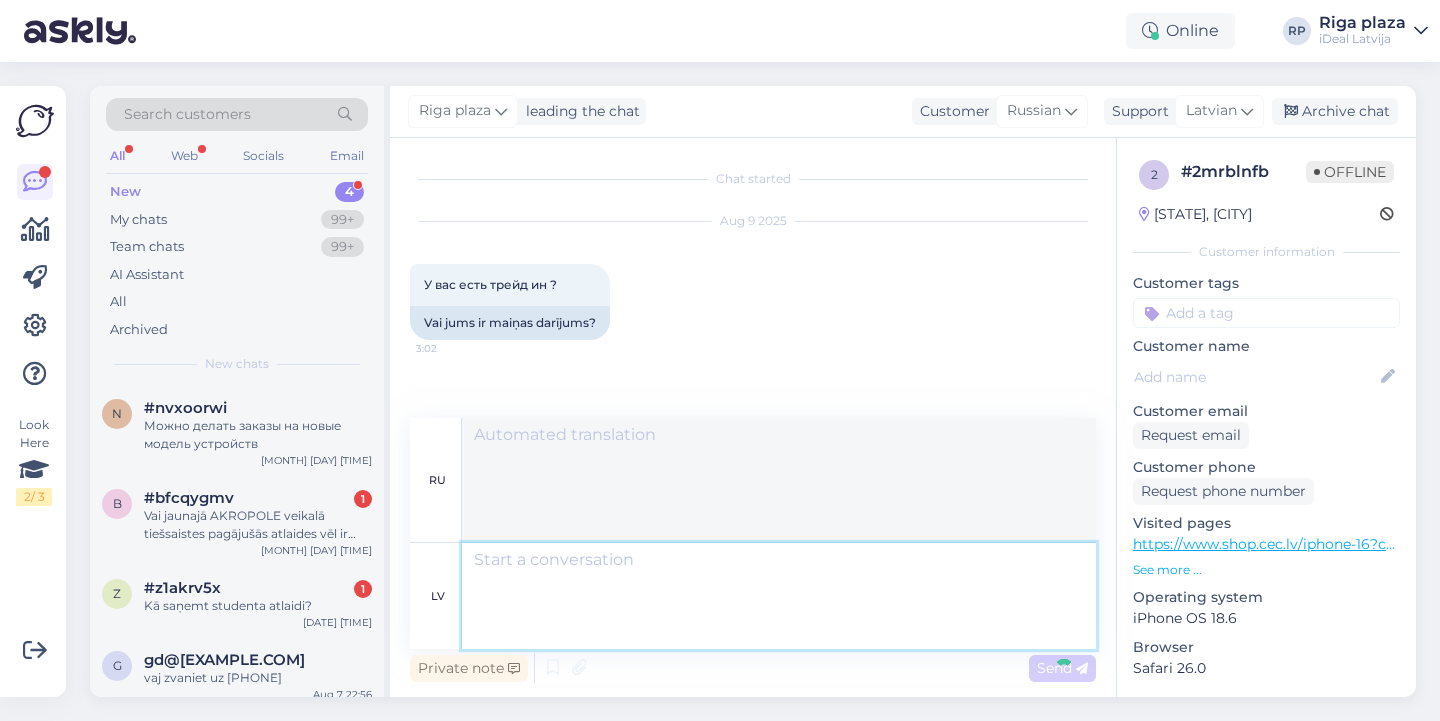 scroll, scrollTop: 118, scrollLeft: 0, axis: vertical 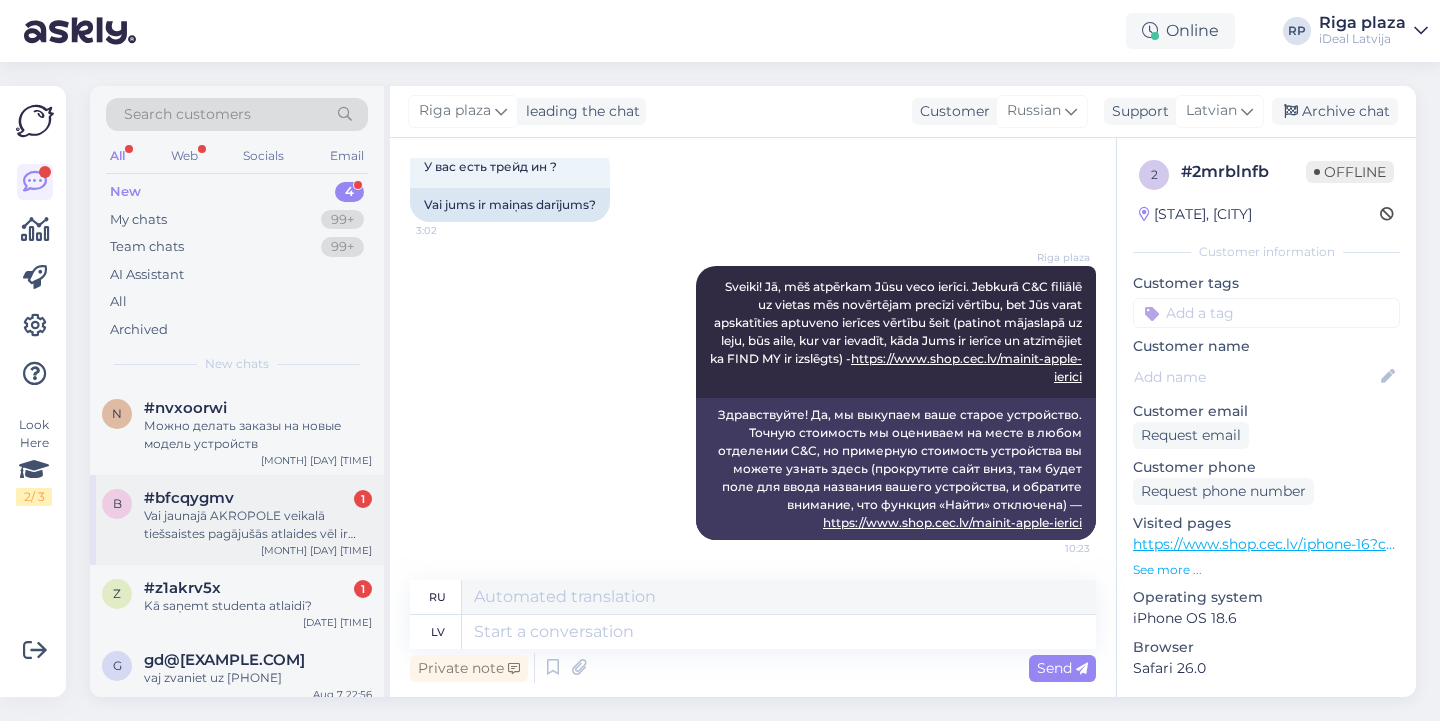 click on "Vai jaunajā AKROPOLE veikalā tiešsaistes pagājušās atlaides vēl ir spēkā?" at bounding box center [258, 525] 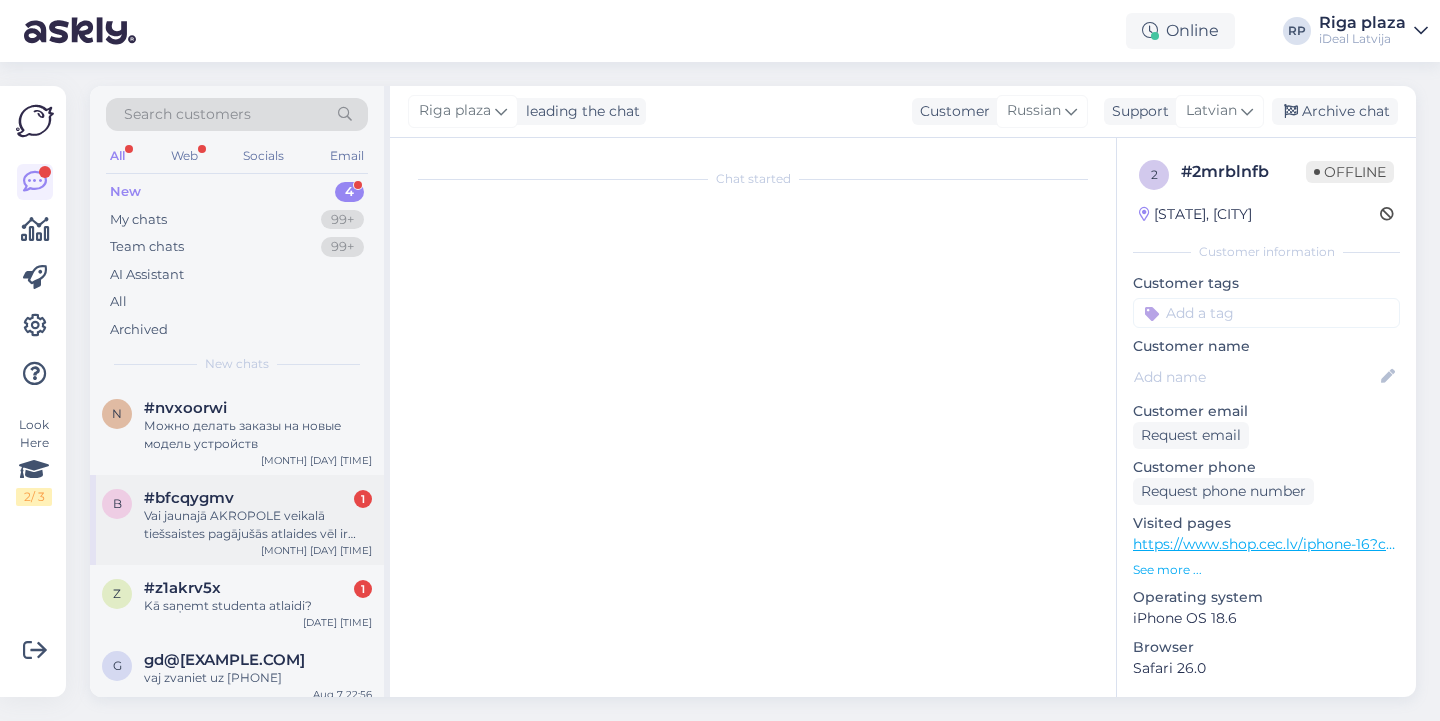scroll, scrollTop: 0, scrollLeft: 0, axis: both 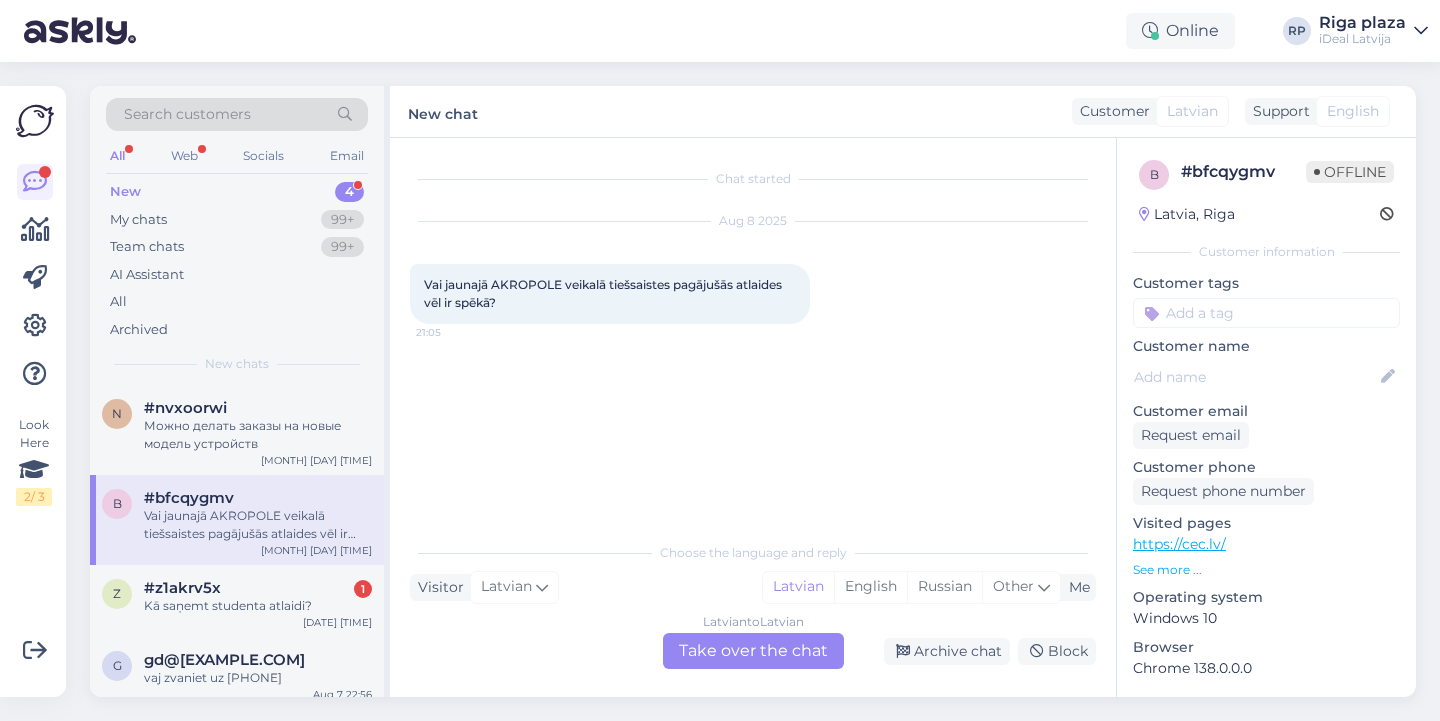 click on "Latvian  to  Latvian Take over the chat" at bounding box center (753, 651) 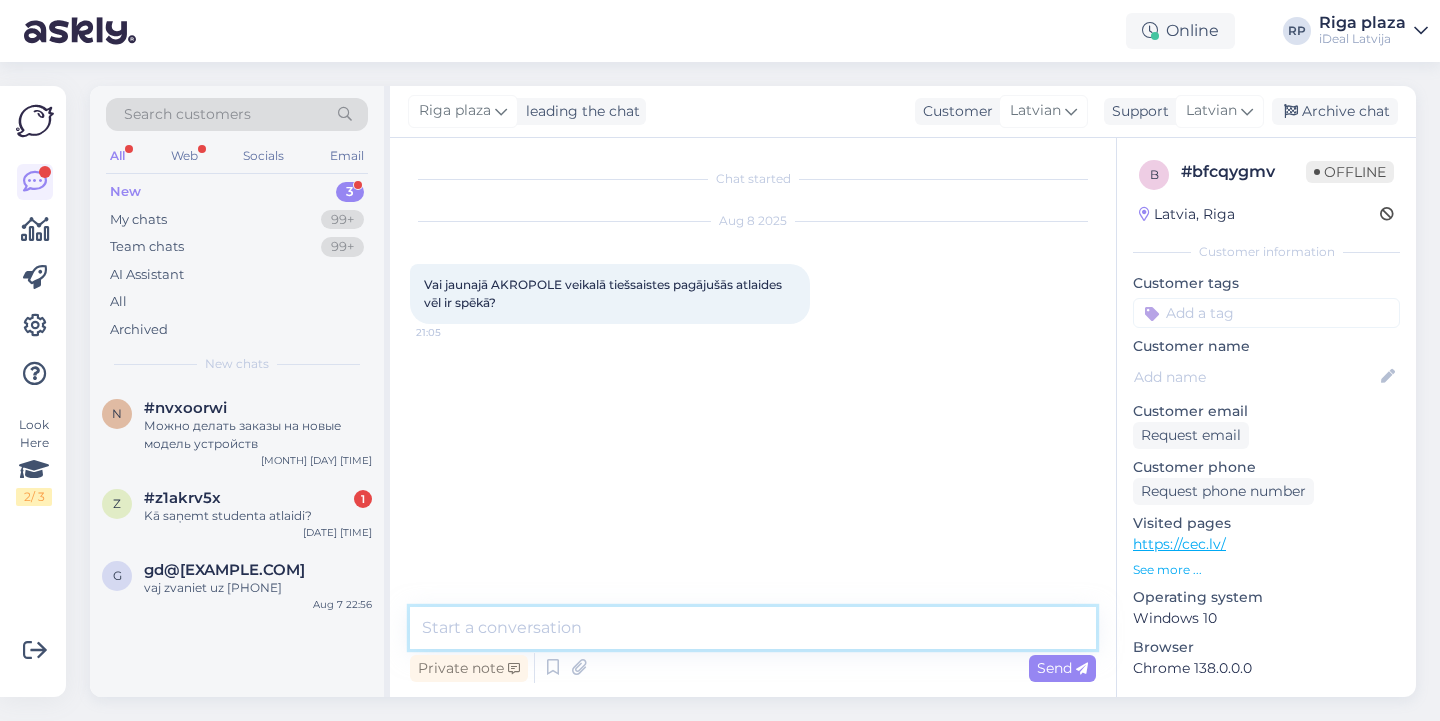 click at bounding box center [753, 628] 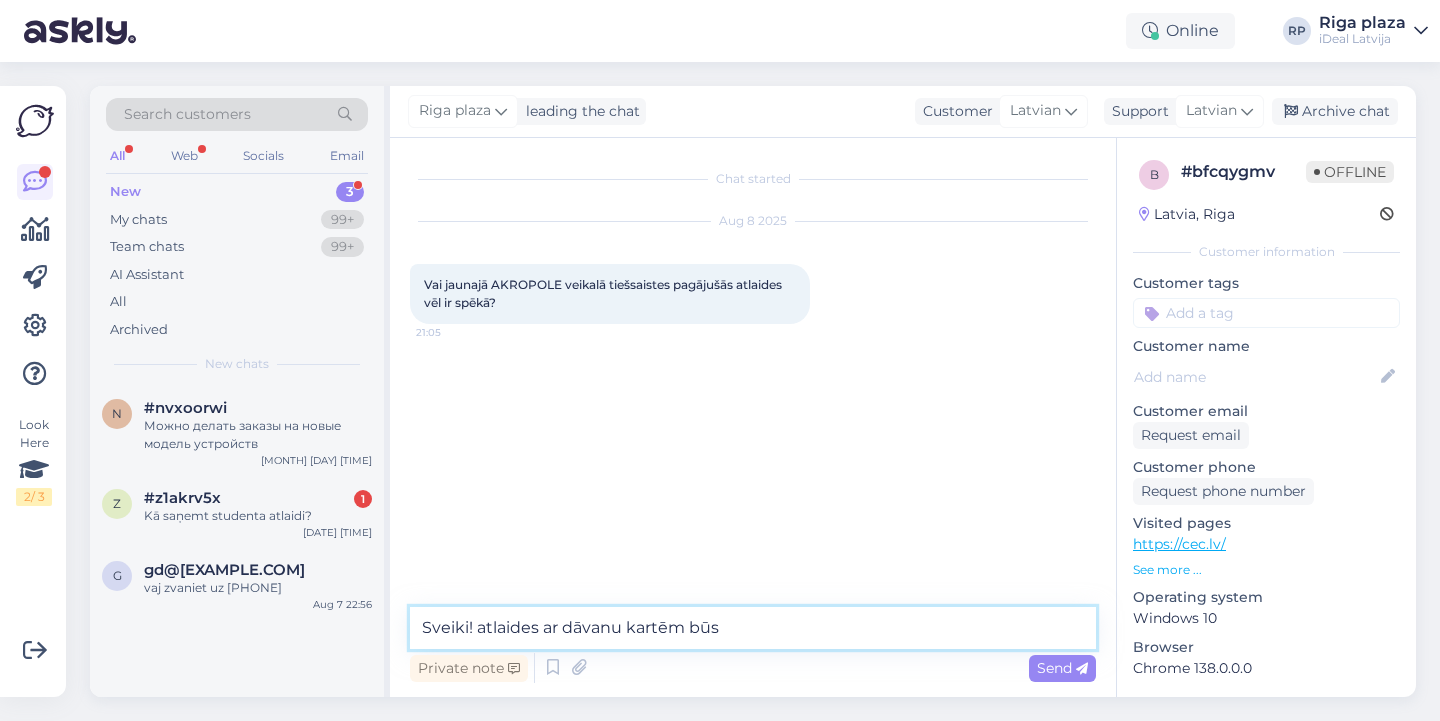 drag, startPoint x: 477, startPoint y: 624, endPoint x: 943, endPoint y: 633, distance: 466.0869 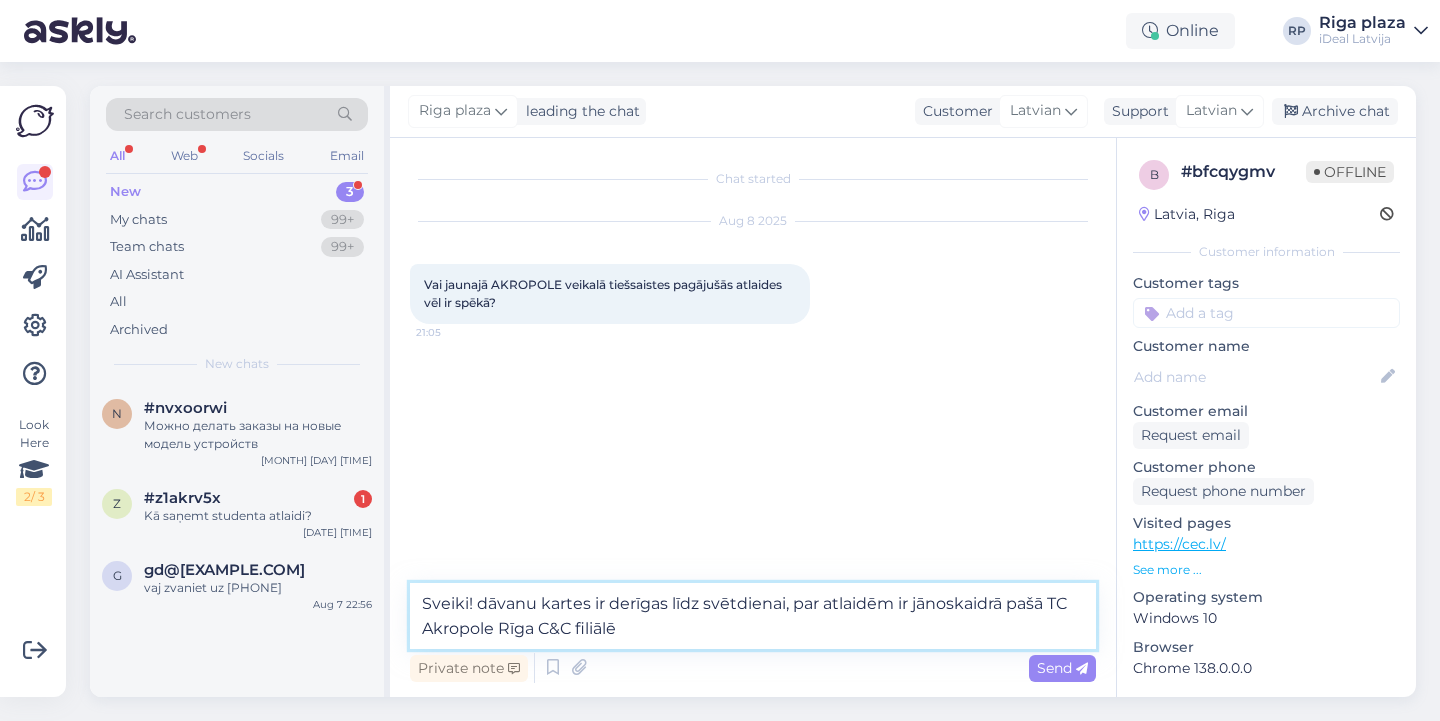click on "Sveiki! dāvanu kartes ir derīgas līdz svētdienai, par atlaidēm ir jānoskaidrā pašā TC Akropole Rīga C&C filiālē" at bounding box center (753, 616) 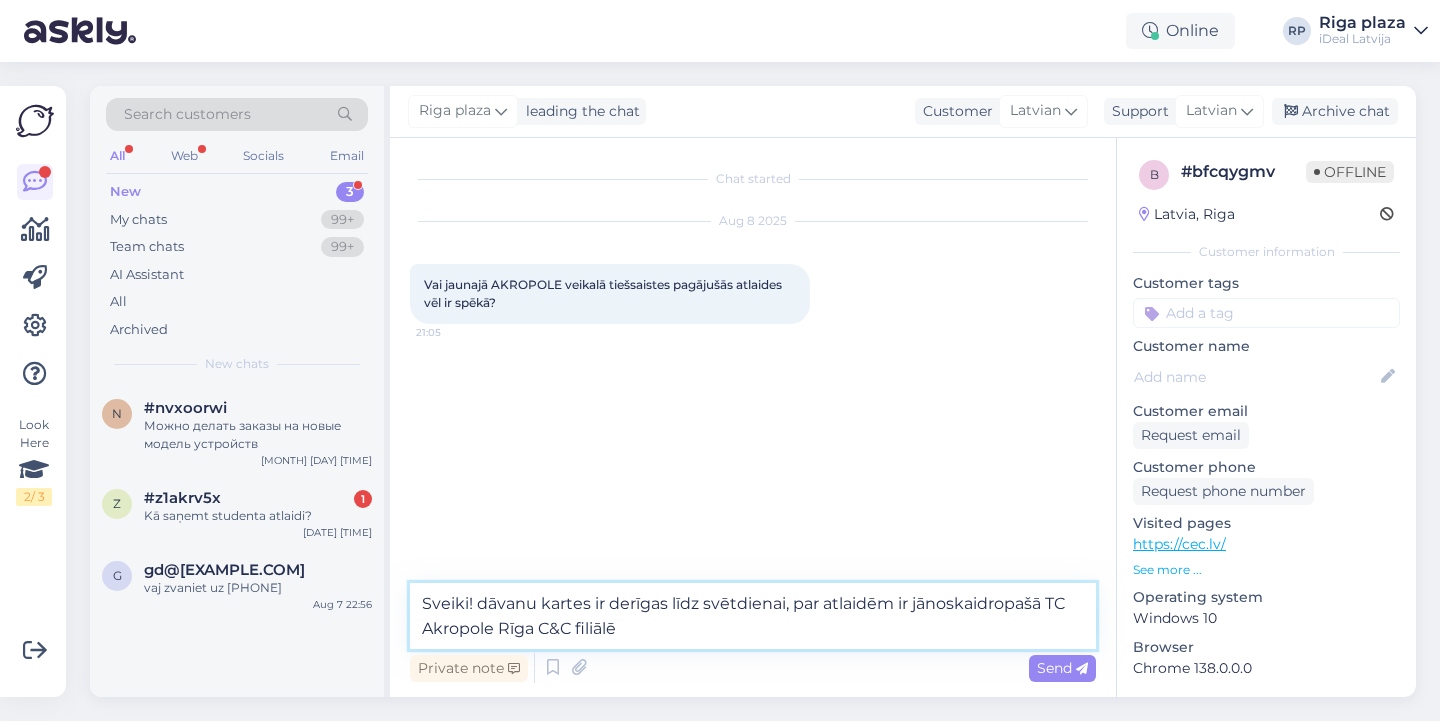 type on "Sveiki! dāvanu kartes ir derīgas līdz svētdienai, par atlaidēm ir jānoskaidro pašā TC Akropole Rīga C&C filiālē" 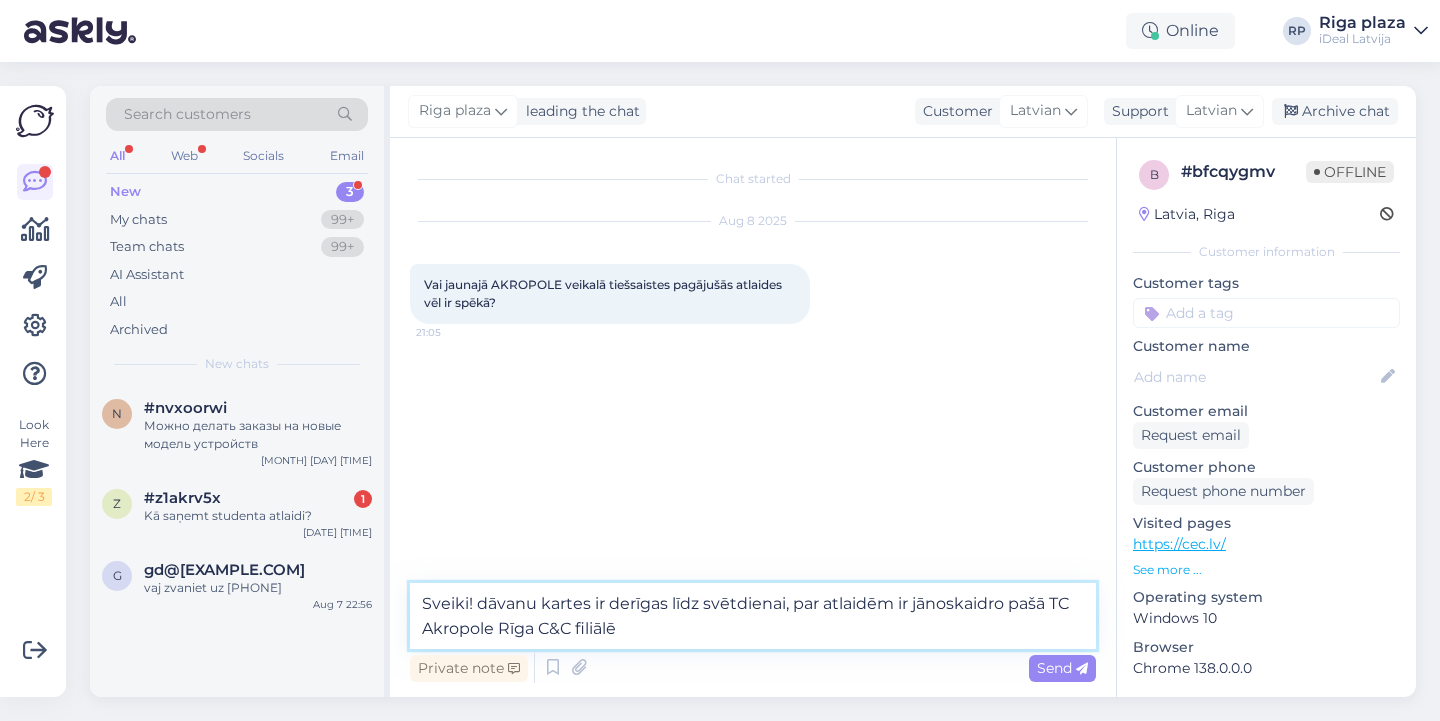 type 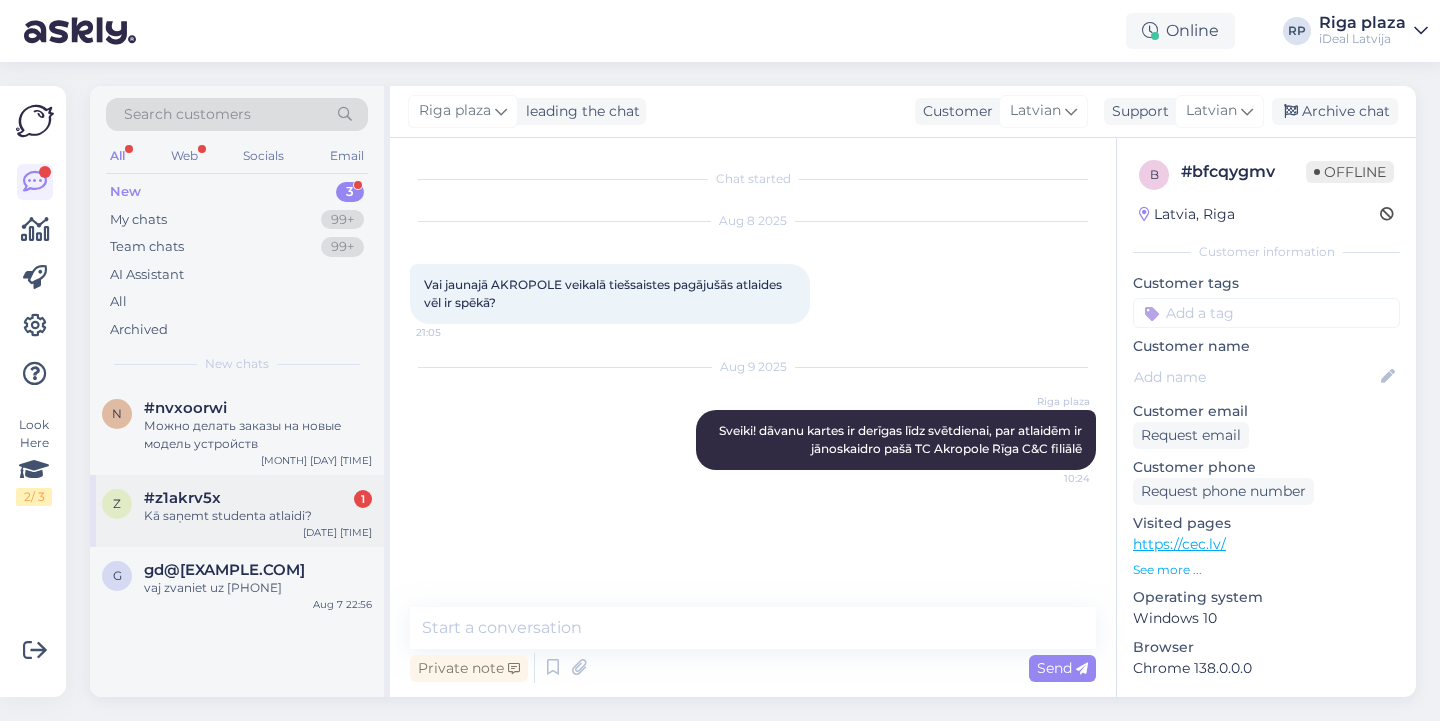 click on "Kā saņemt studenta atlaidi?" at bounding box center [258, 516] 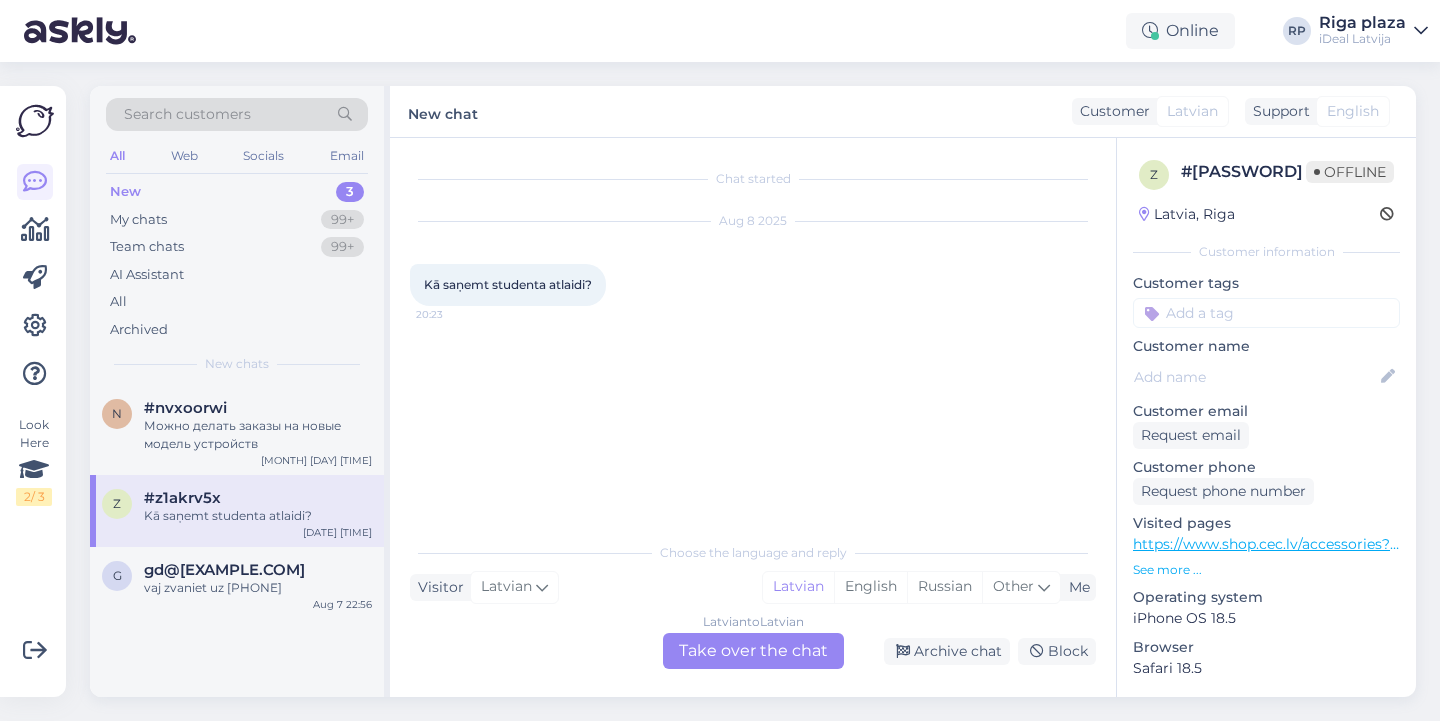 click on "Latvian  to  Latvian Take over the chat" at bounding box center [753, 651] 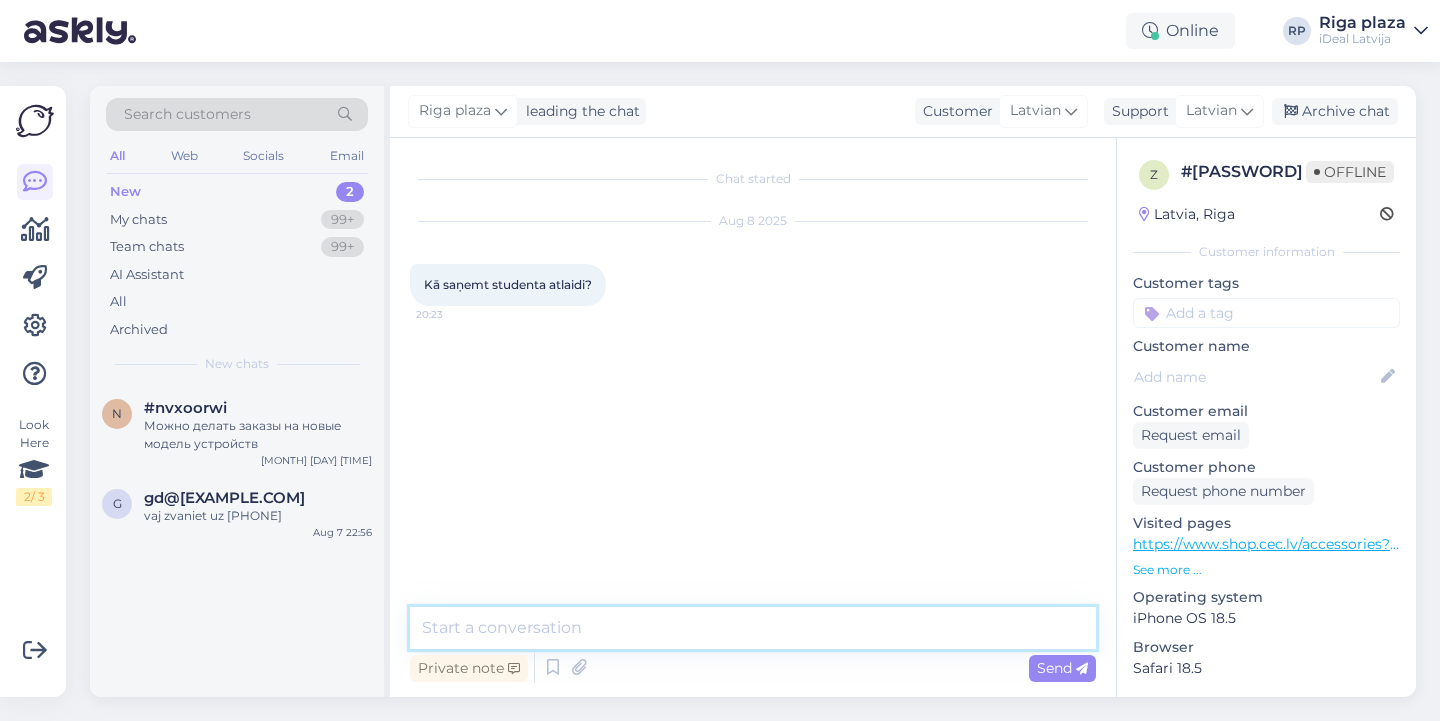 click at bounding box center [753, 628] 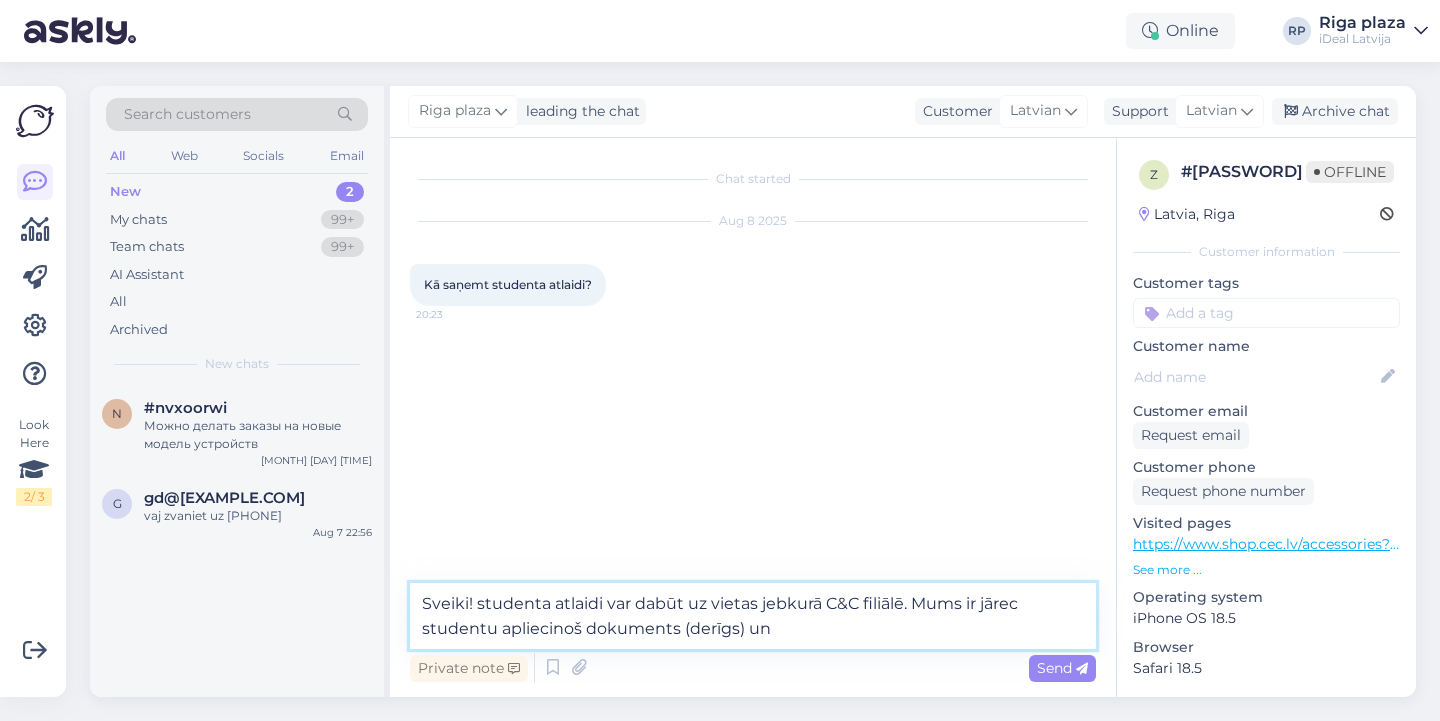 click on "Sveiki! studenta atlaidi var dabūt uz vietas jebkurā C&C filiālē. Mums ir jārec studentu apliecinoš dokuments (derīgs) un" at bounding box center [753, 616] 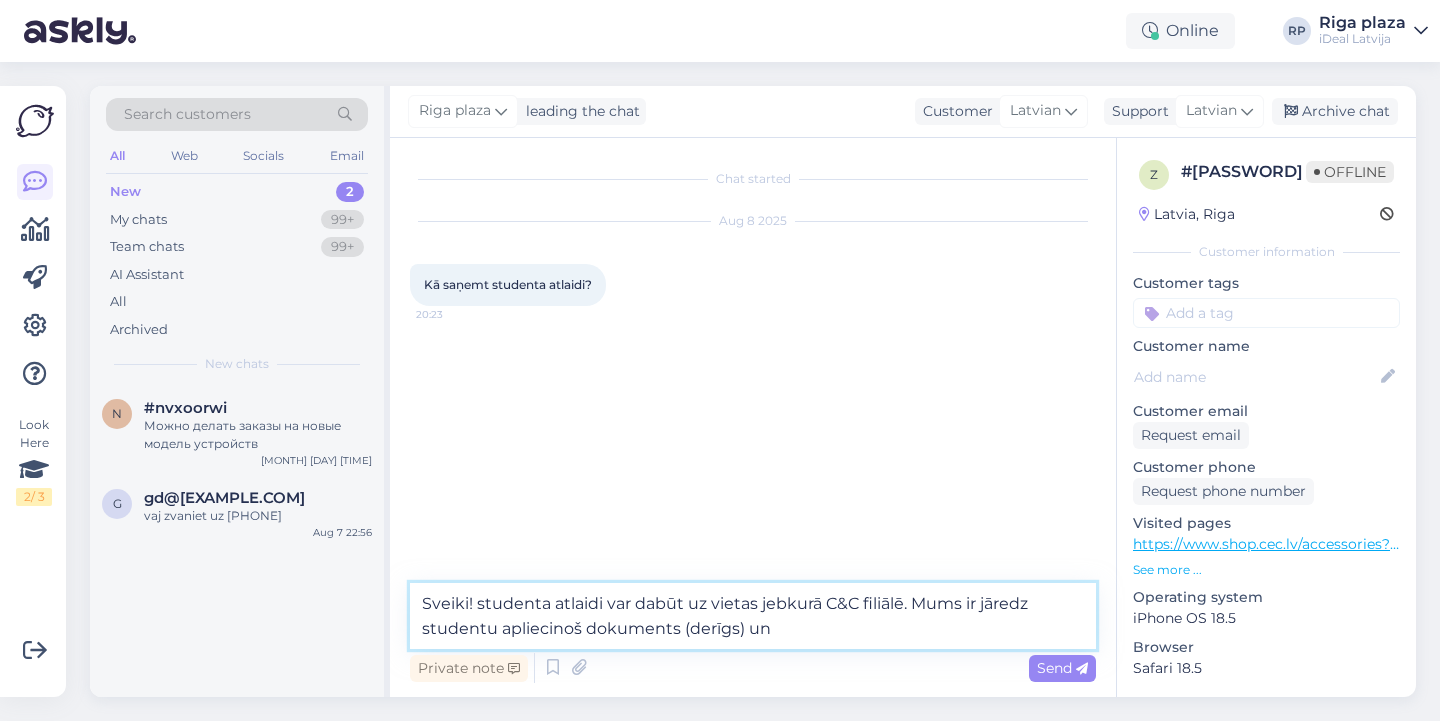 click on "Sveiki! studenta atlaidi var dabūt uz vietas jebkurā C&C filiālē. Mums ir jāredz studentu apliecinoš dokuments (derīgs) un" at bounding box center [753, 616] 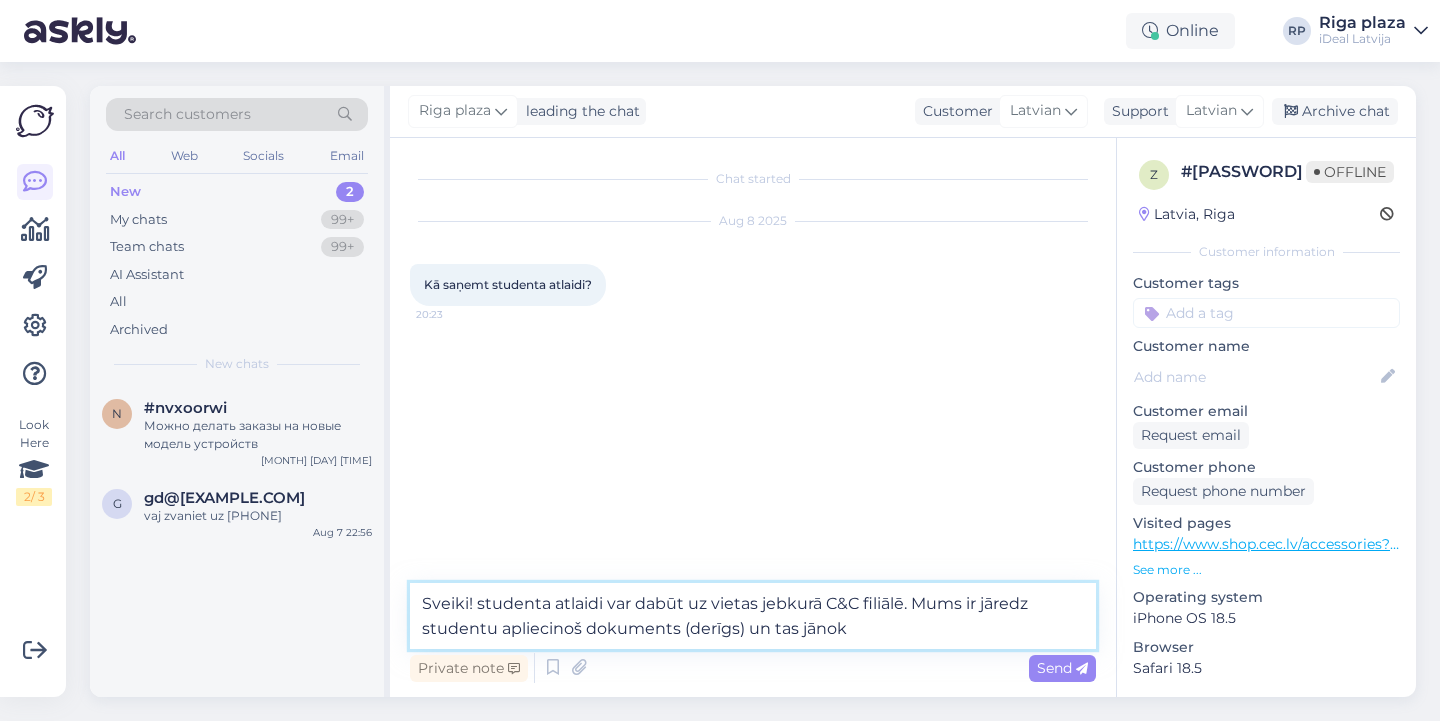 drag, startPoint x: 772, startPoint y: 628, endPoint x: 902, endPoint y: 634, distance: 130.13838 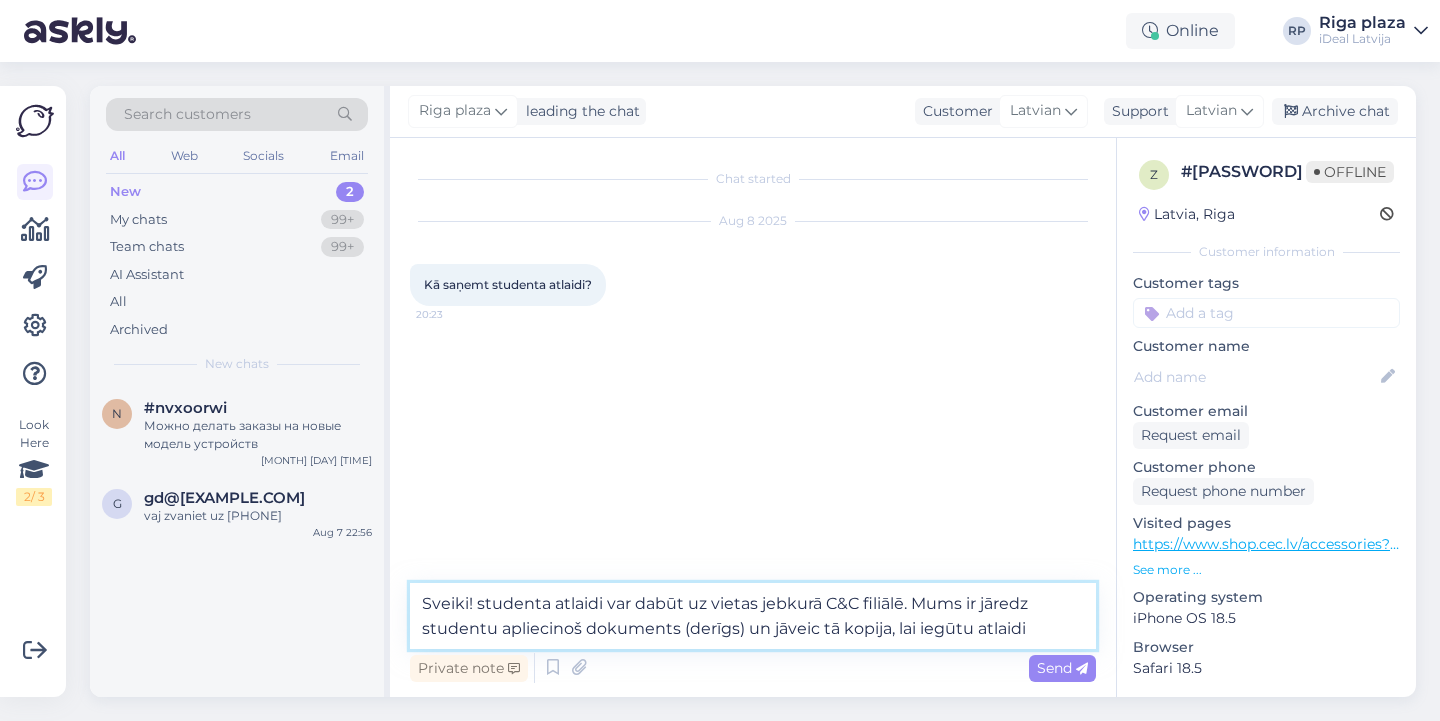 drag, startPoint x: 423, startPoint y: 592, endPoint x: 1155, endPoint y: 629, distance: 732.9345 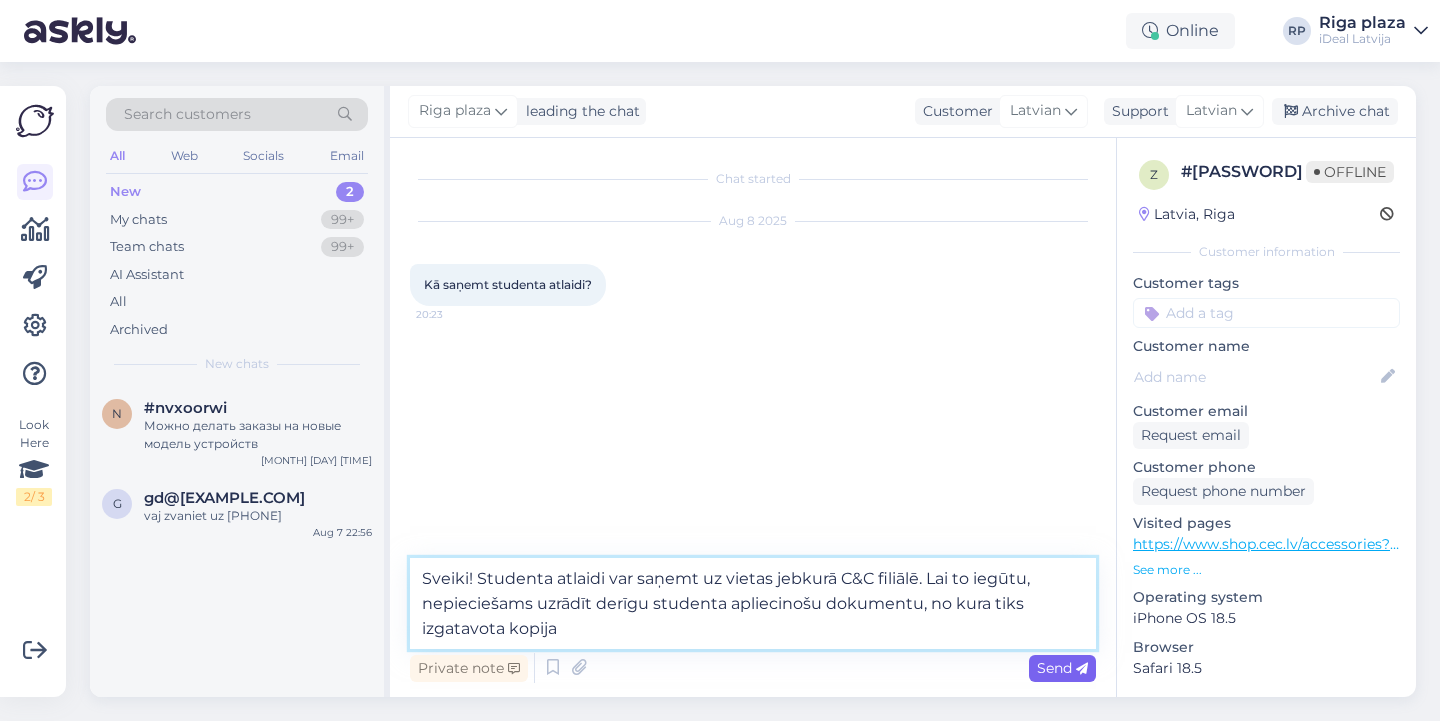 type on "Sveiki! Studenta atlaidi var saņemt uz vietas jebkurā C&C filiālē. Lai to iegūtu, nepieciešams uzrādīt derīgu studenta apliecinošu dokumentu, no kura tiks izgatavota kopija" 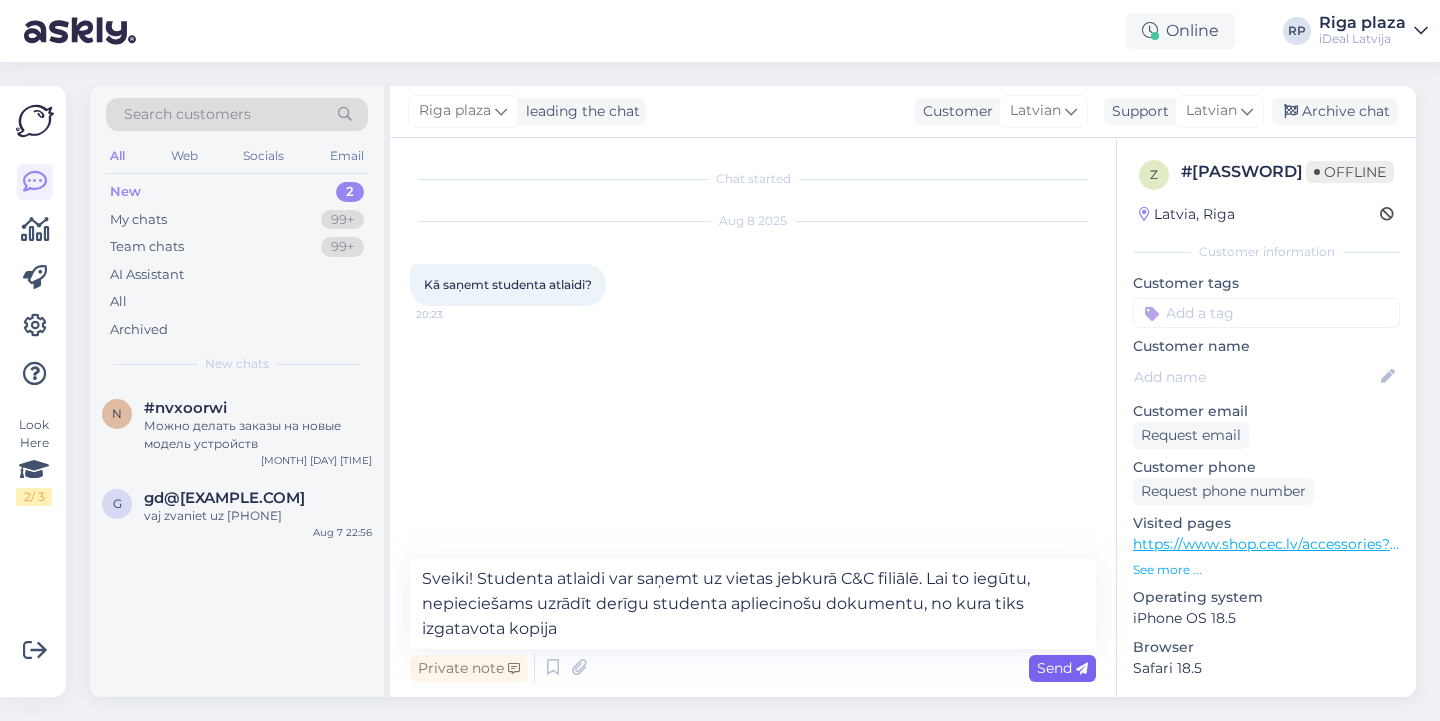click on "Send" at bounding box center (1062, 668) 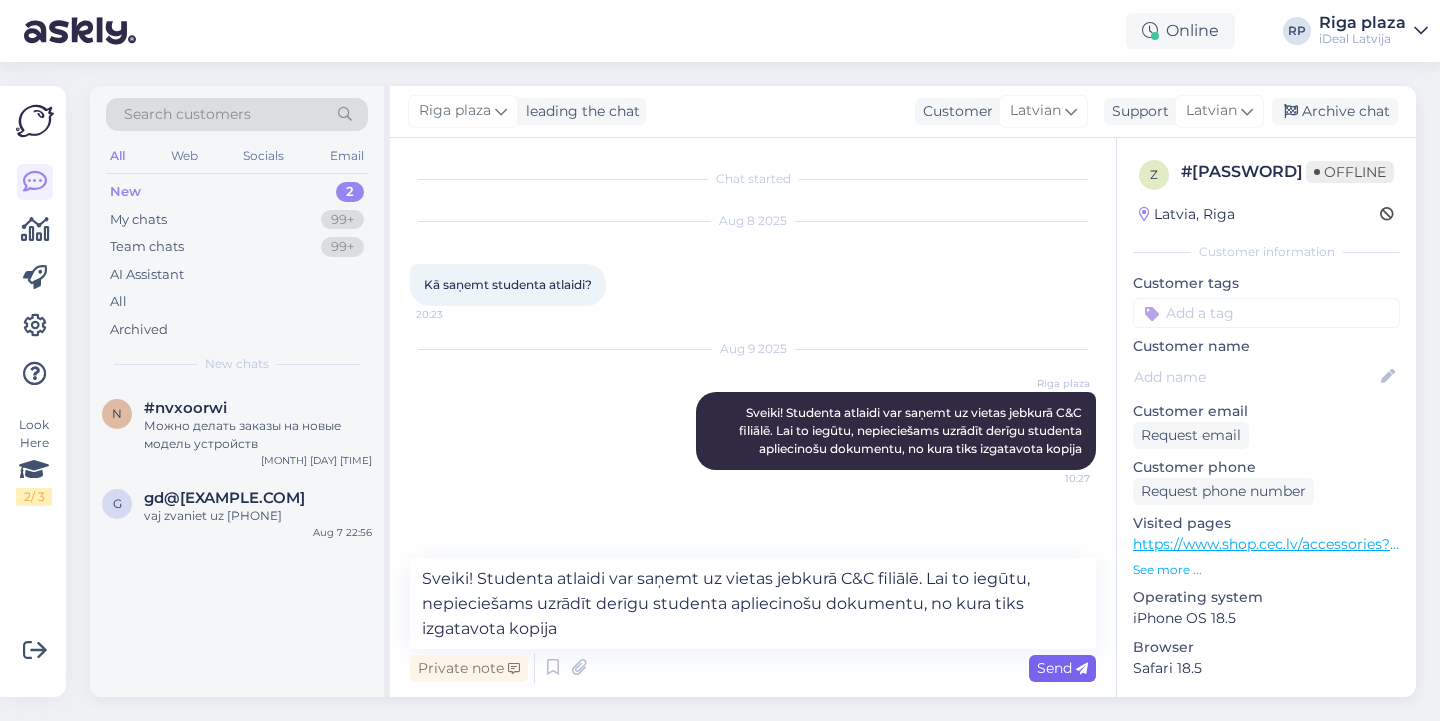 type 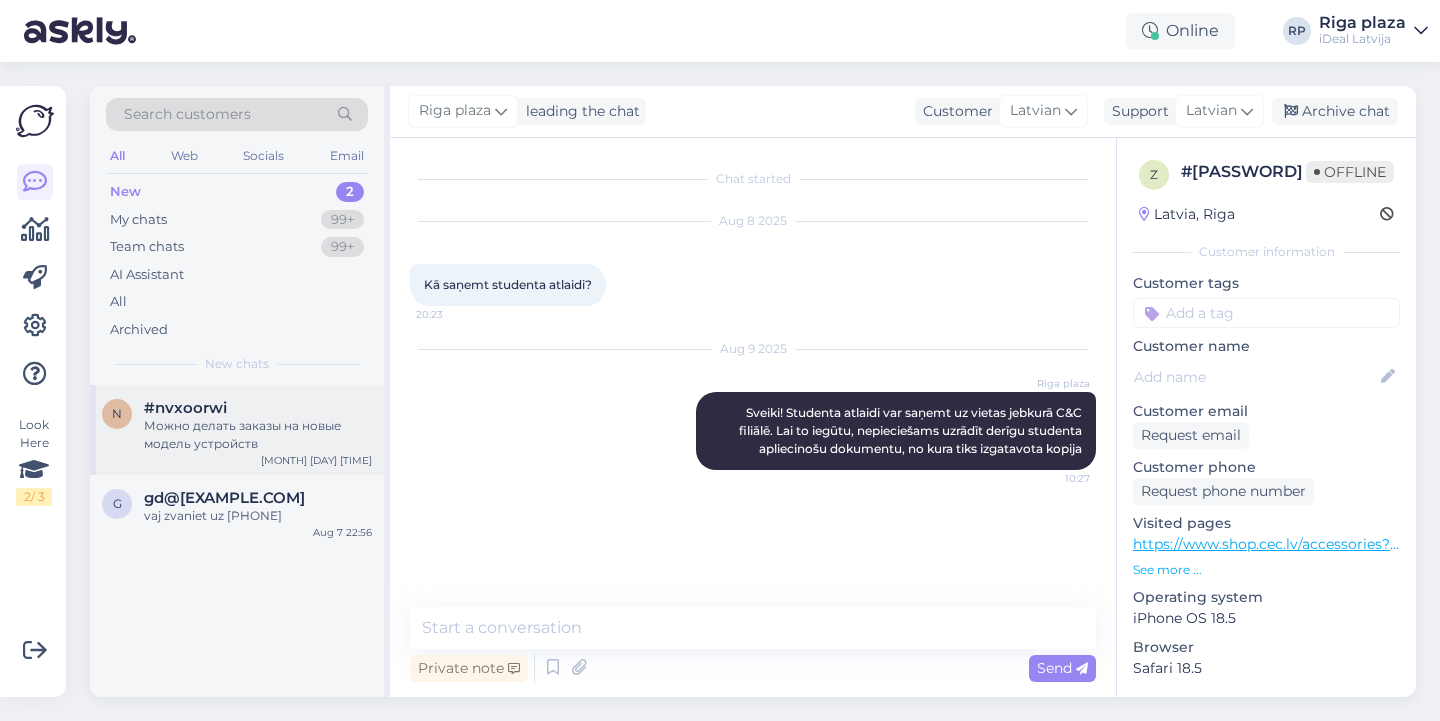 click on "n #nvxoorwi Можно делать заказы на новые модель устройств [DATE] [TIME]" at bounding box center (237, 430) 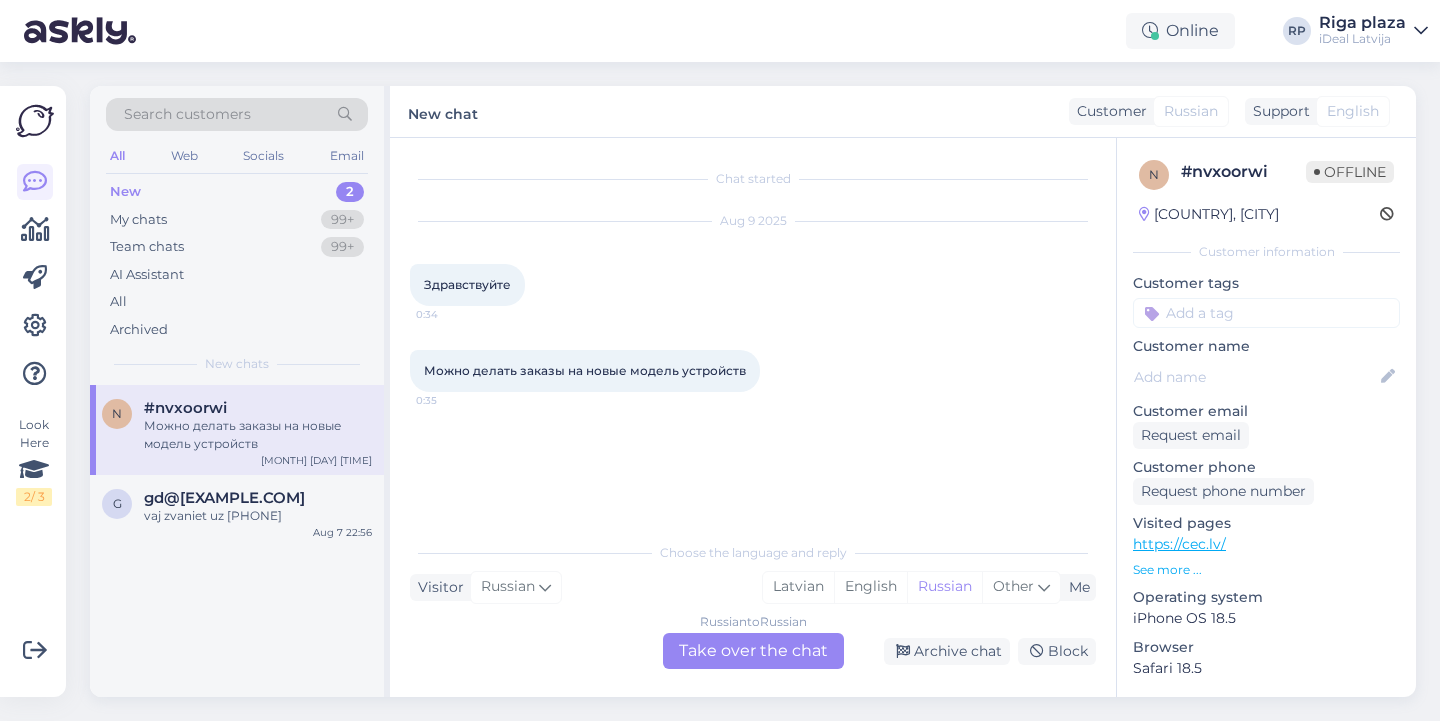 drag, startPoint x: 432, startPoint y: 368, endPoint x: 825, endPoint y: 365, distance: 393.01144 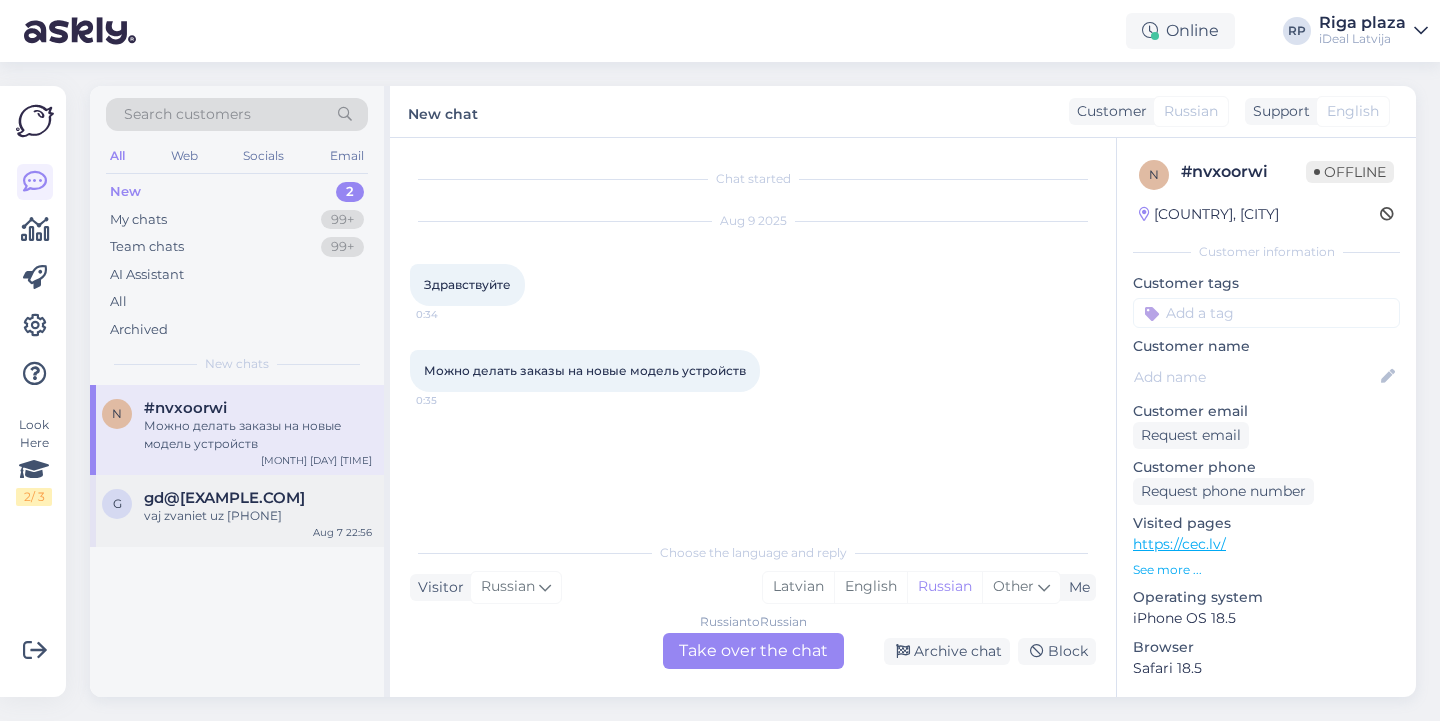 click on "gd@[EXAMPLE.COM]" at bounding box center [224, 498] 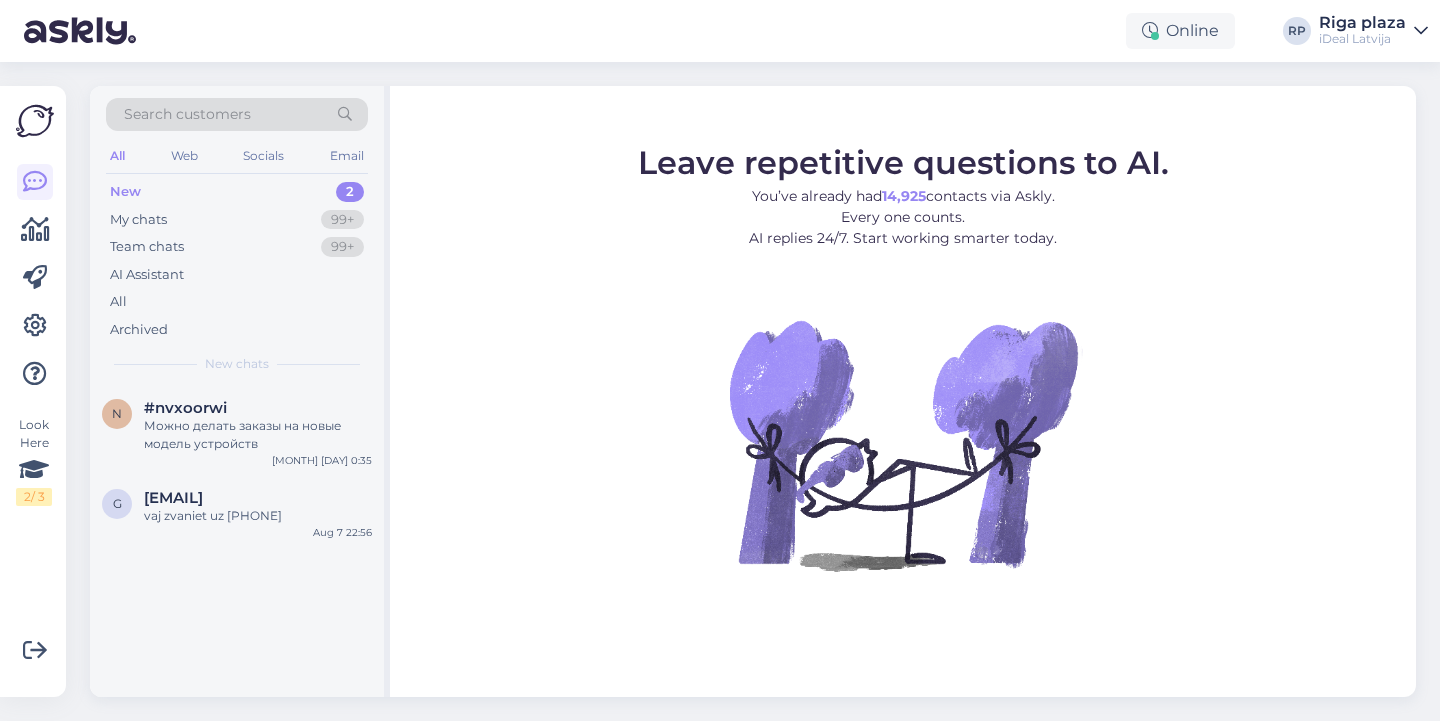 scroll, scrollTop: 0, scrollLeft: 0, axis: both 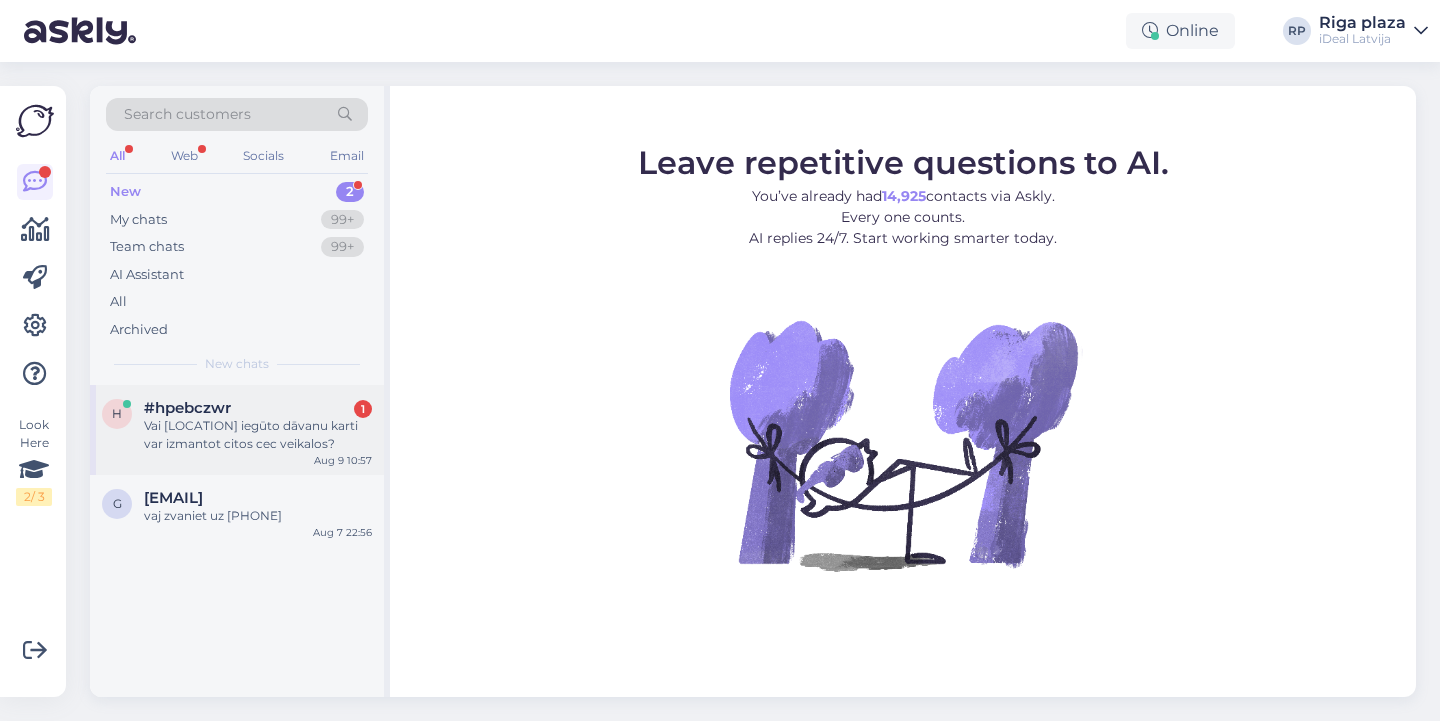 click on "#hpebczwr 1" at bounding box center [258, 408] 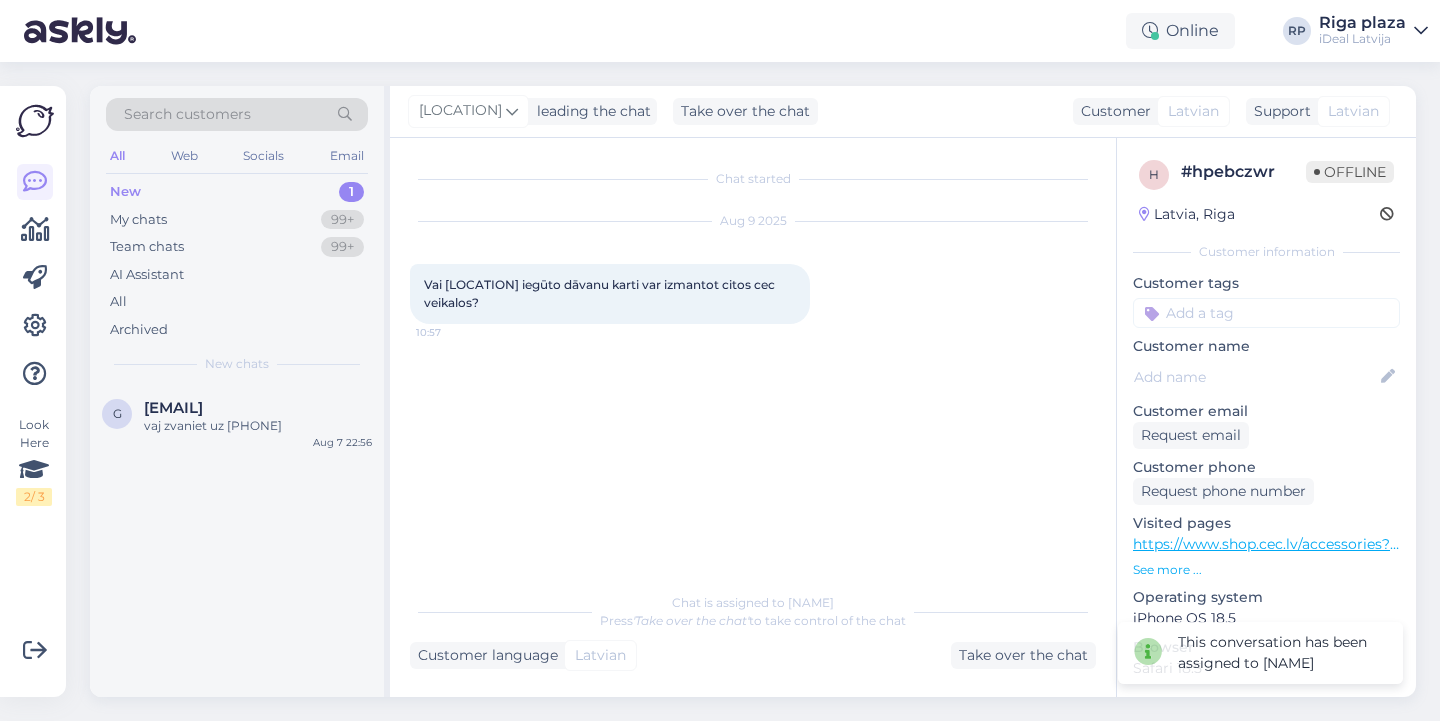 click on "Aug 9 2025 Vai akropole iegūto dāvanu karti var izmantot citos cec veikalos? 10:57" at bounding box center (753, 273) 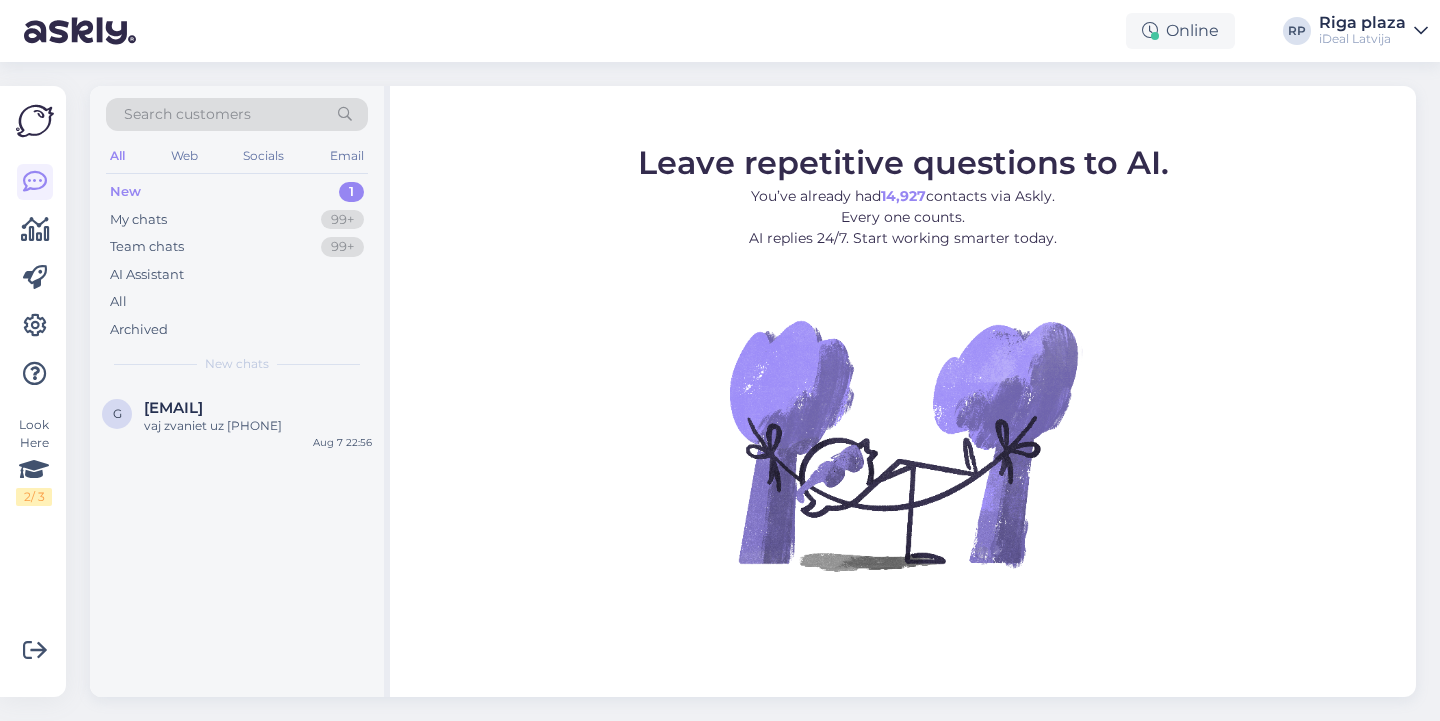 scroll, scrollTop: 0, scrollLeft: 0, axis: both 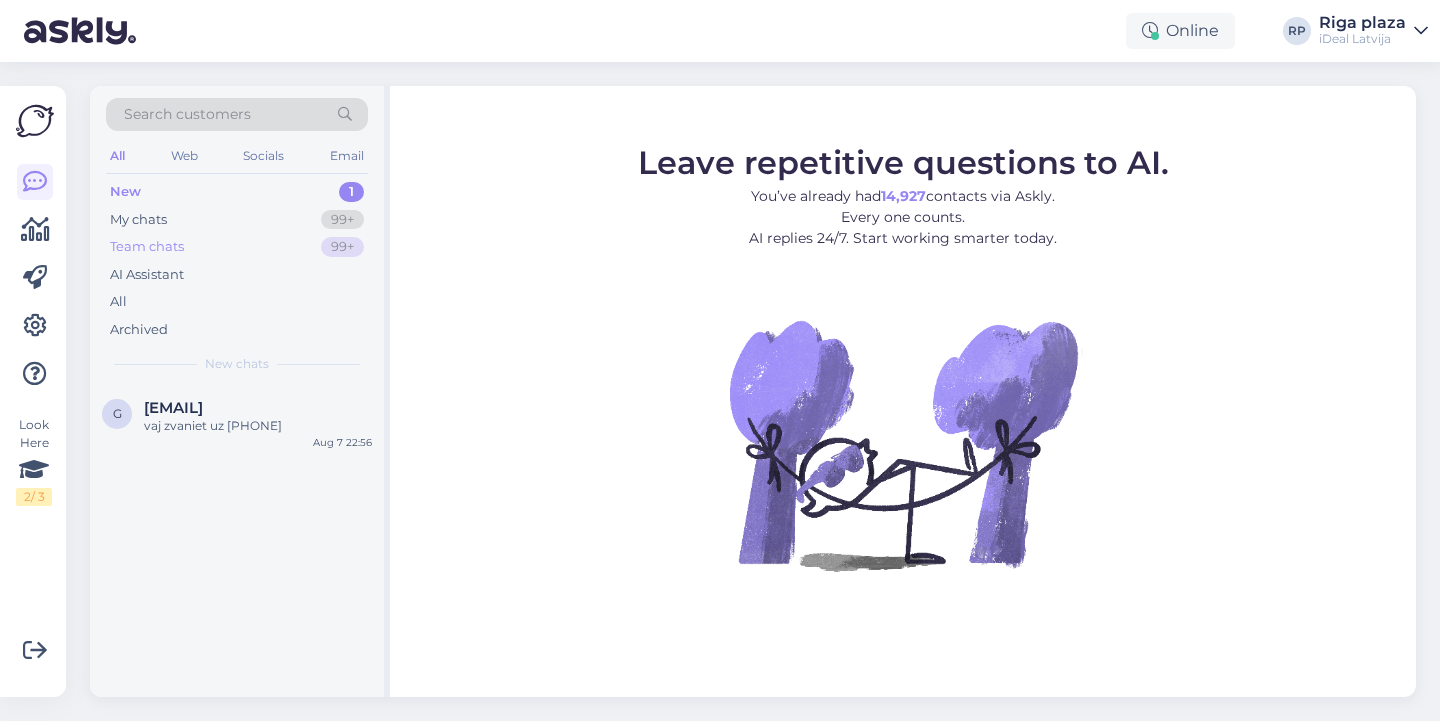 click on "Team chats 99+" at bounding box center (237, 247) 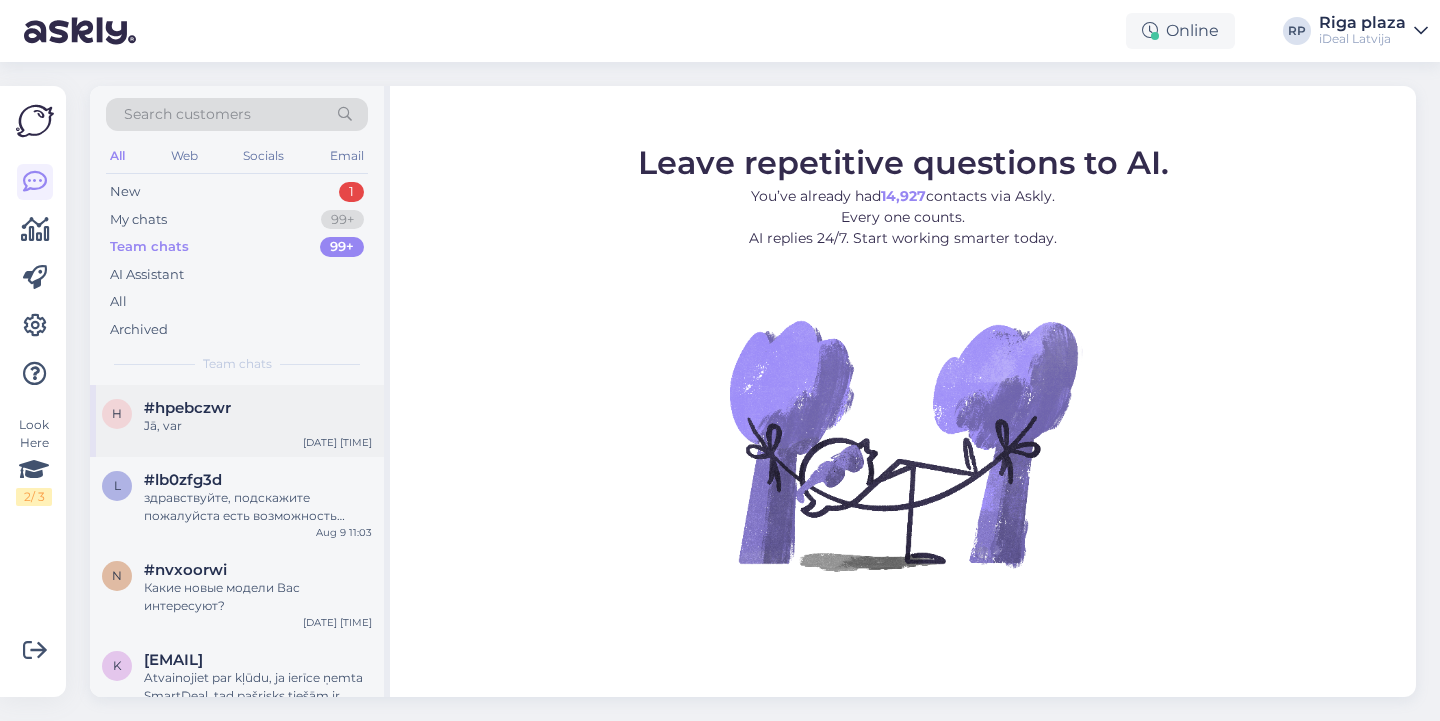 click on "h #[HASH] Jā, var [DATE] [TIME]" at bounding box center (237, 421) 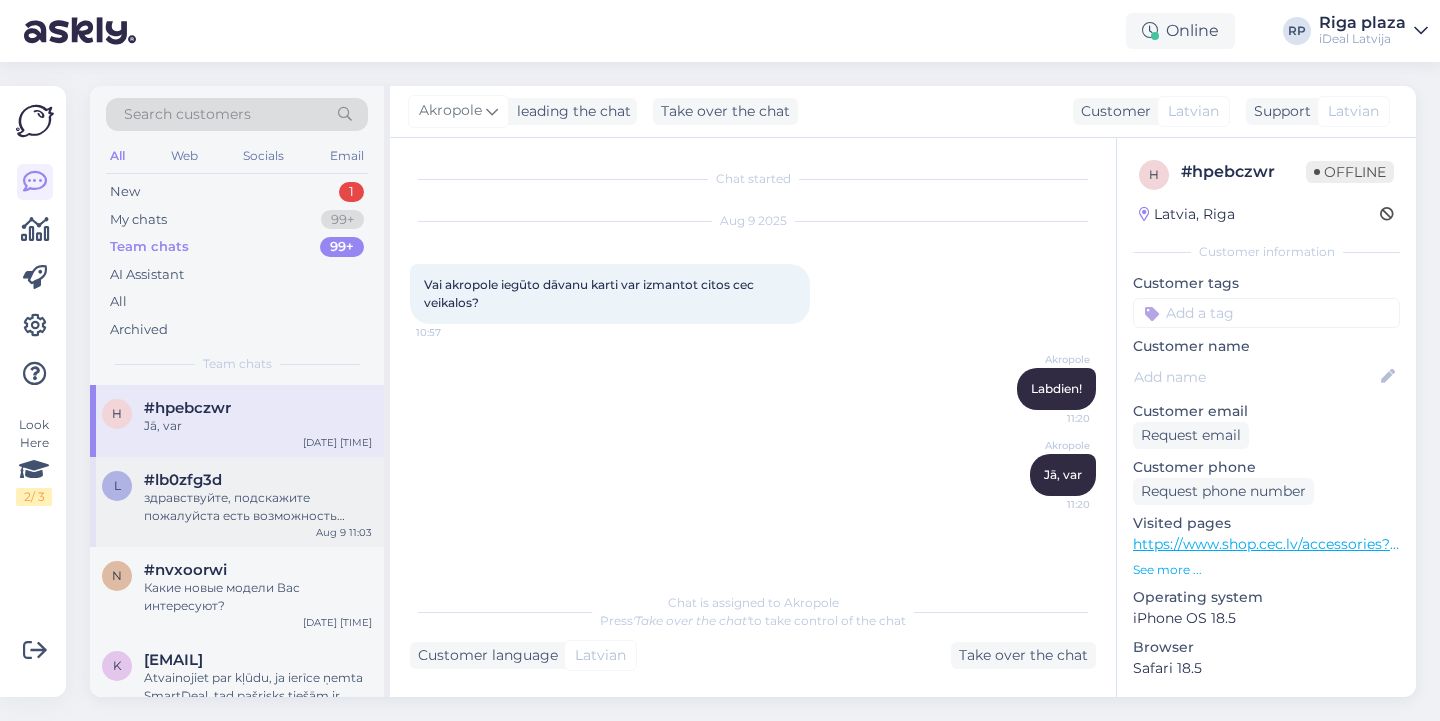 click on "здравствуйте, подскажите пожалуйста есть возможность вернуть airpods max в течении 14 дней?" at bounding box center [258, 507] 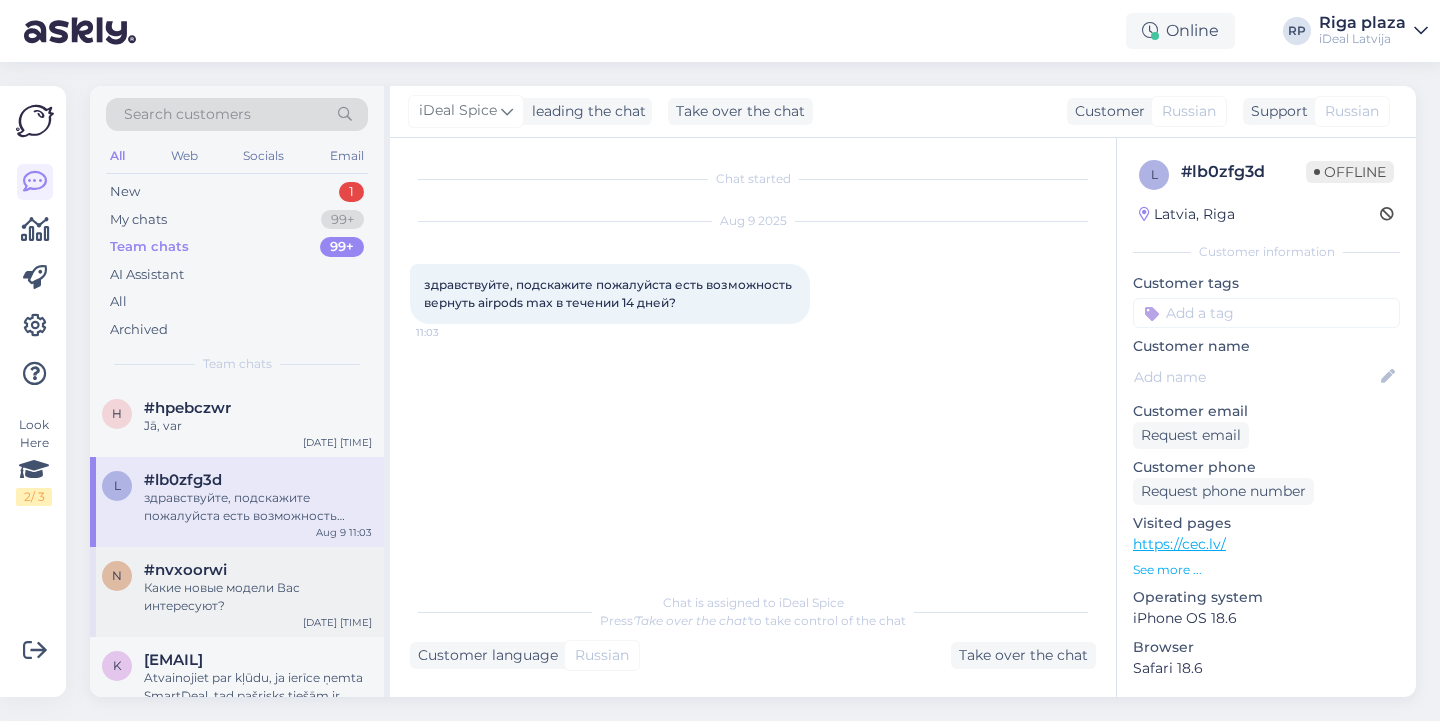 click on "#nvxoorwi" at bounding box center (185, 570) 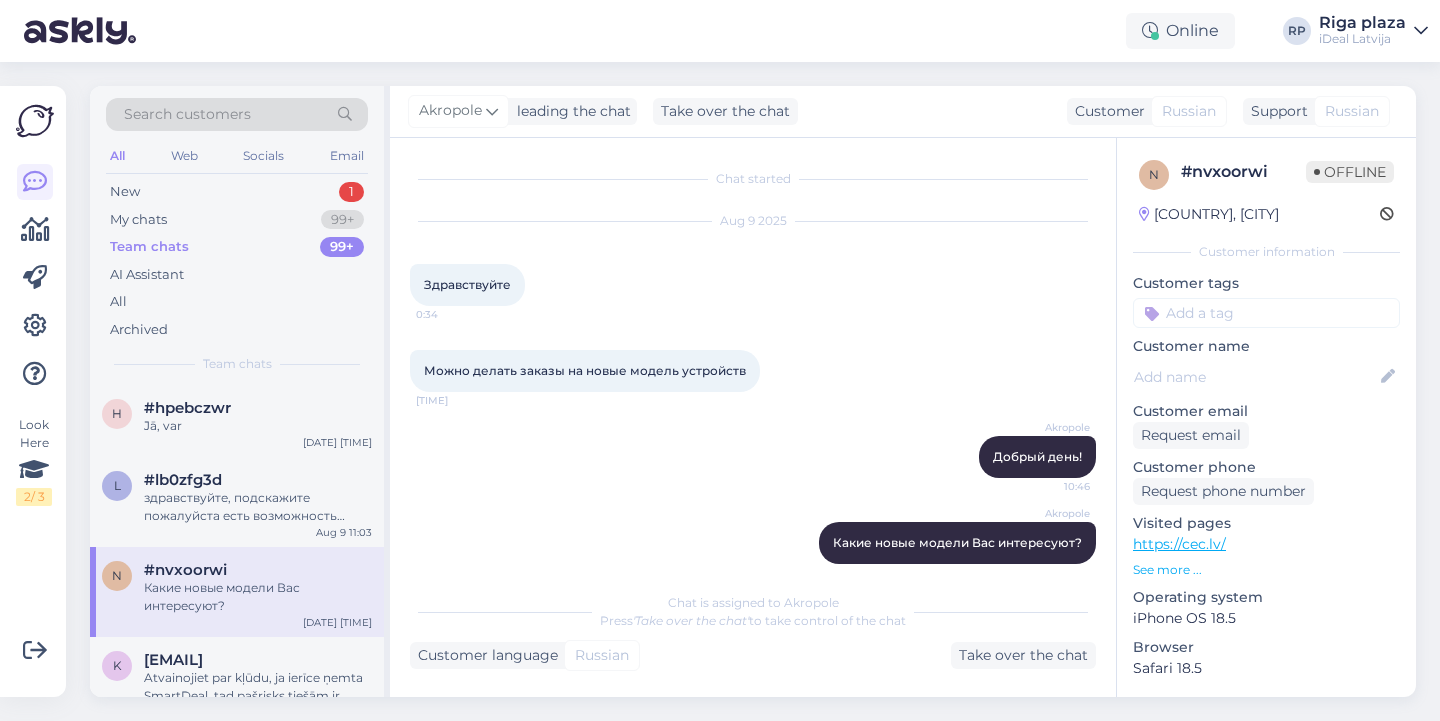 scroll, scrollTop: 22, scrollLeft: 0, axis: vertical 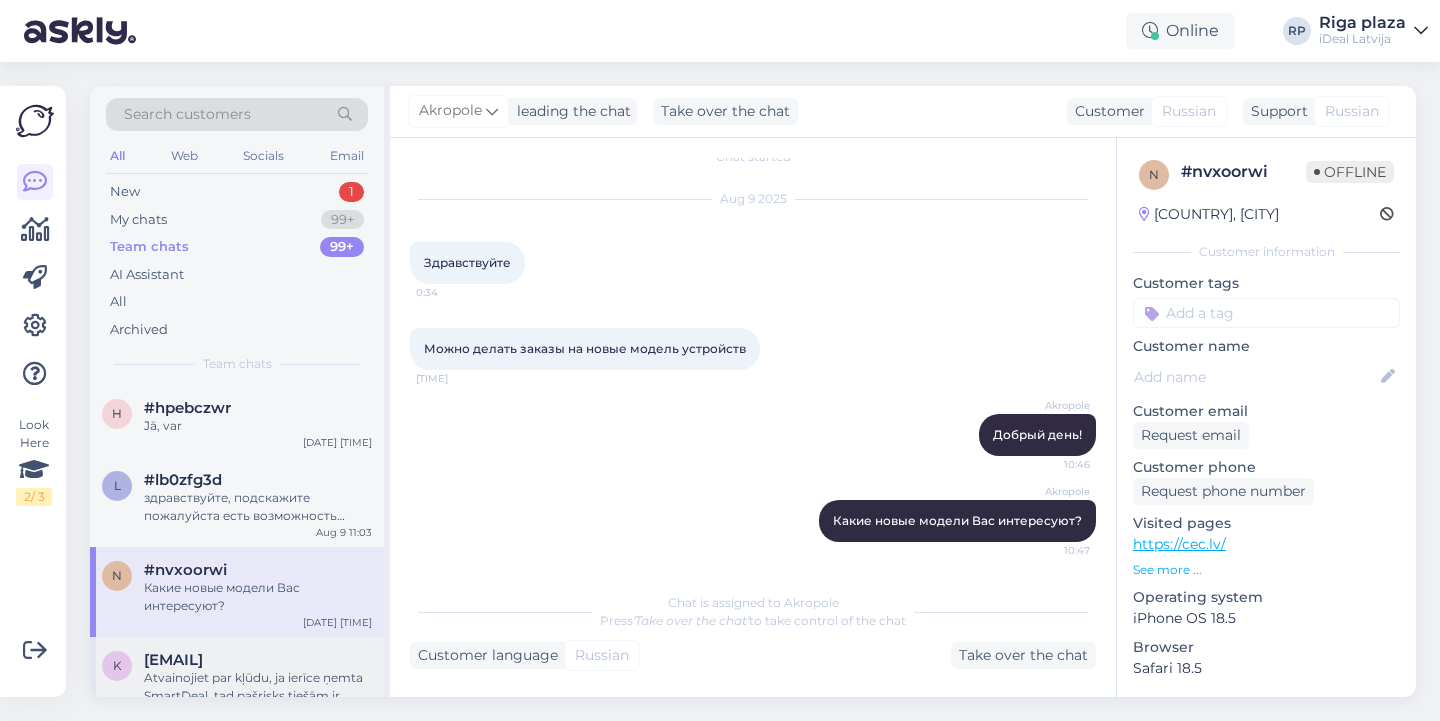 click on "[EMAIL]" at bounding box center [173, 660] 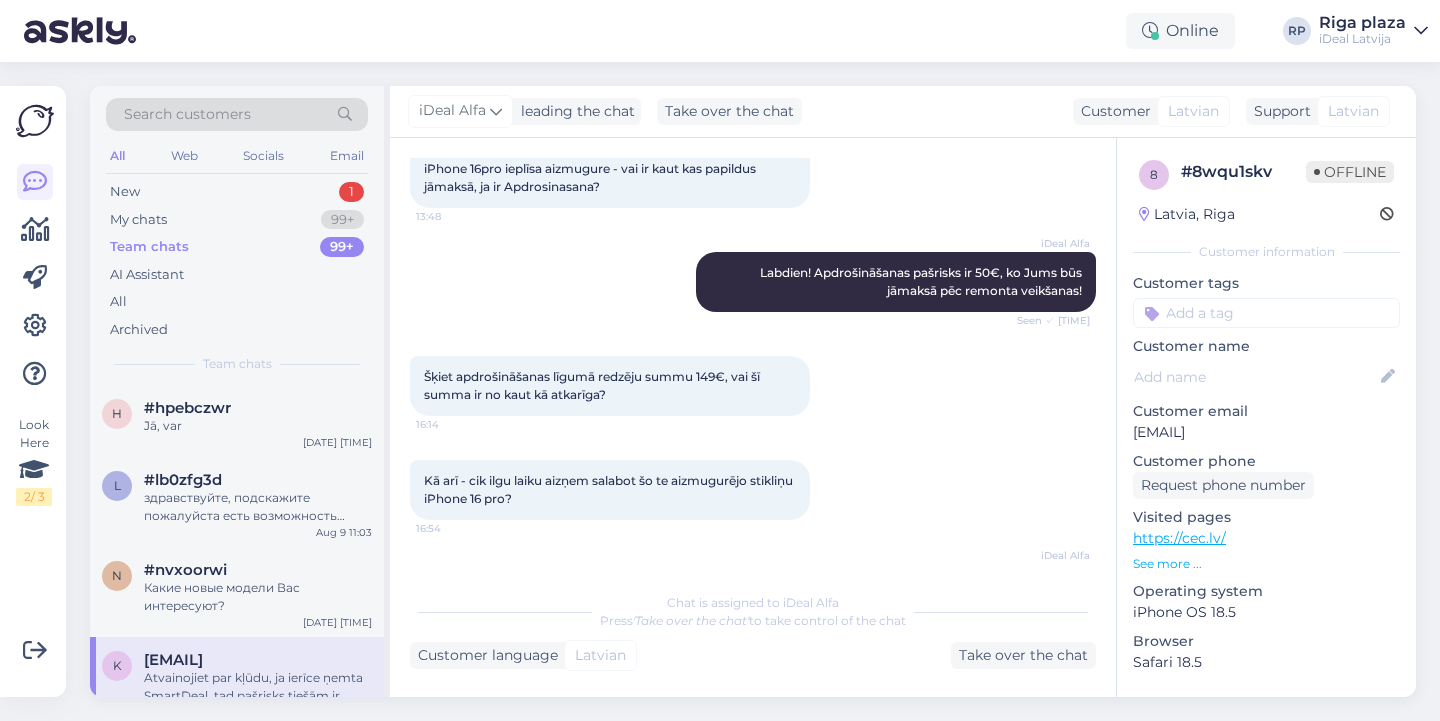 scroll, scrollTop: 109, scrollLeft: 0, axis: vertical 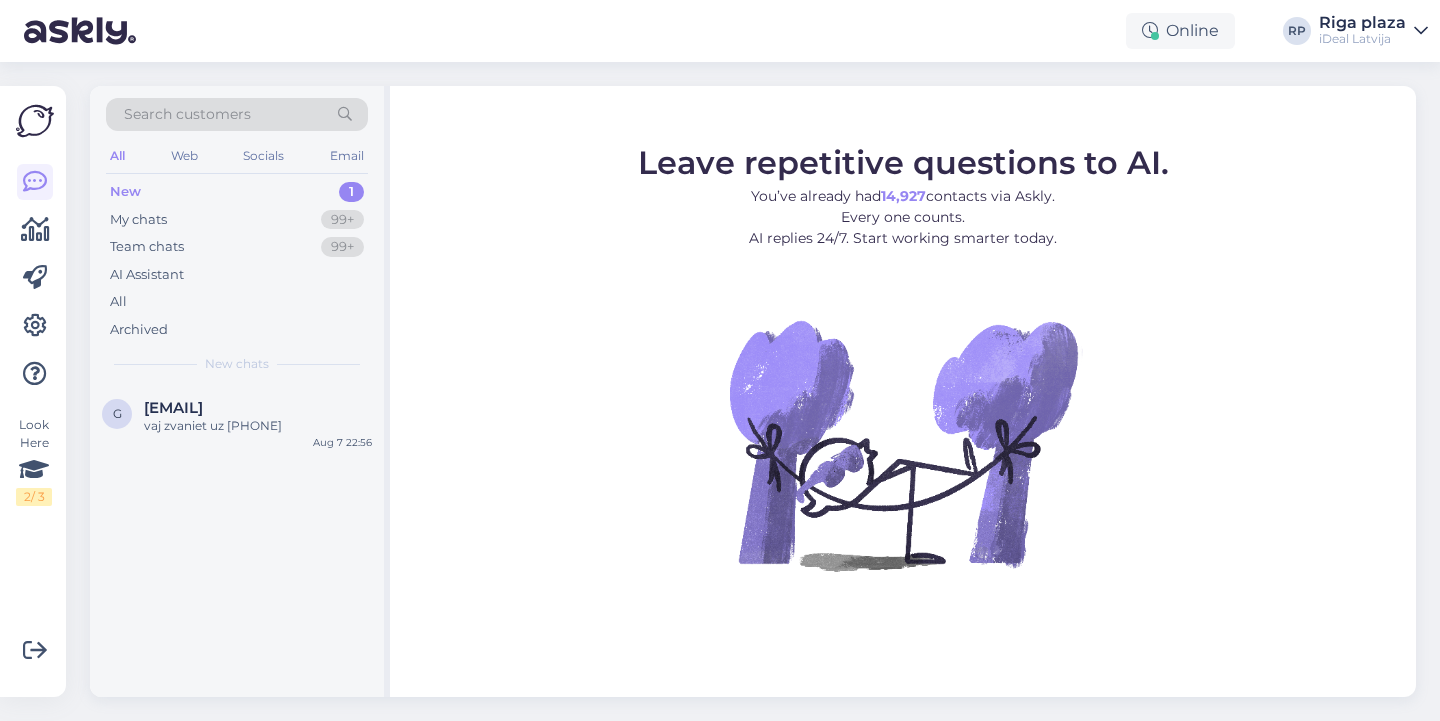 click on "Online RP Riga plaza iDeal Latvija" at bounding box center (720, 31) 